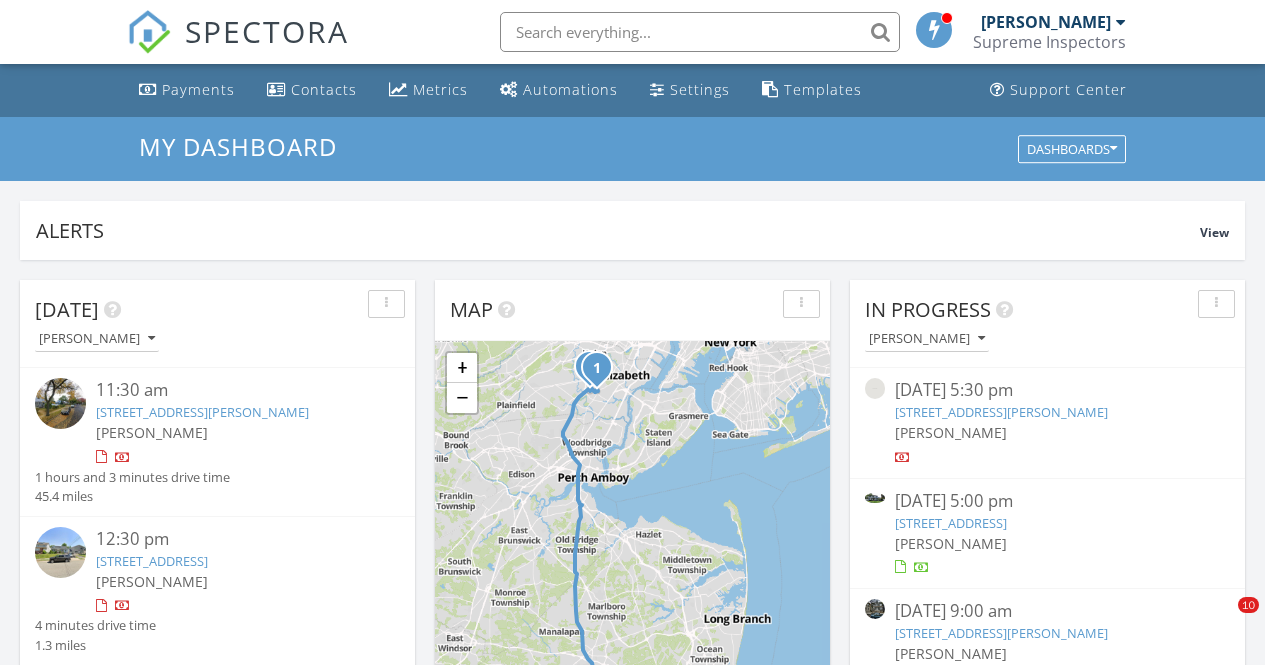 scroll, scrollTop: 830, scrollLeft: 0, axis: vertical 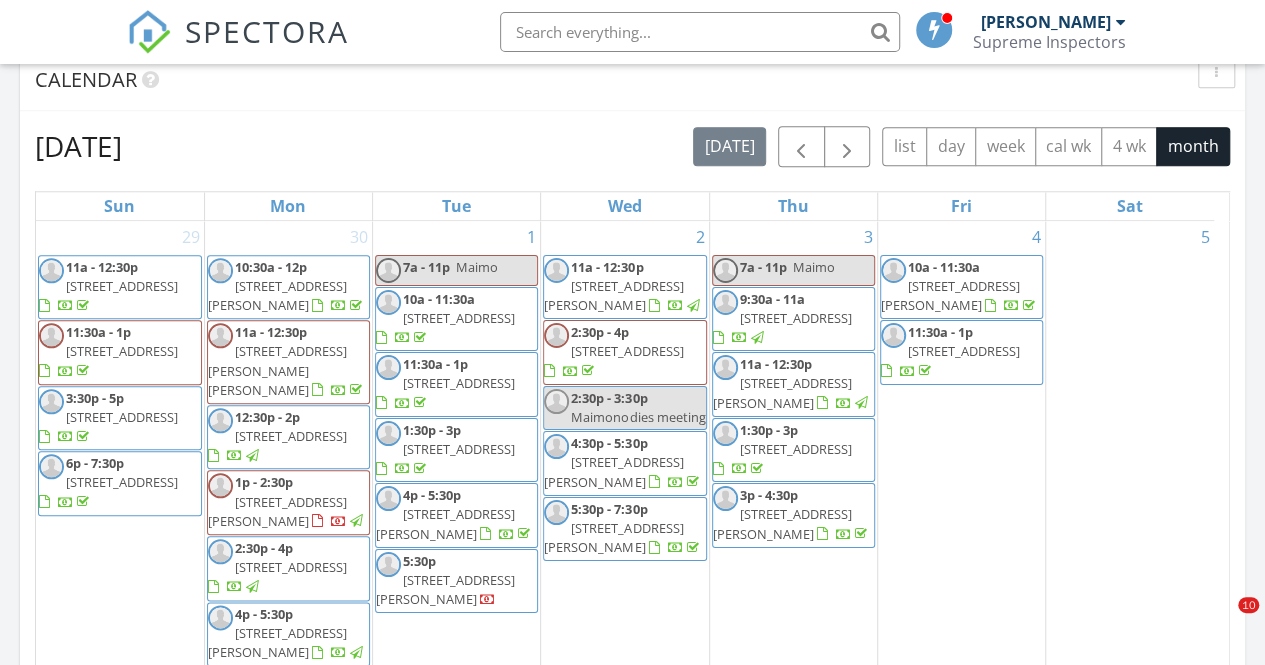 click on "Calendar" at bounding box center (632, 80) 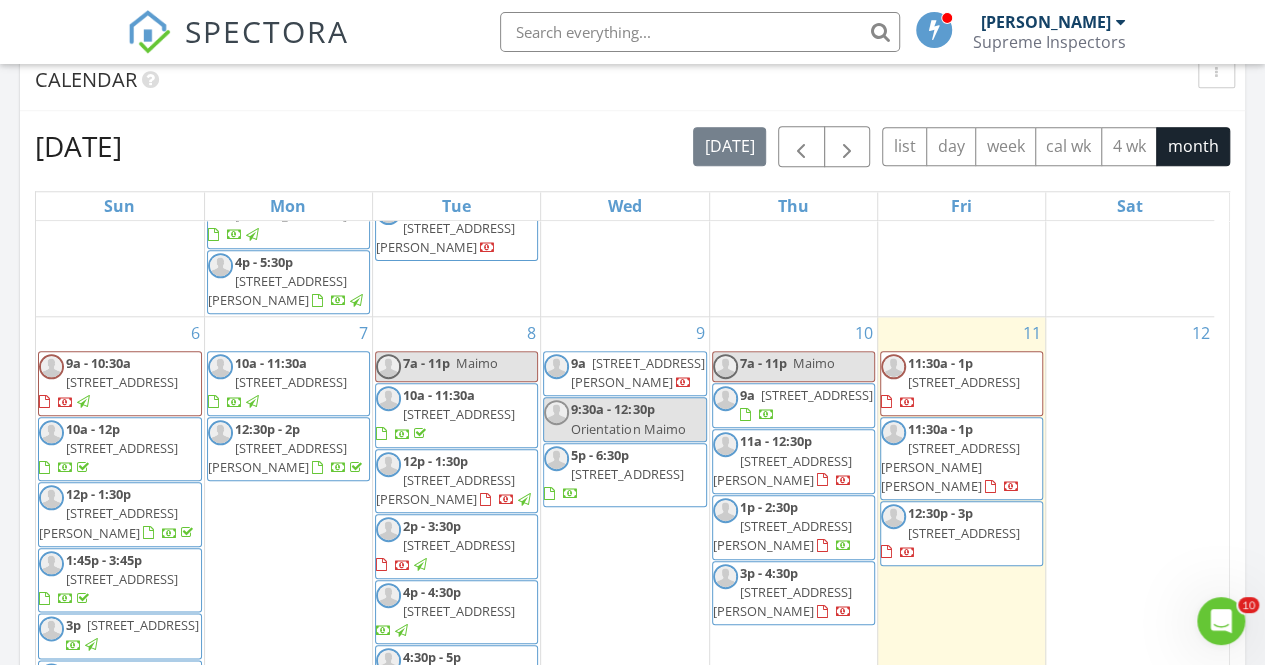 scroll, scrollTop: 10, scrollLeft: 10, axis: both 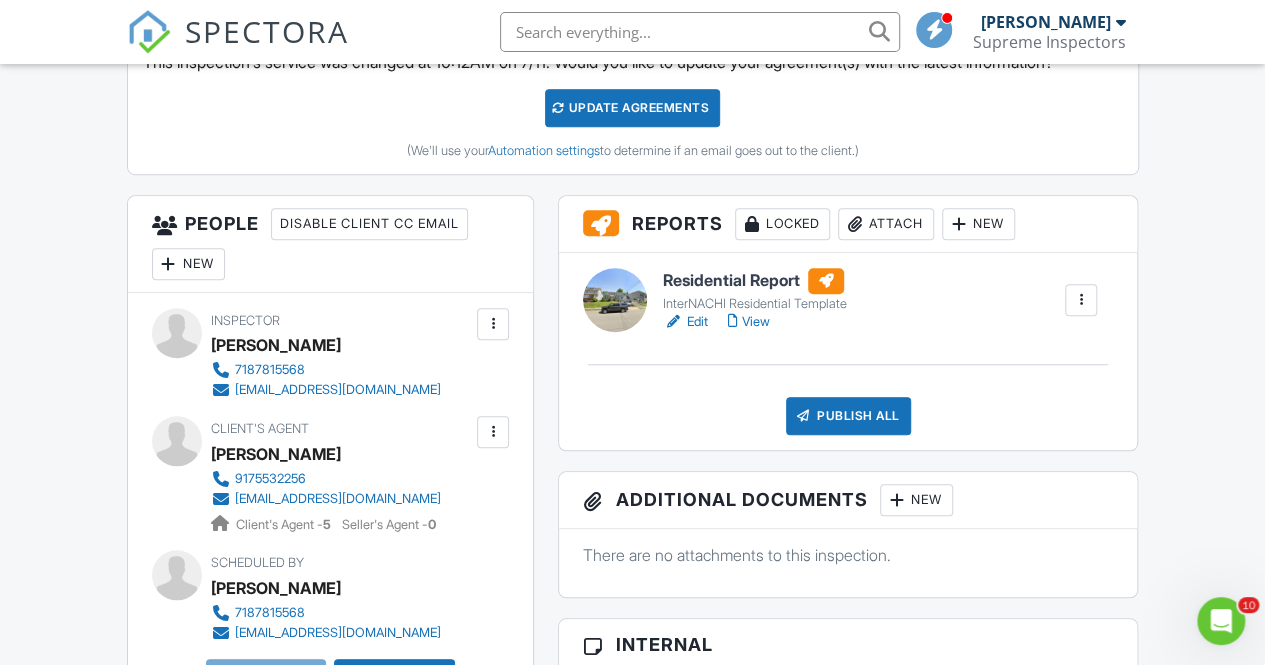 click on "New" at bounding box center [188, 264] 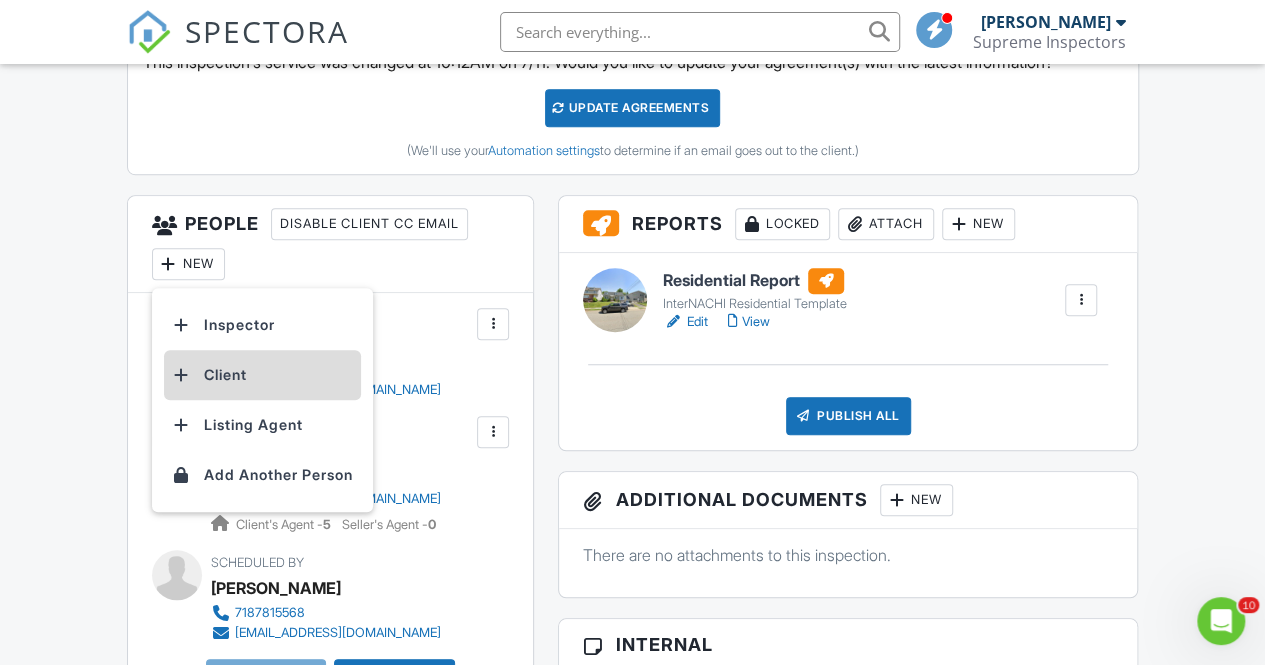 click on "Client" at bounding box center (262, 375) 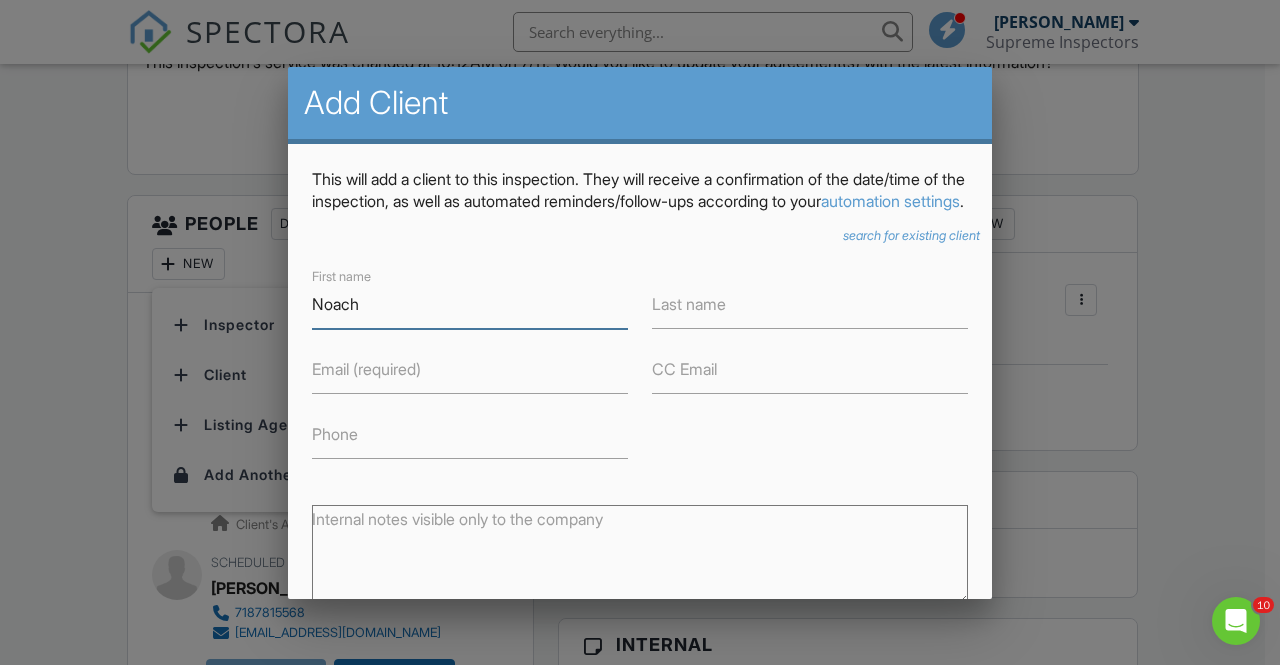 type on "Noach" 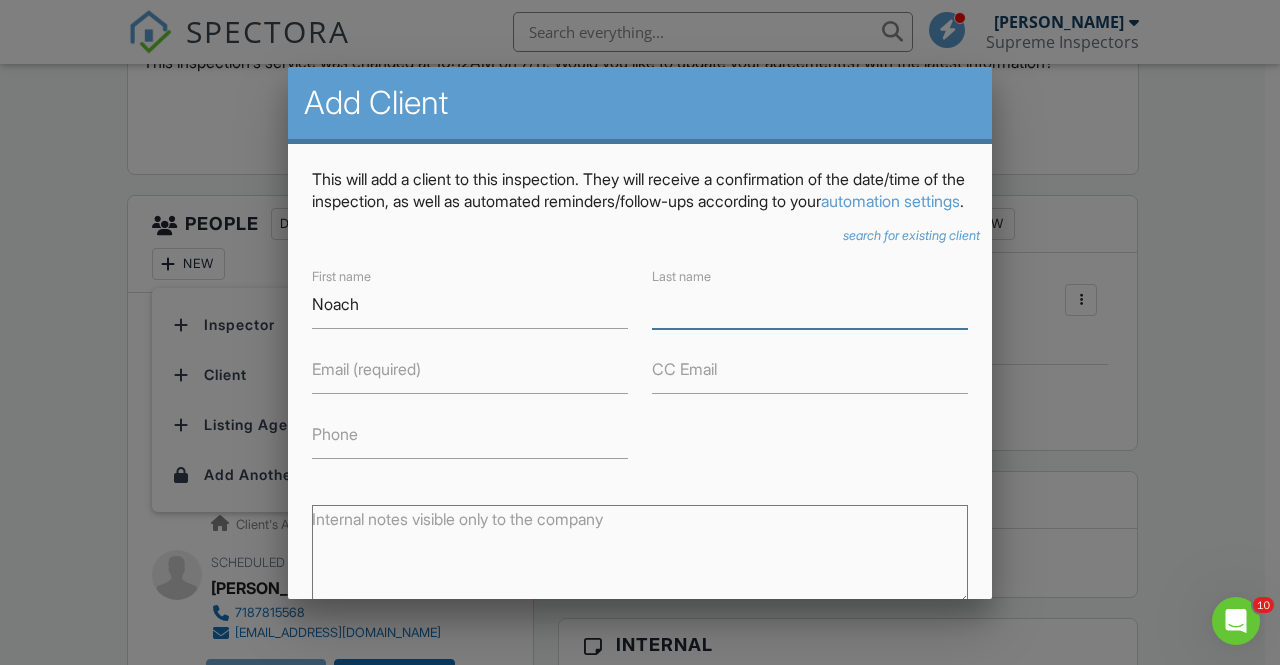 click on "Last name" at bounding box center (810, 304) 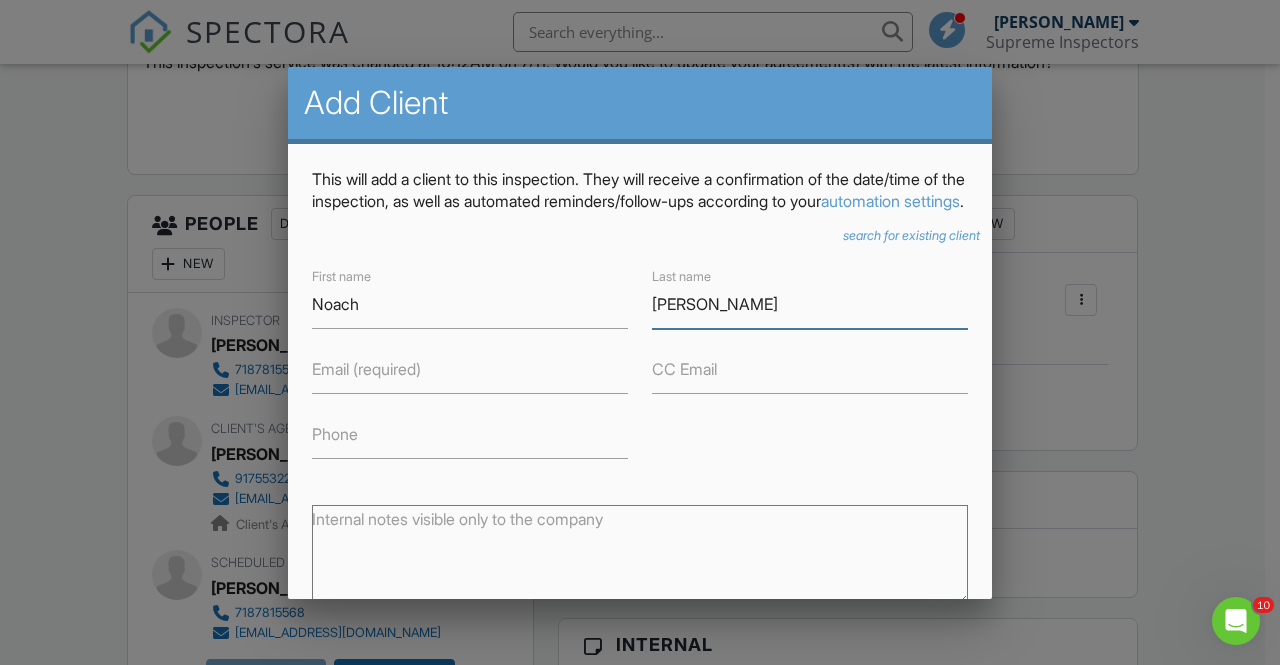 type on "Feldman" 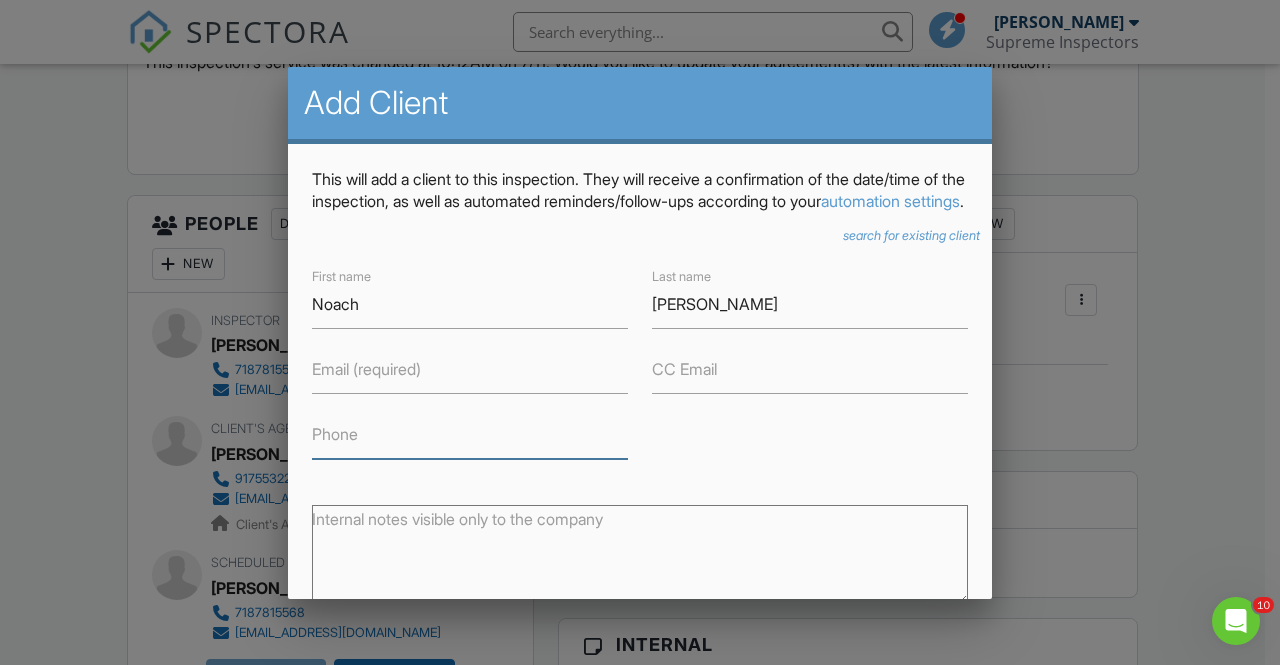 click on "Phone" at bounding box center [470, 434] 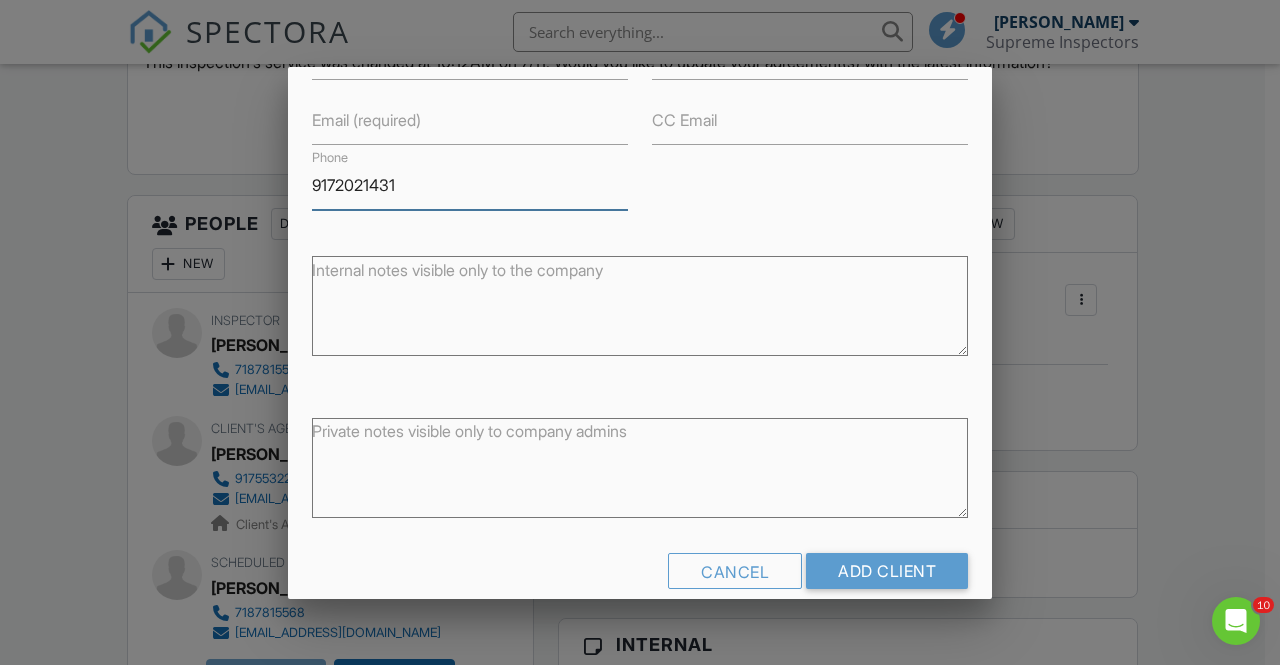 scroll, scrollTop: 260, scrollLeft: 0, axis: vertical 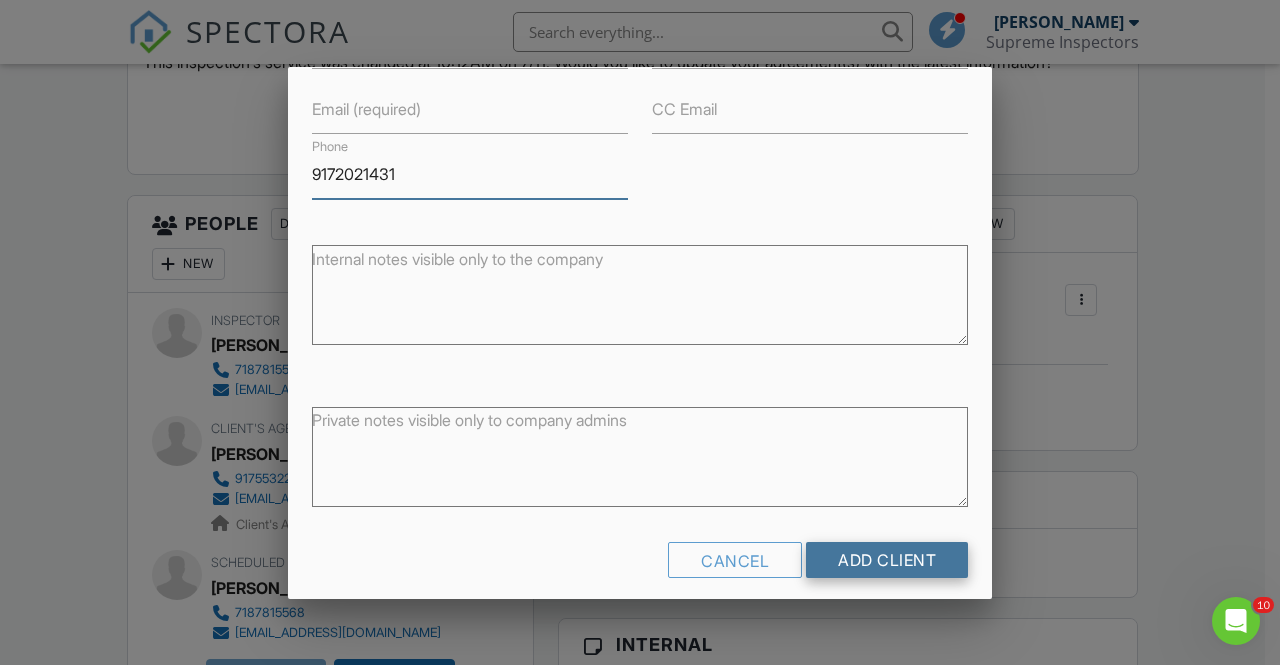 type on "9172021431" 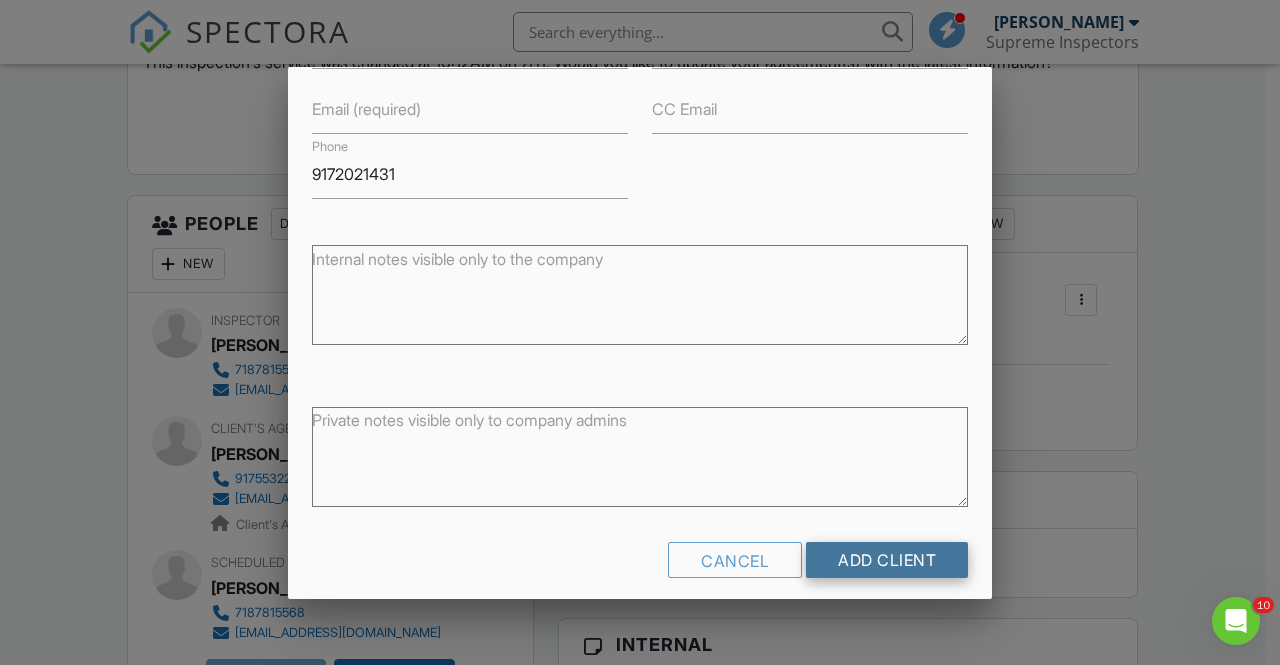 click on "Add Client" at bounding box center (887, 560) 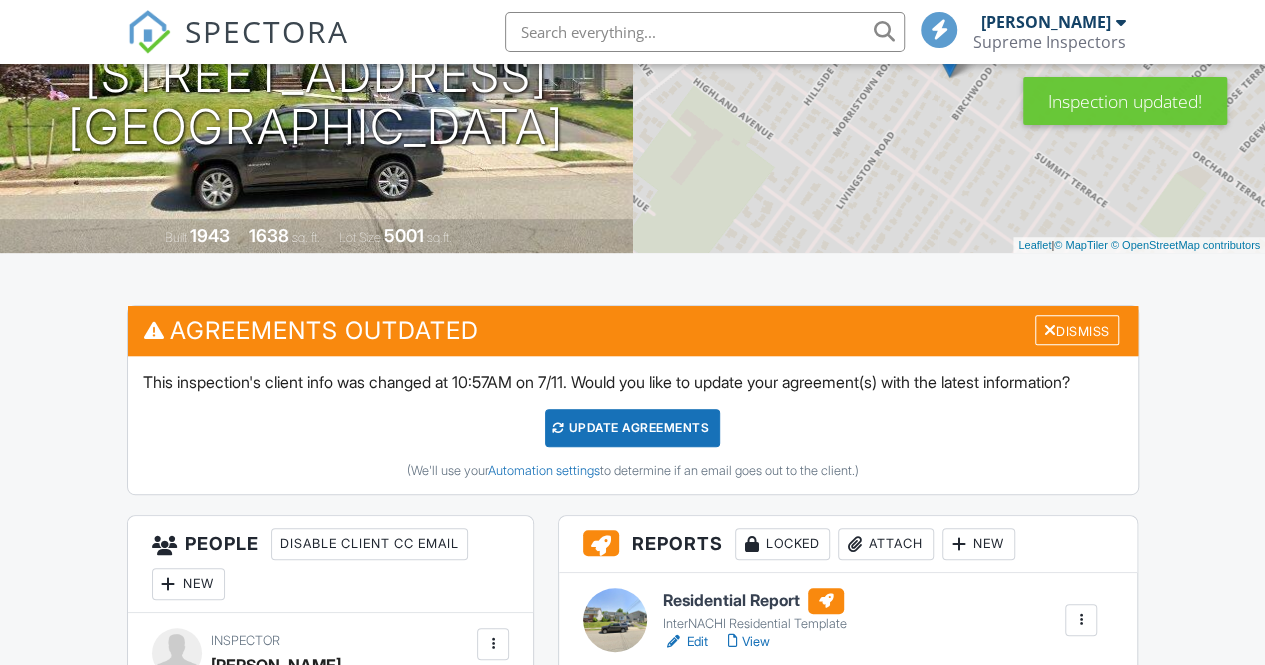 scroll, scrollTop: 301, scrollLeft: 0, axis: vertical 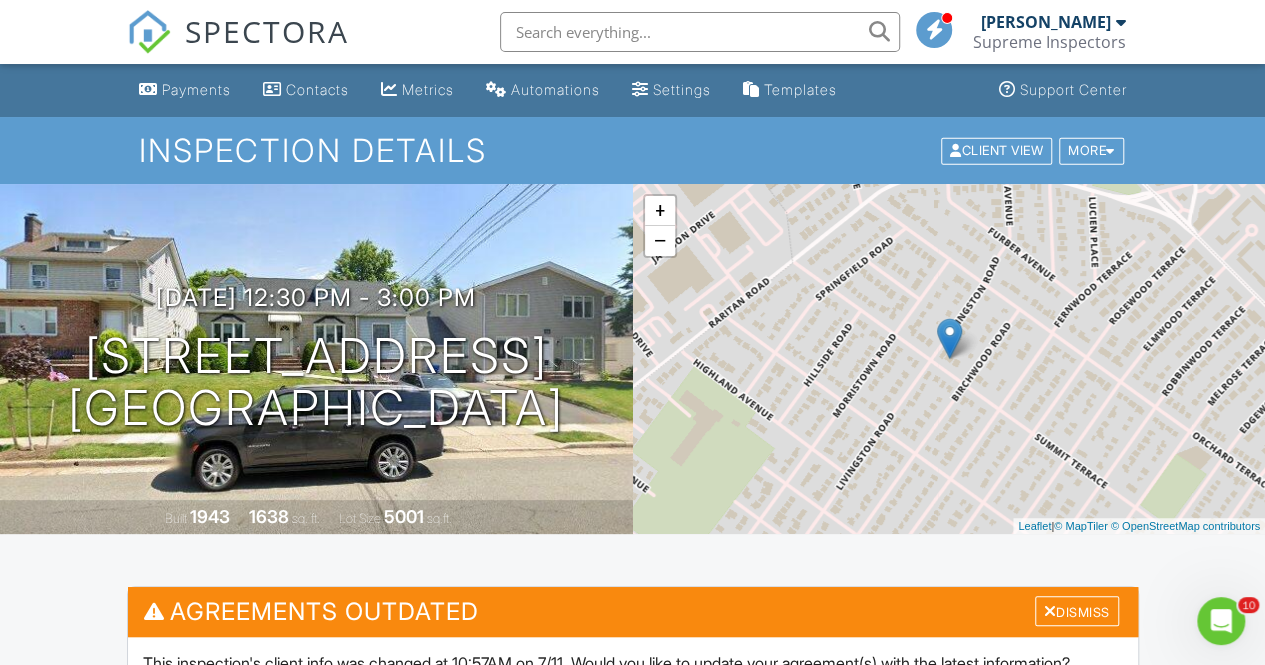 click on "SPECTORA" at bounding box center [267, 31] 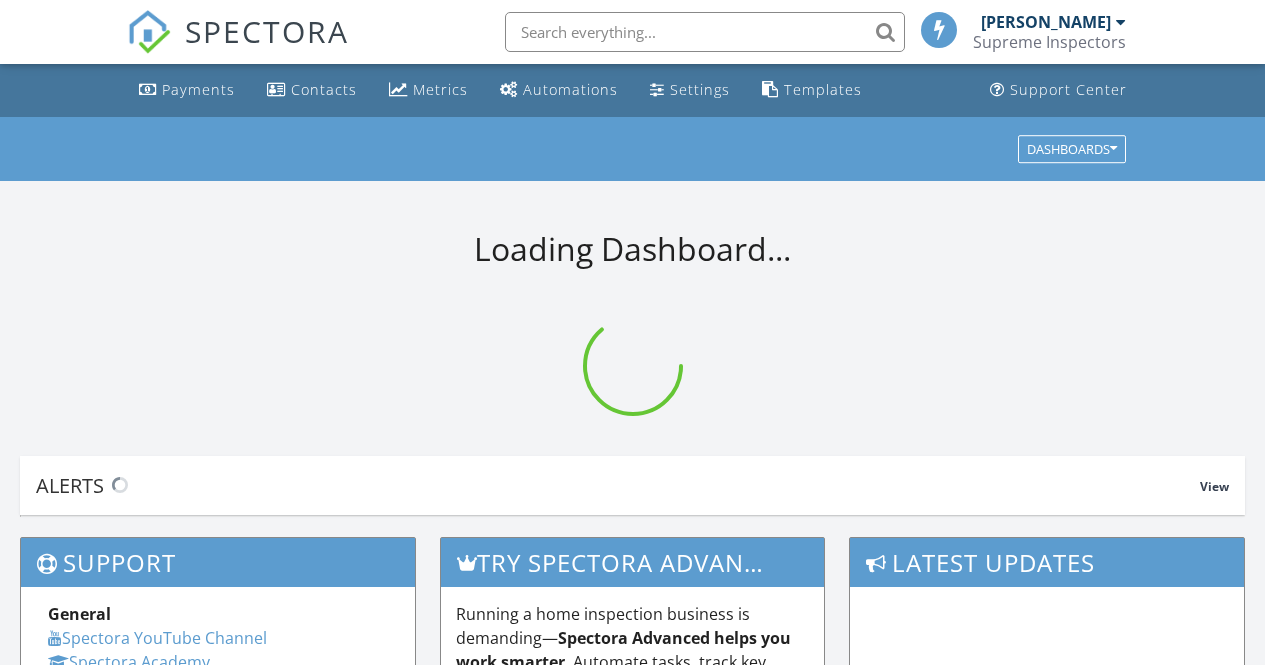 scroll, scrollTop: 0, scrollLeft: 0, axis: both 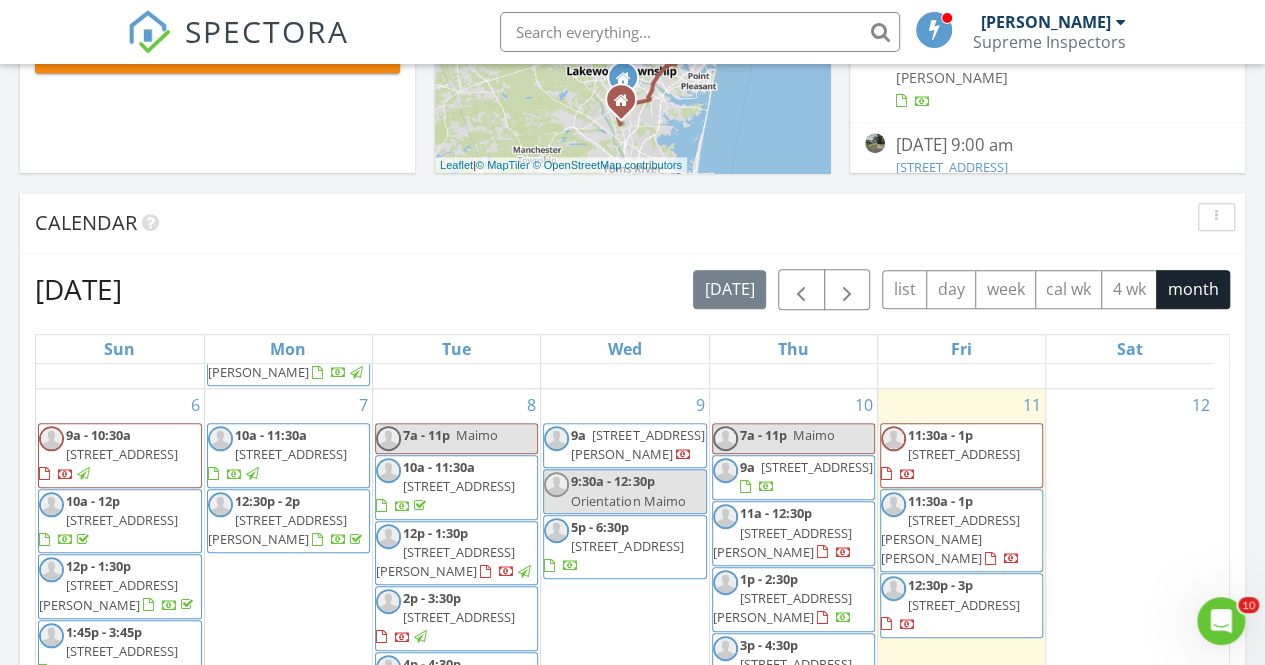 click at bounding box center [700, 32] 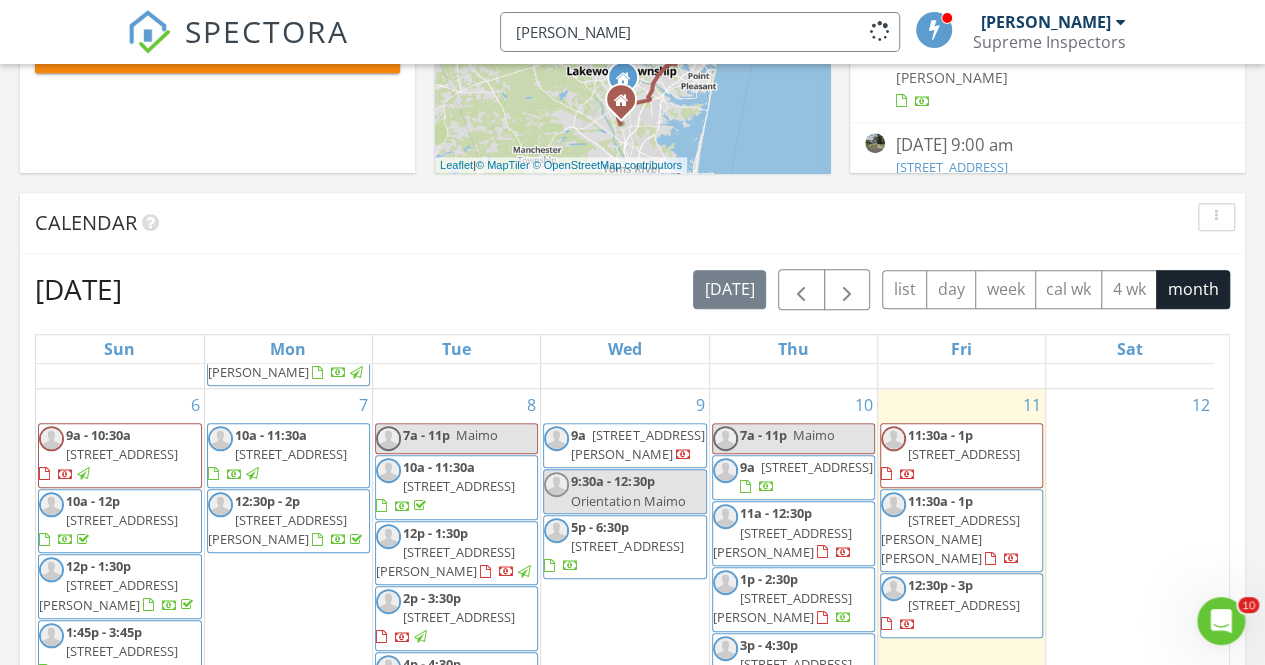 type on "rosenfeld" 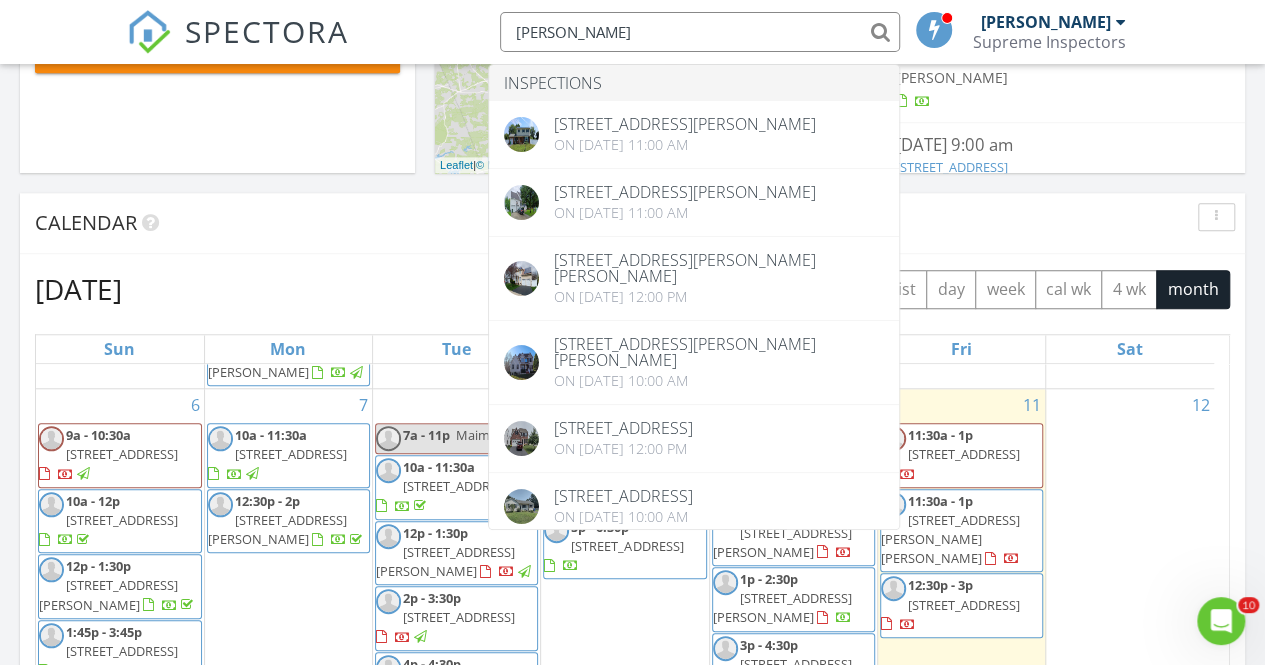 click on "SPECTORA" at bounding box center (267, 31) 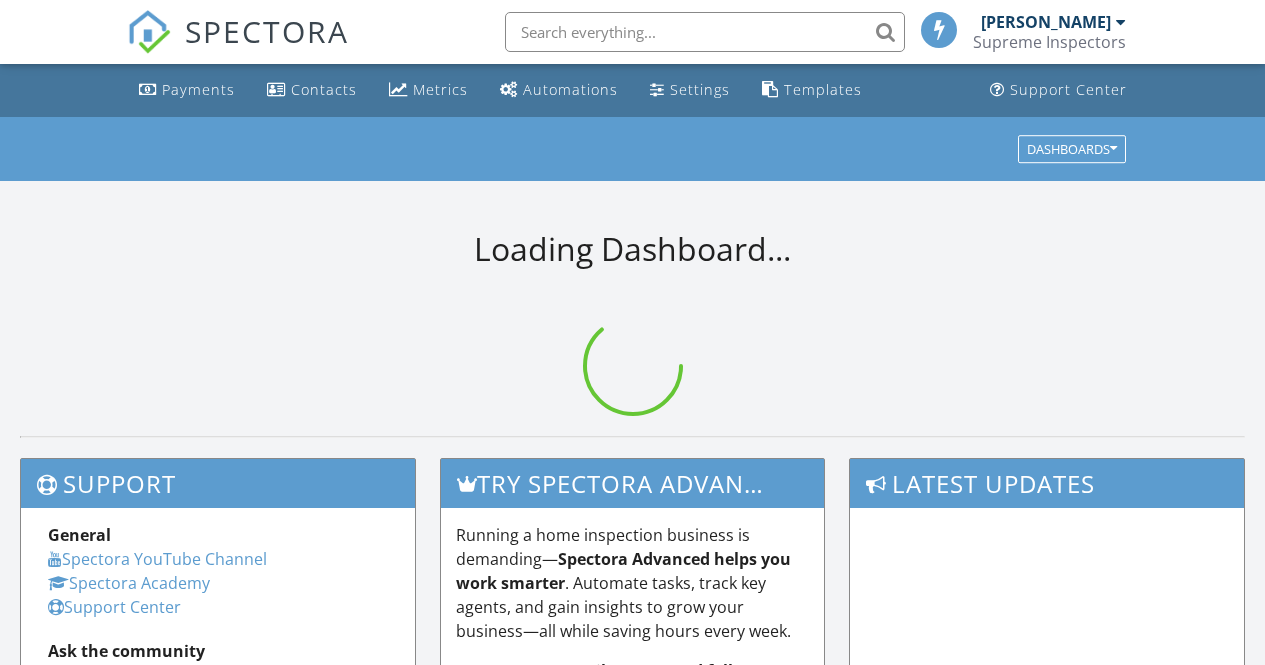 scroll, scrollTop: 0, scrollLeft: 0, axis: both 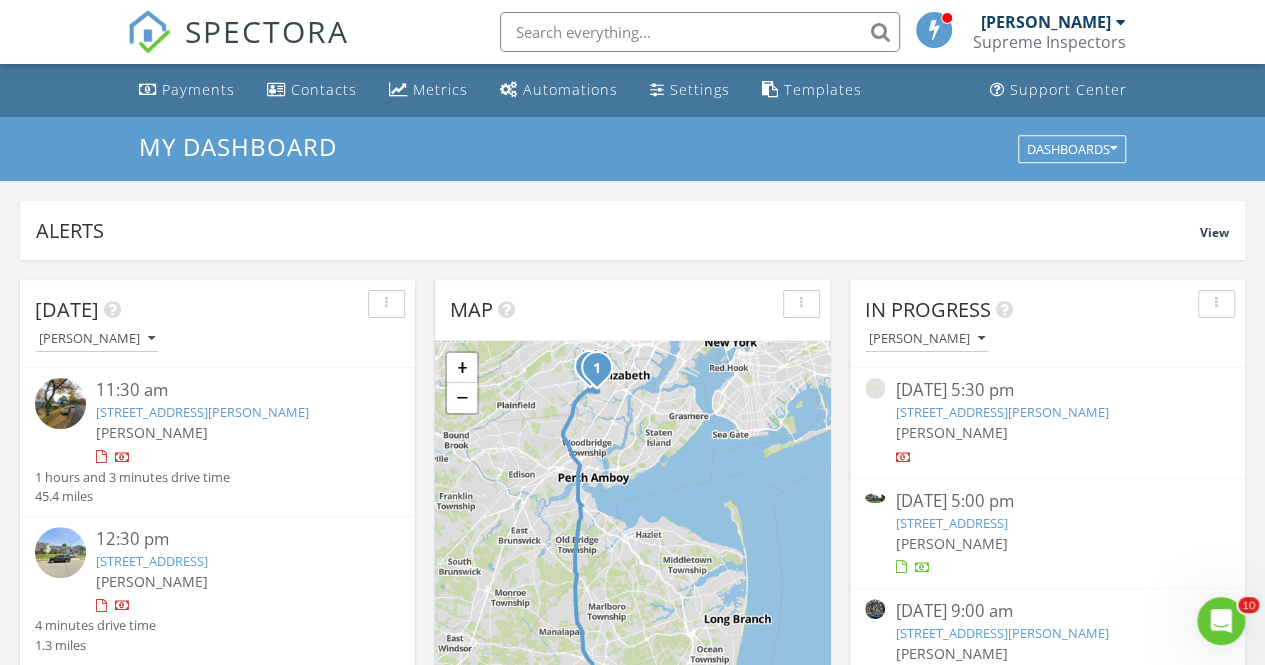 click at bounding box center [700, 32] 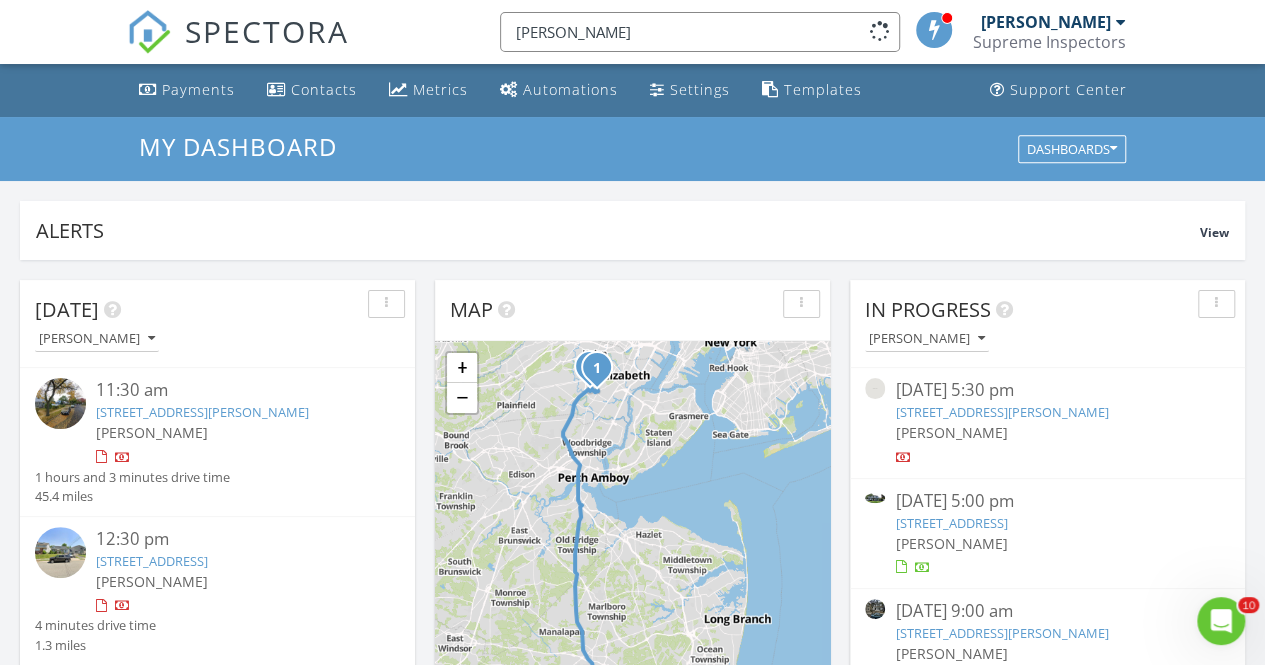 type on "tauber" 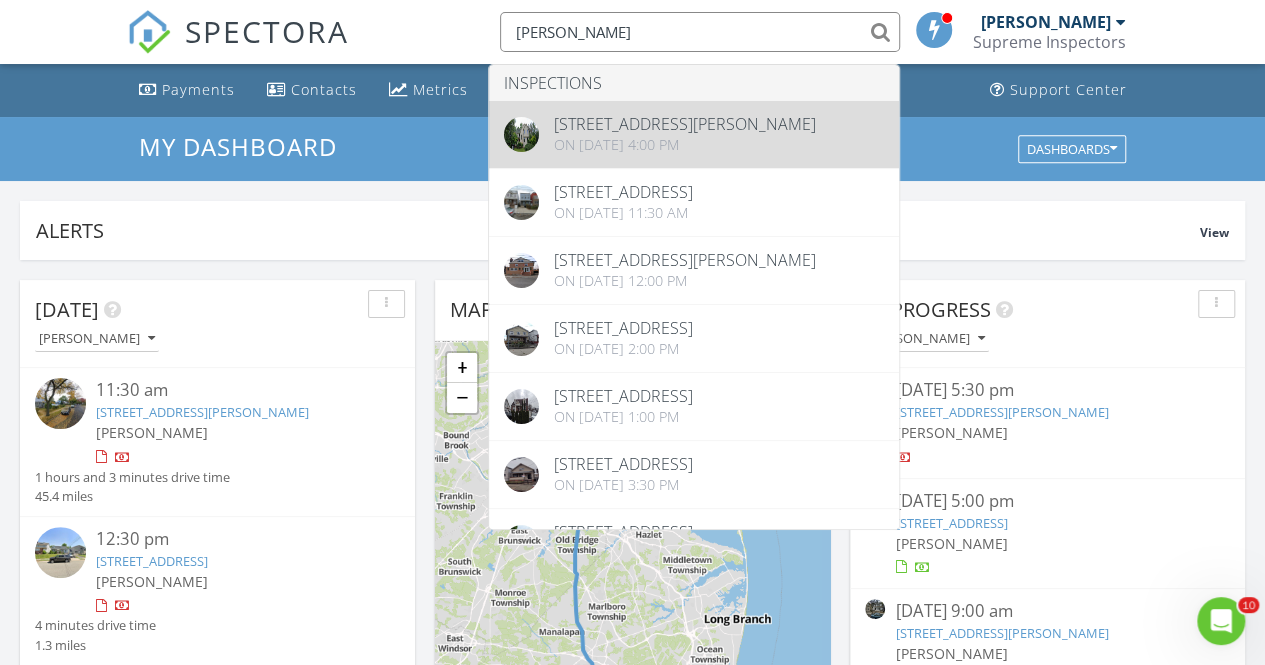 type 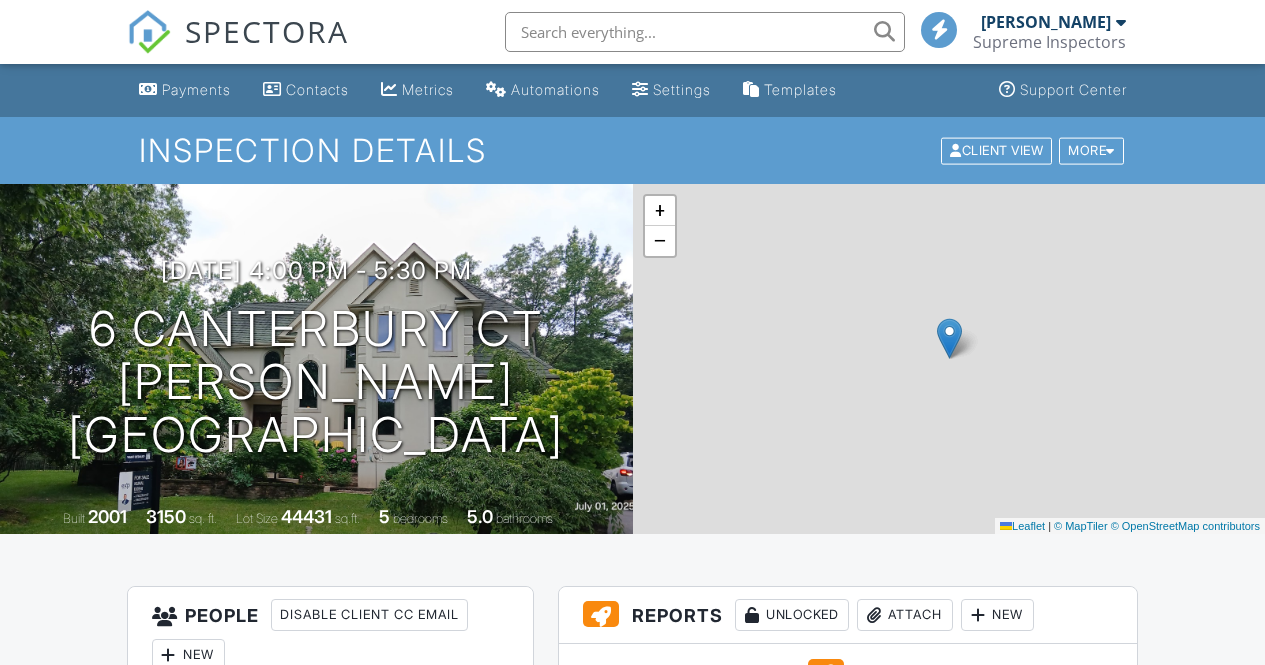 scroll, scrollTop: 0, scrollLeft: 0, axis: both 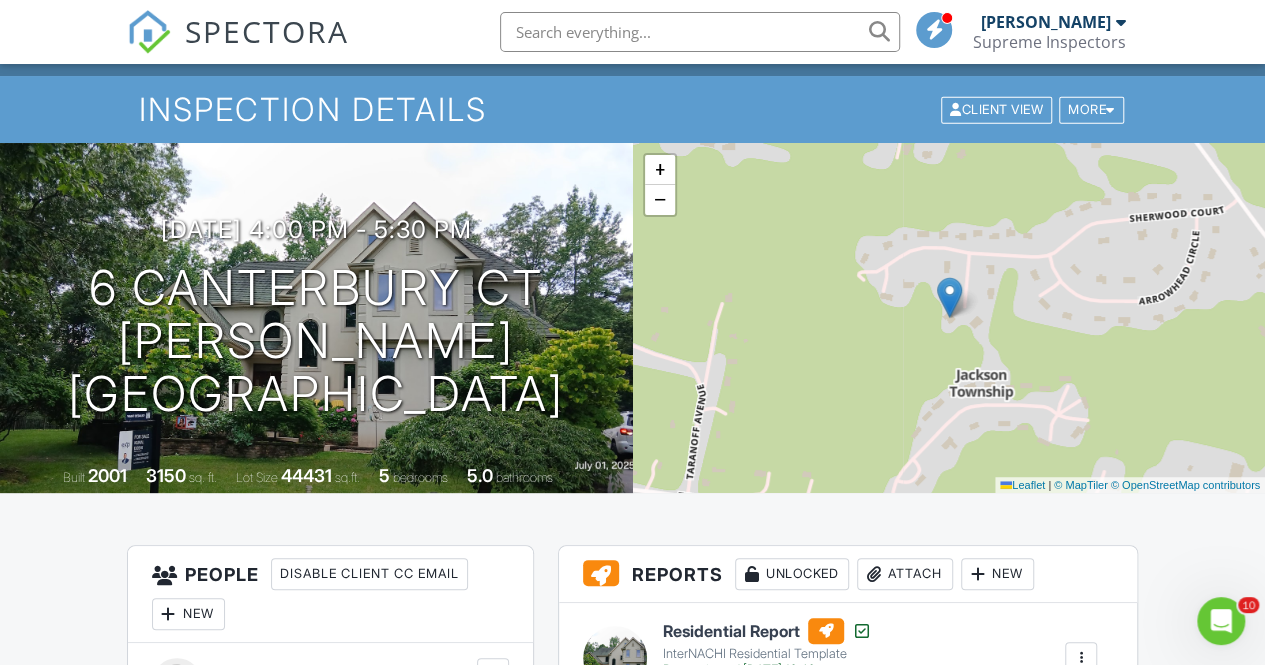 click on "SPECTORA" at bounding box center [267, 31] 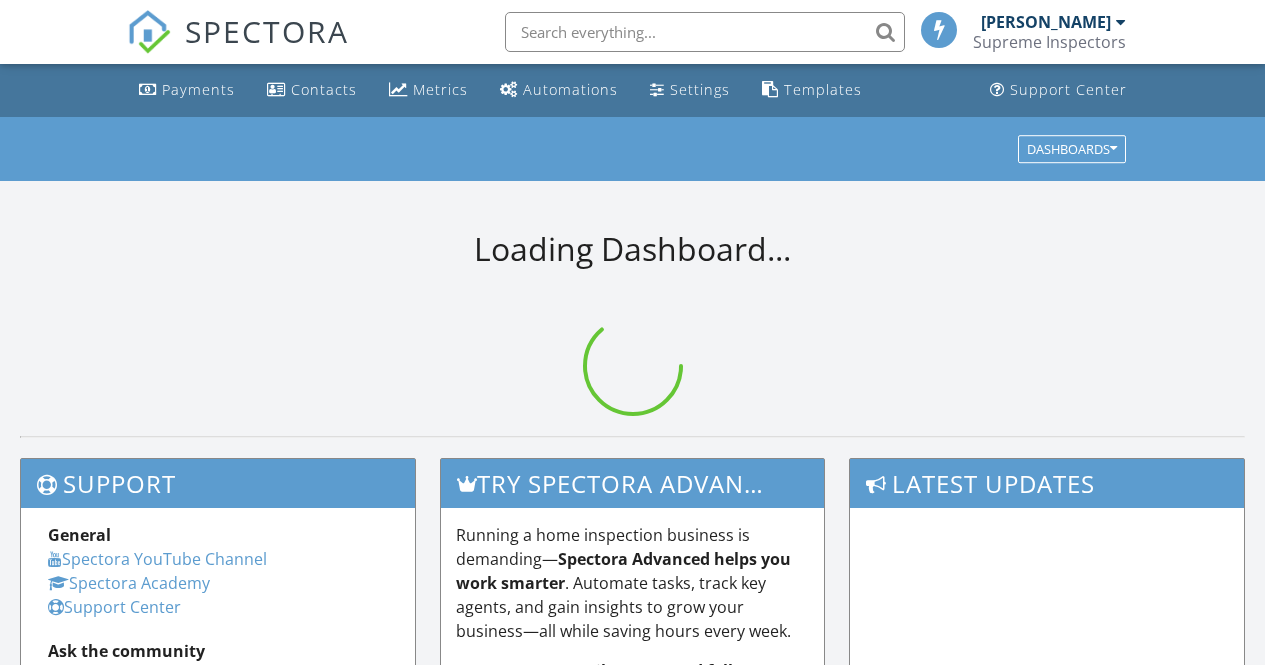 scroll, scrollTop: 0, scrollLeft: 0, axis: both 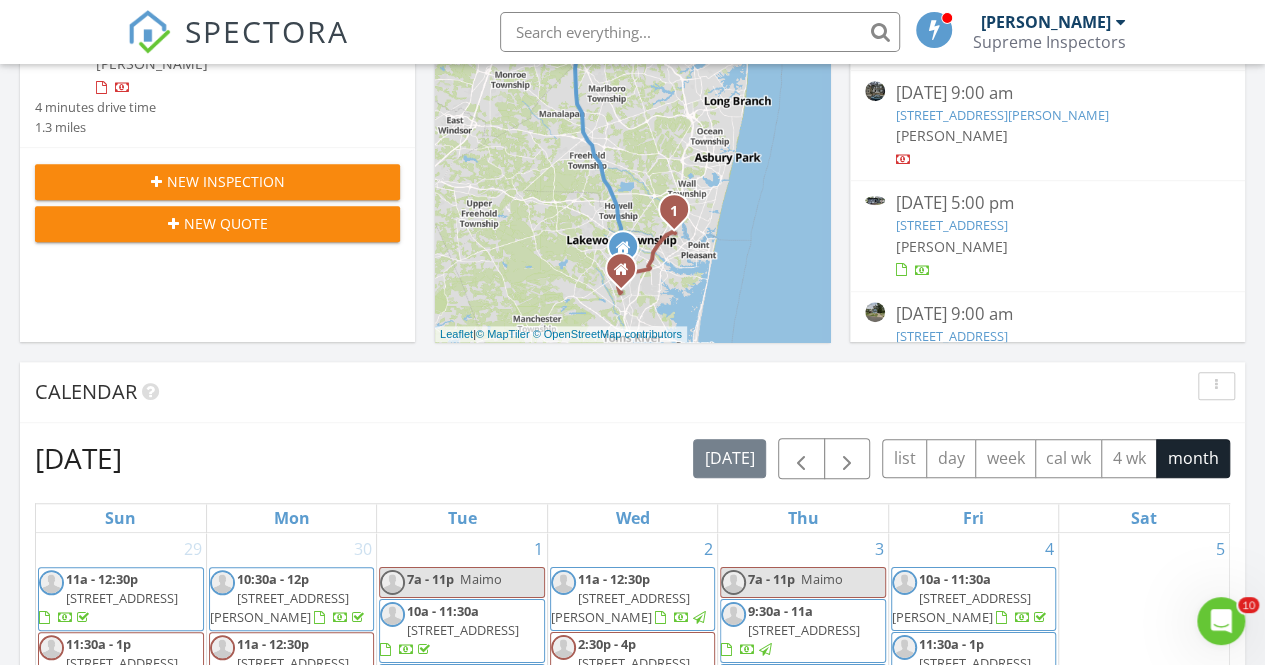 click on "New Inspection" at bounding box center [217, 181] 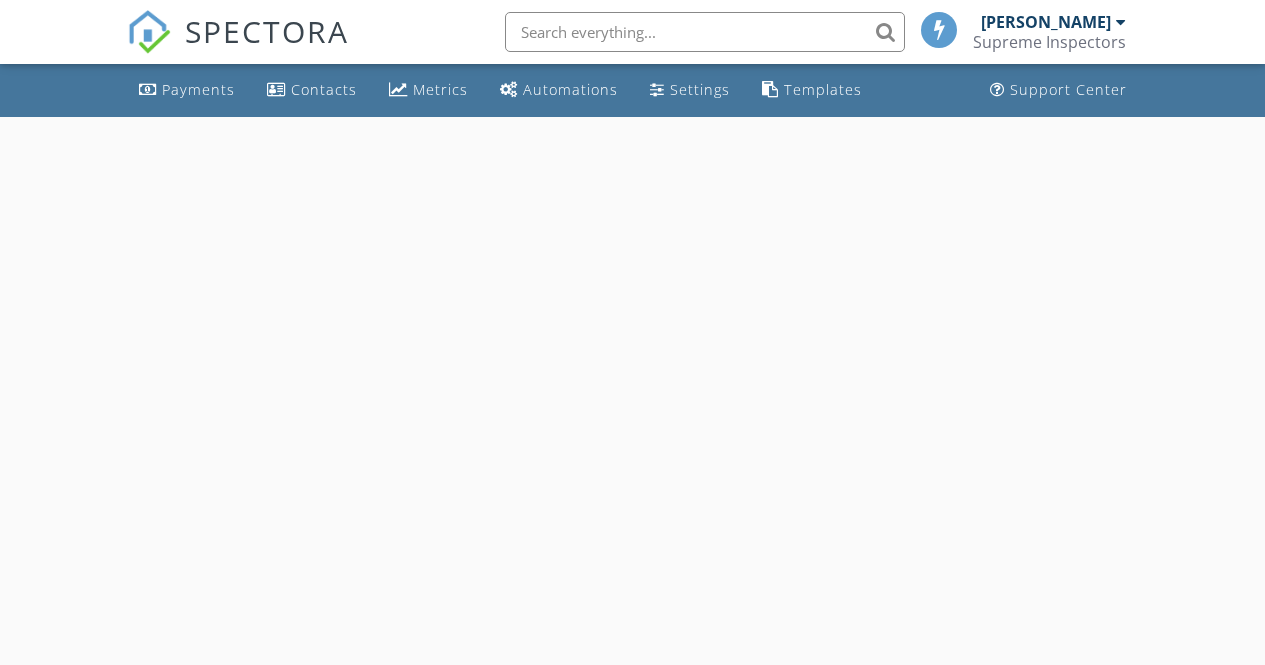 scroll, scrollTop: 0, scrollLeft: 0, axis: both 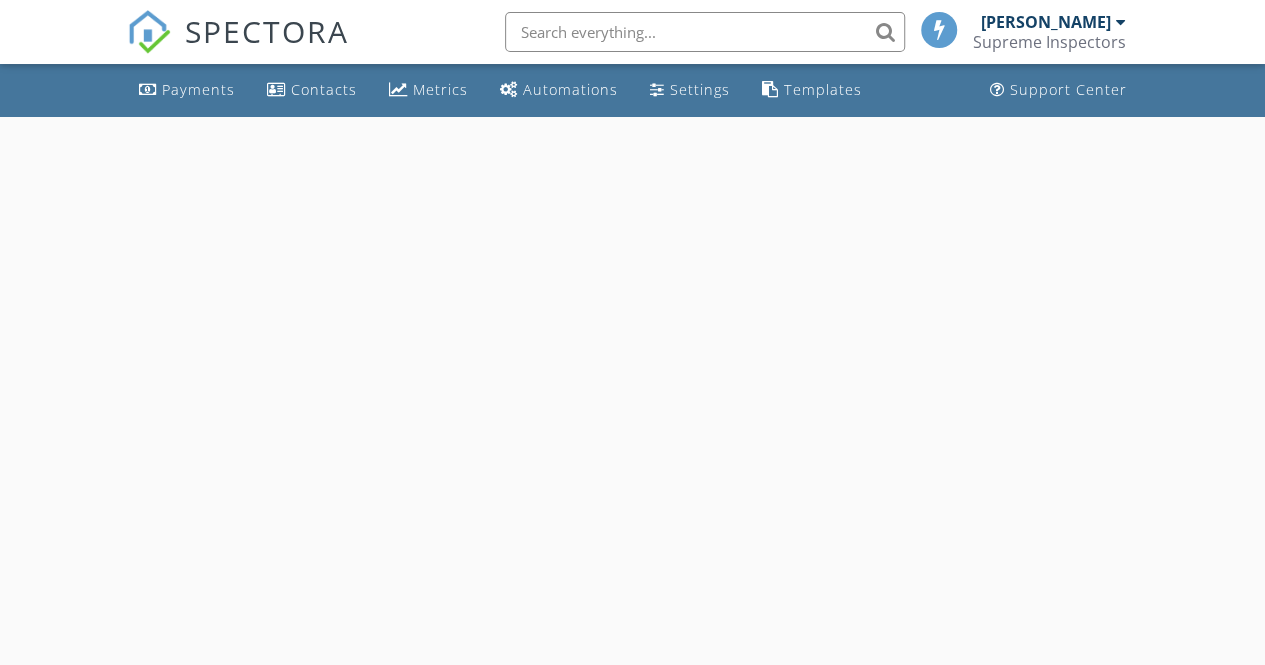 select on "6" 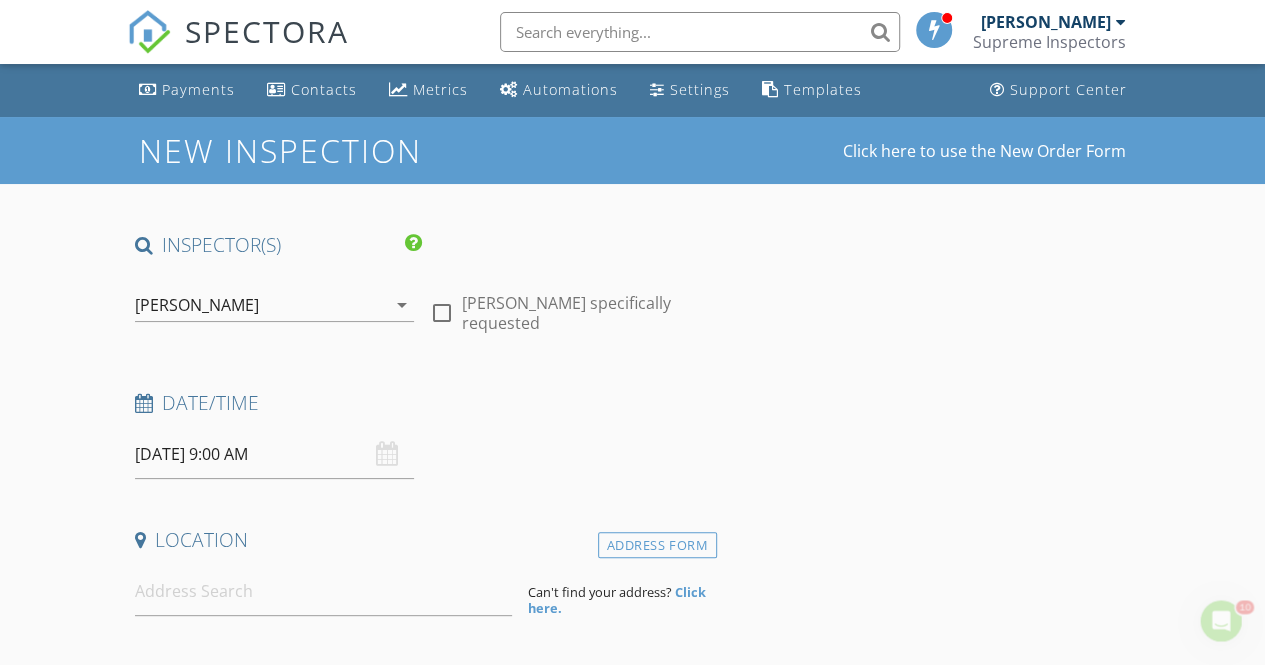 scroll, scrollTop: 0, scrollLeft: 0, axis: both 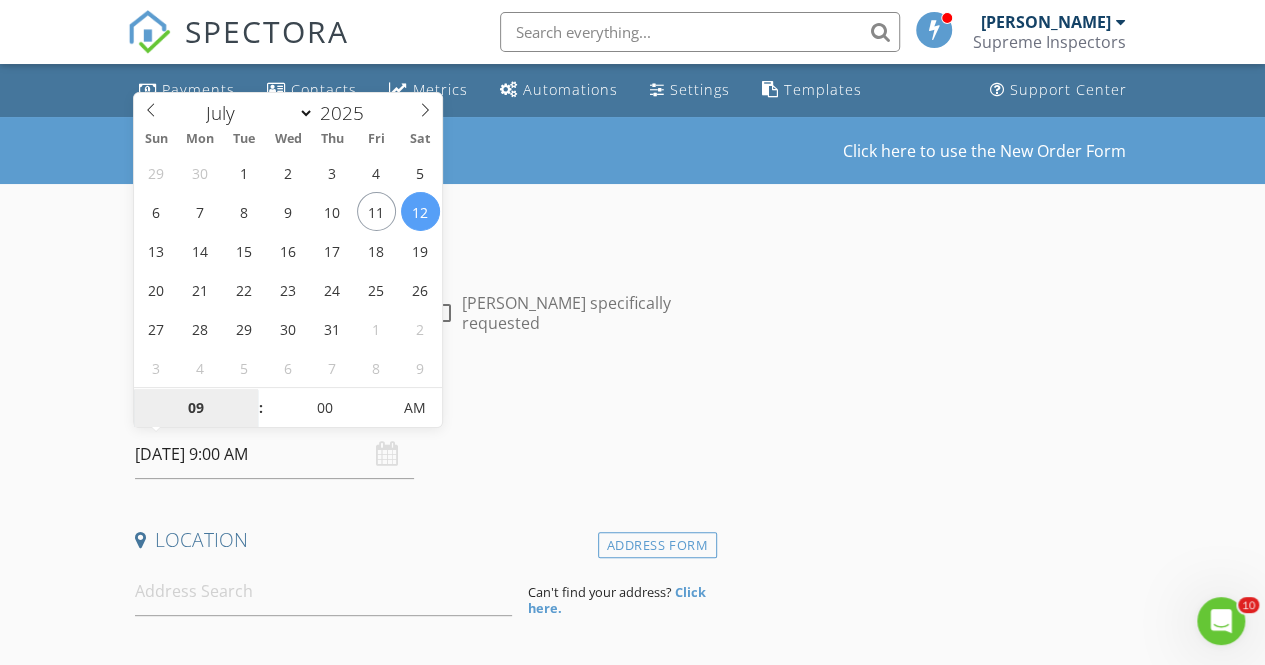 type on "07/15/2025 9:00 AM" 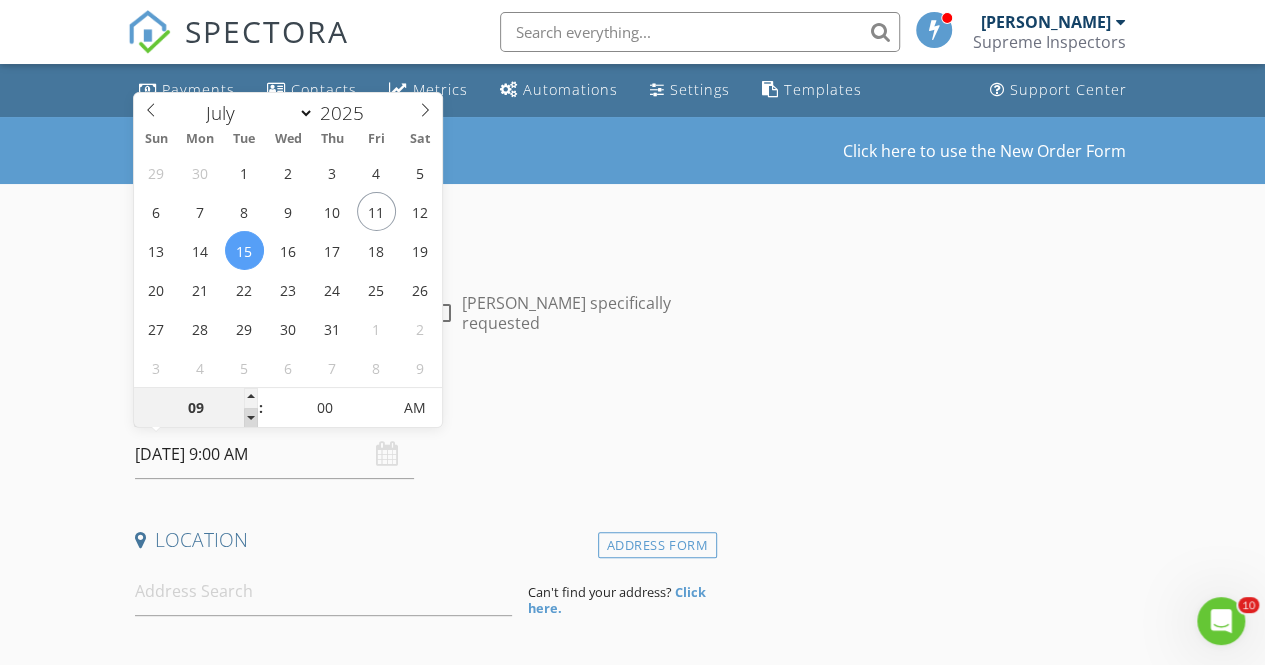 click at bounding box center [251, 418] 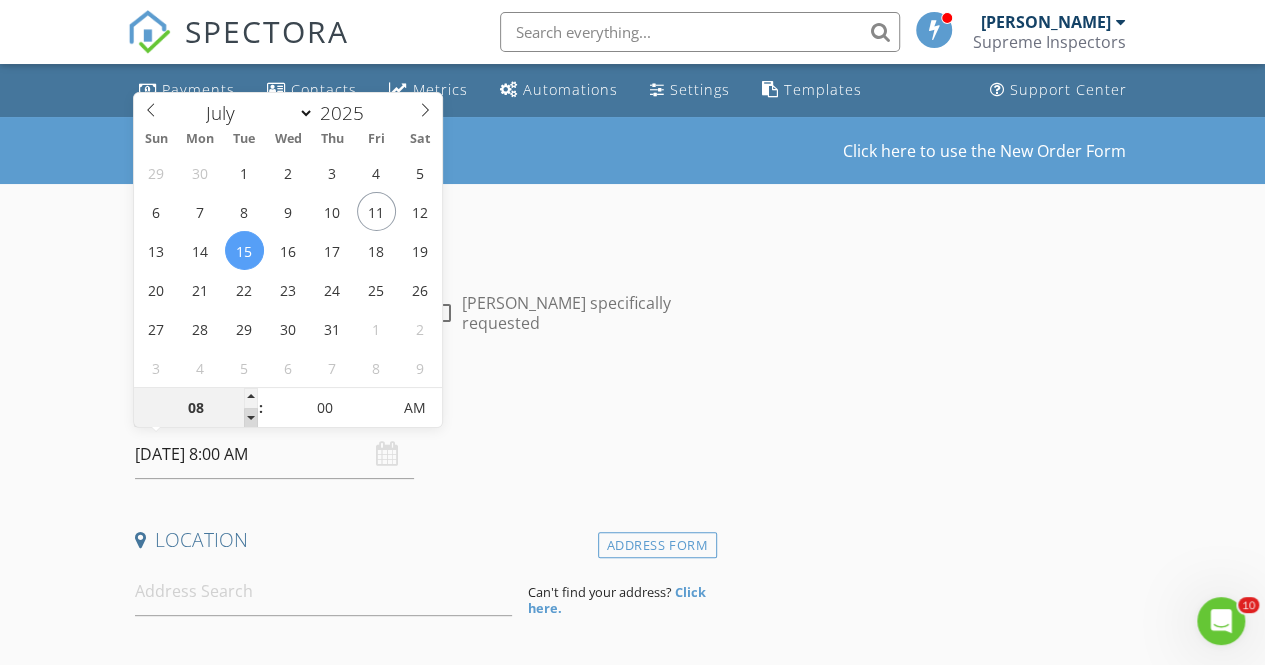 click at bounding box center (251, 418) 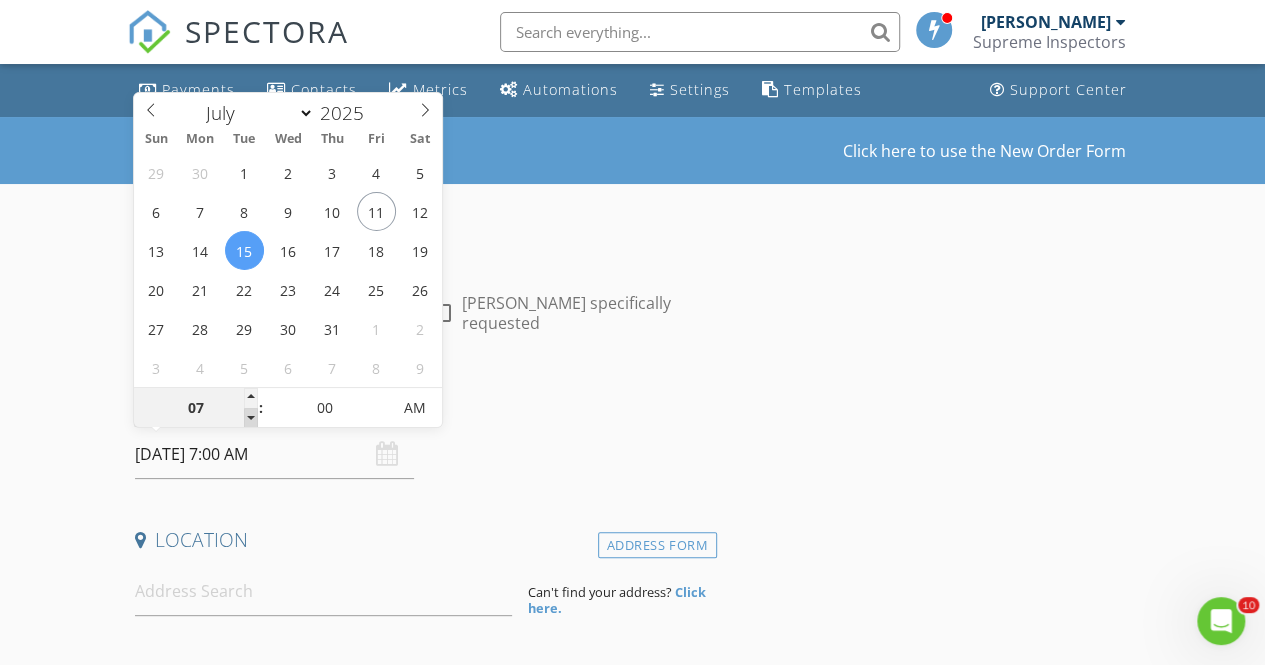 click at bounding box center [251, 418] 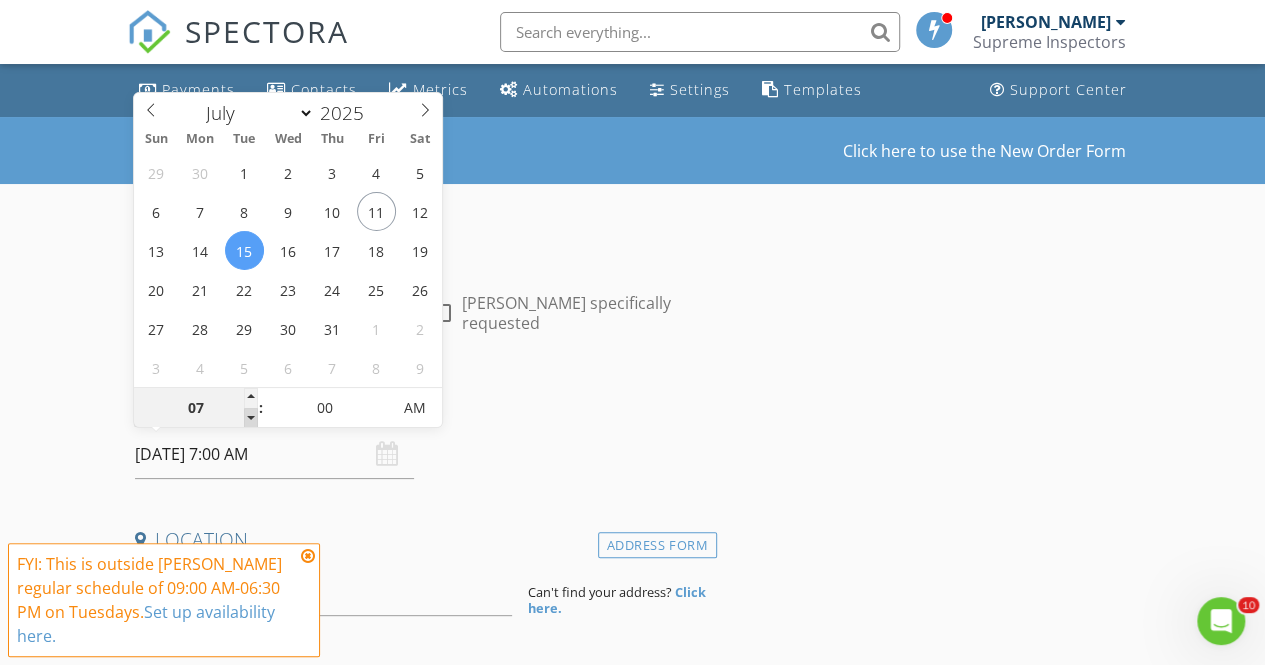 type on "06" 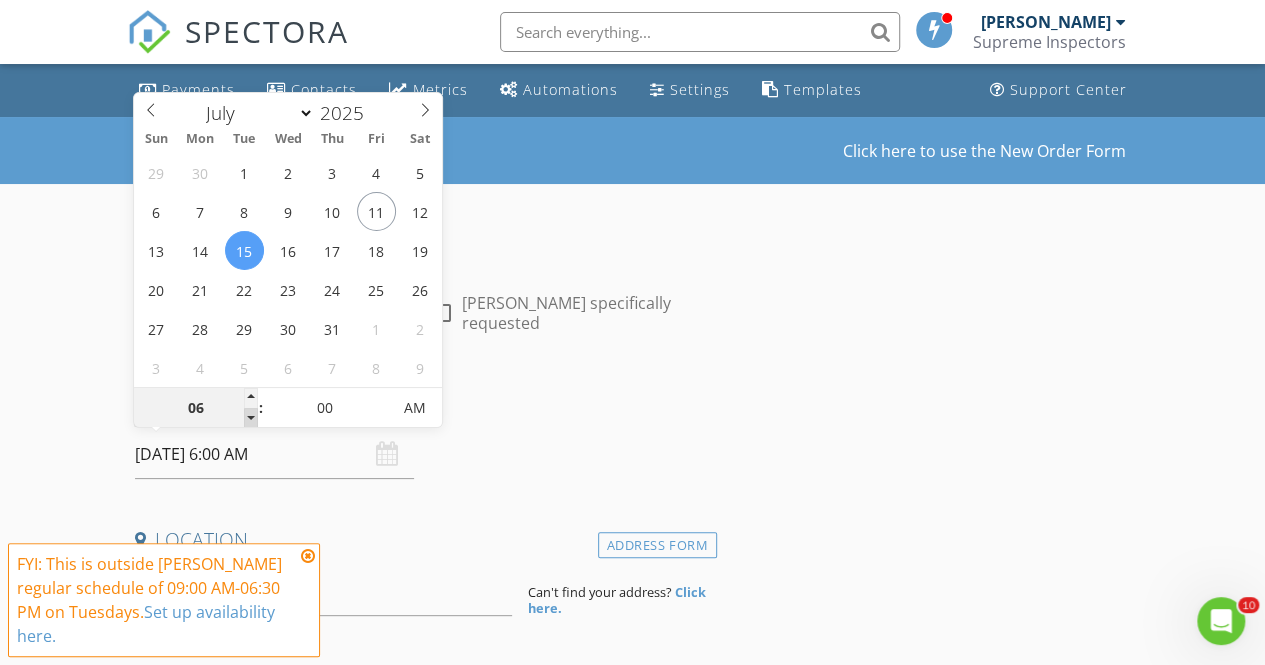 click at bounding box center [251, 418] 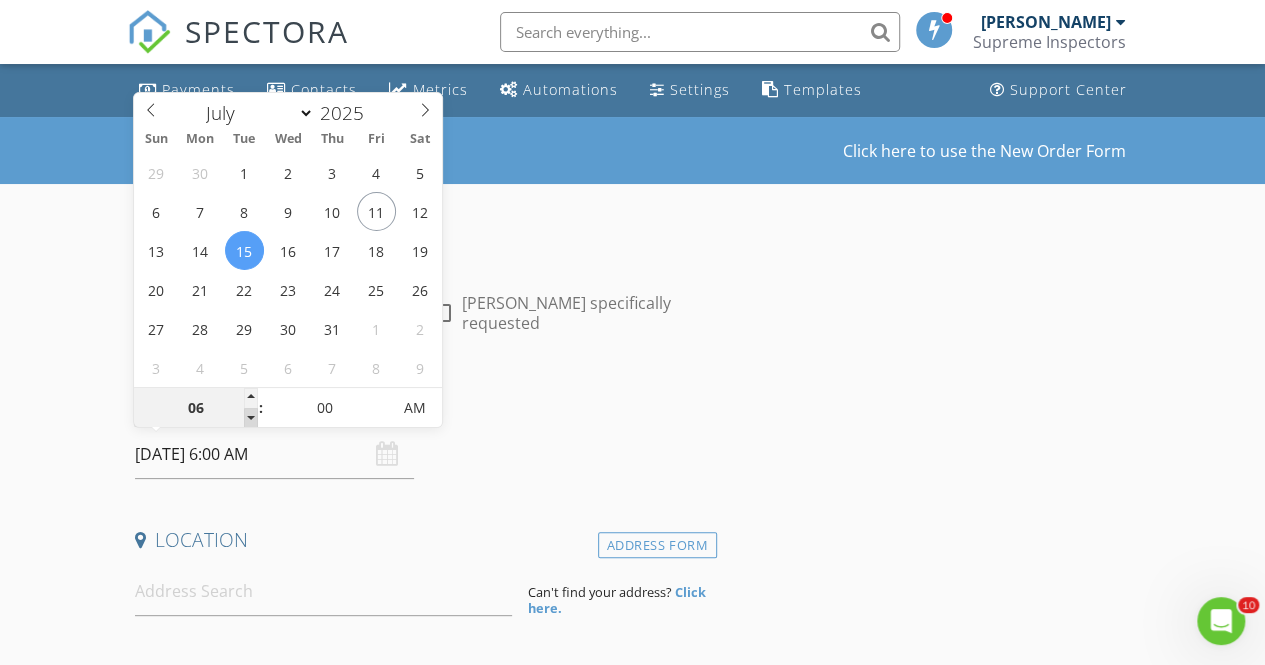 type on "05" 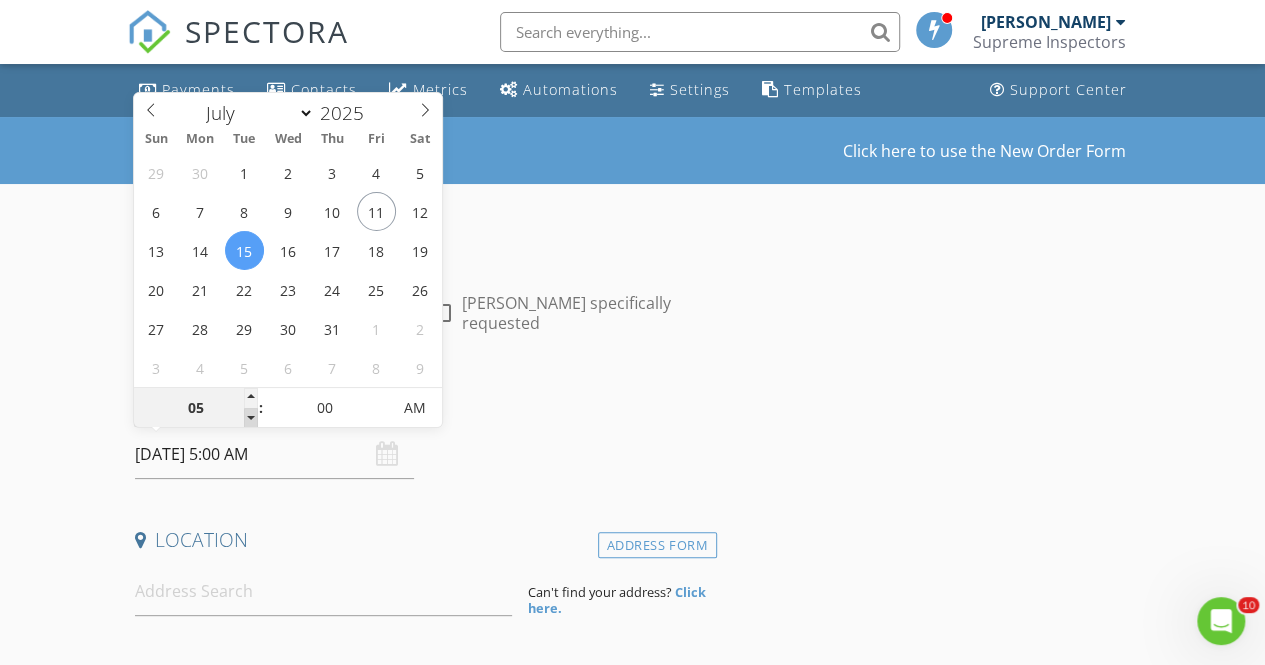 click at bounding box center (251, 418) 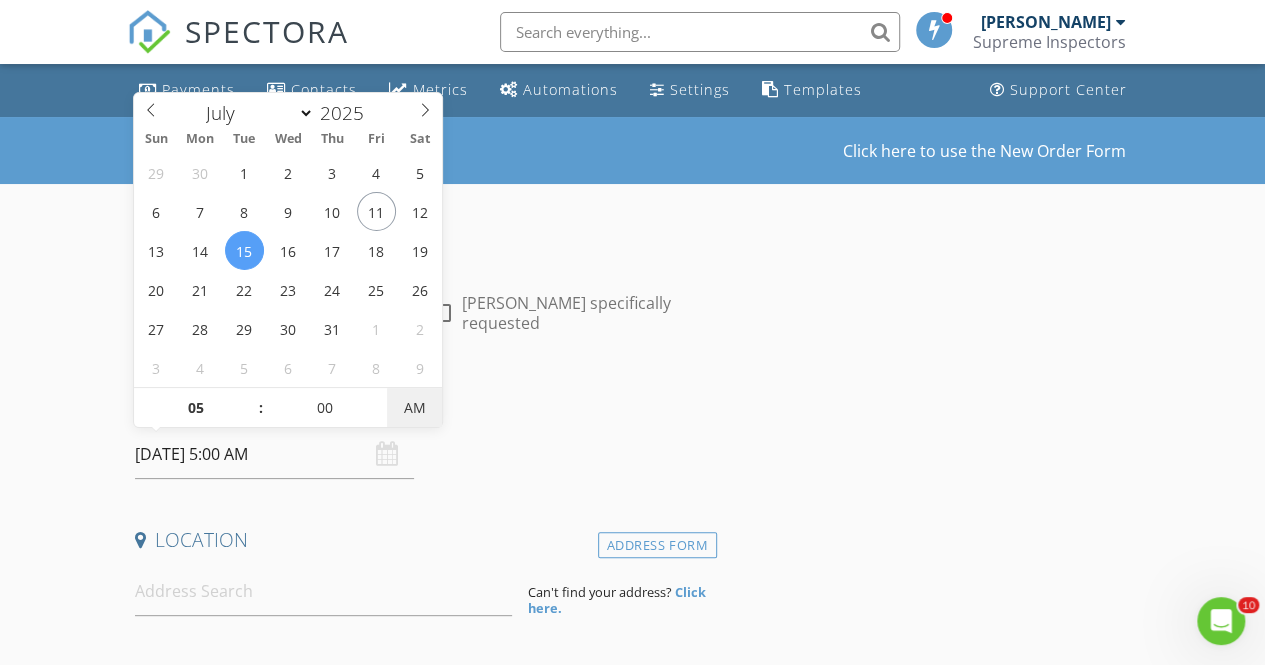 type on "[DATE] 5:00 PM" 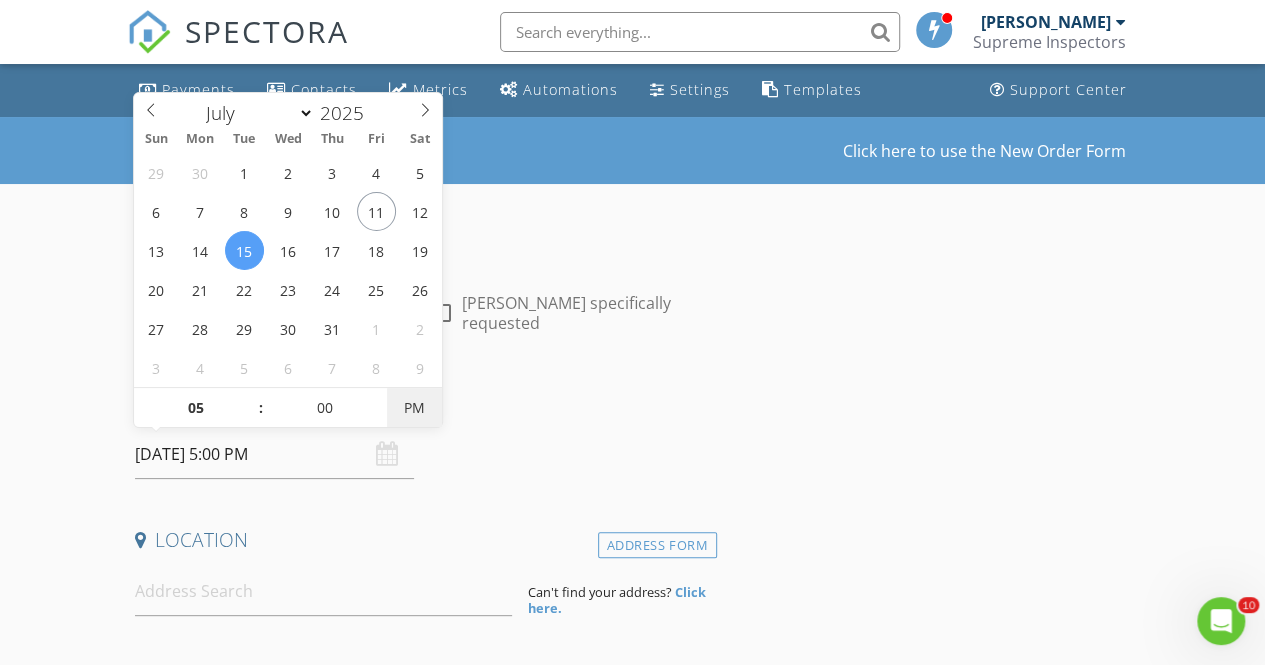 click on "PM" at bounding box center (414, 408) 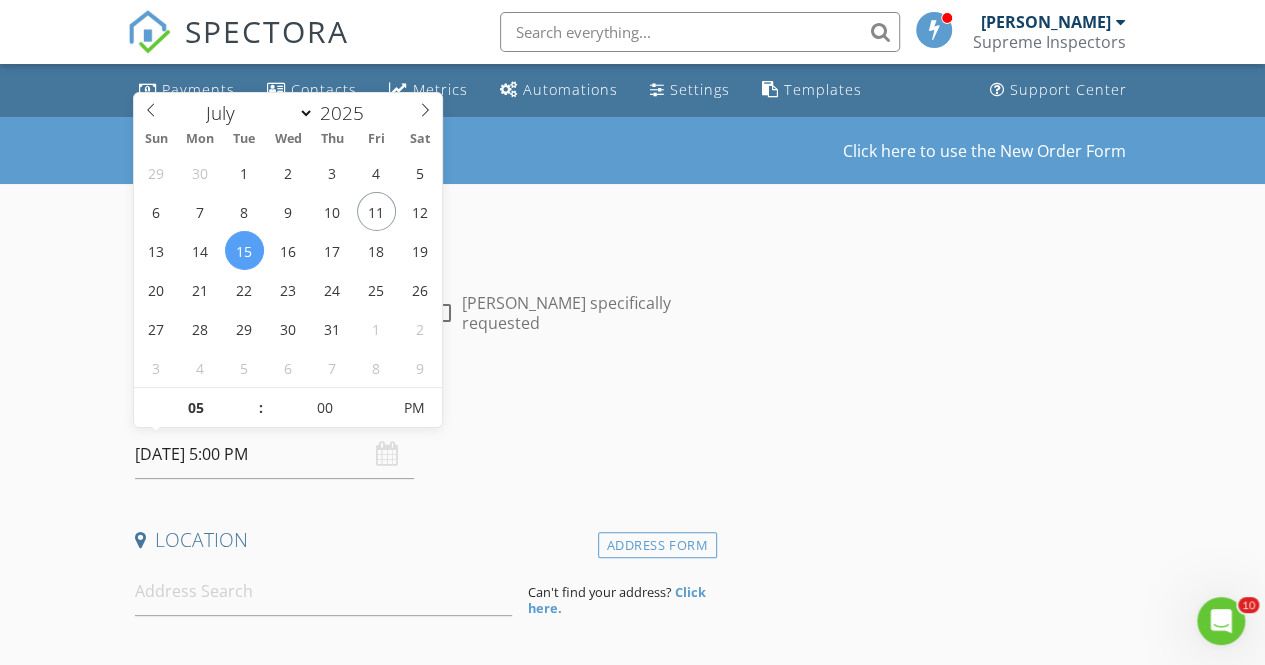 click on "Date/Time" at bounding box center (422, 403) 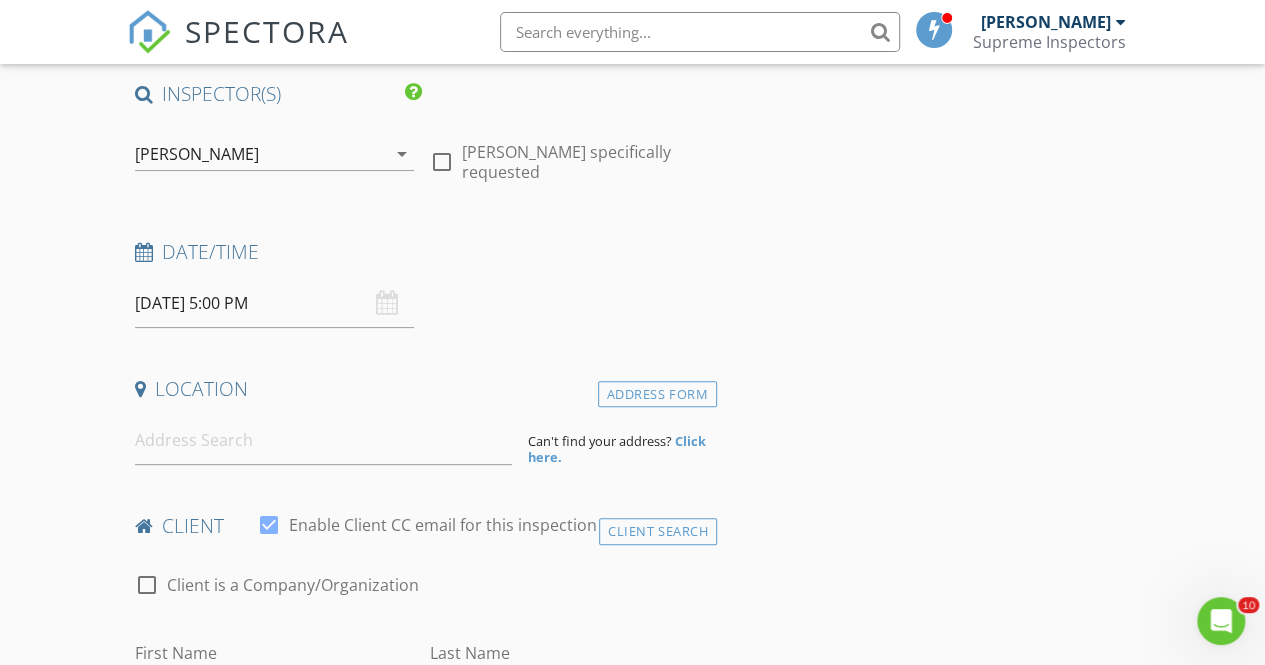 scroll, scrollTop: 152, scrollLeft: 0, axis: vertical 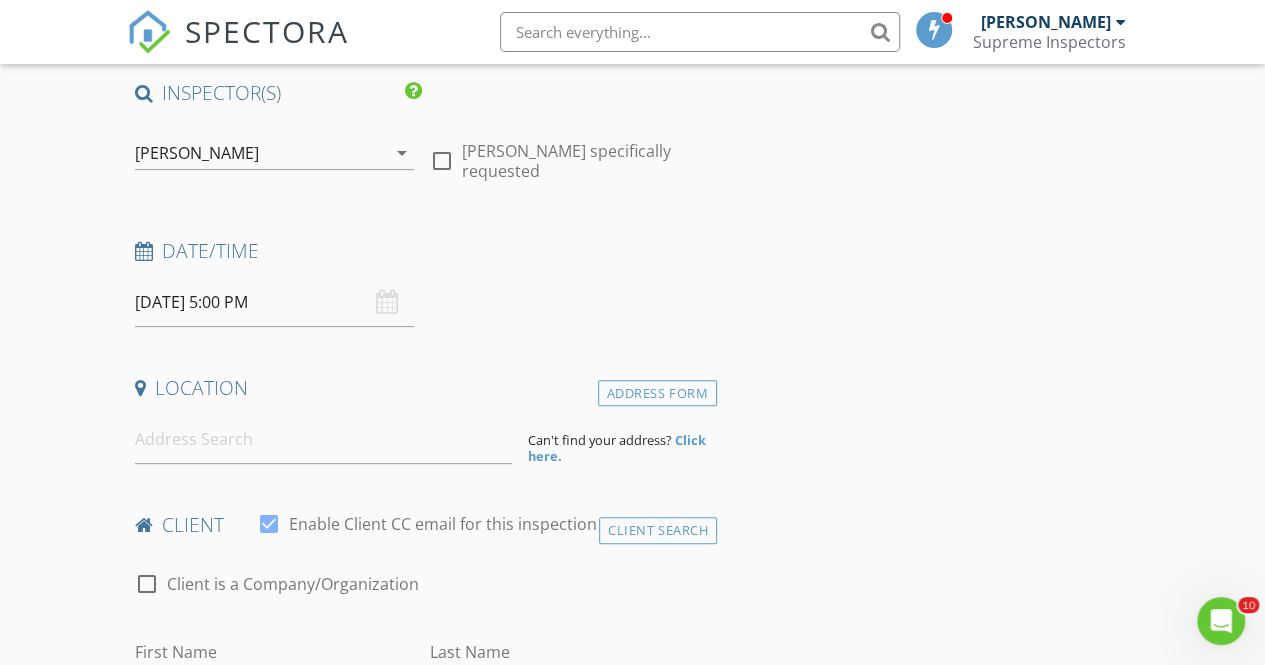 click on "INSPECTOR(S)
check_box   Aaron Friedman   PRIMARY   check_box_outline_blank   Yehuda Polter     Aaron Friedman arrow_drop_down   check_box_outline_blank Aaron Friedman specifically requested
Date/Time
07/15/2025 5:00 PM
Location
Address Form       Can't find your address?   Click here.
client
check_box Enable Client CC email for this inspection   Client Search     check_box_outline_blank Client is a Company/Organization     First Name   Last Name   Email   CC Email   Phone           Notes   Private Notes
ADD ADDITIONAL client
SERVICES
arrow_drop_down     Select Discount Code arrow_drop_down    Charges       TOTAL   $0.00    Duration    No services with durations selected      Templates    No templates selected    Agreements    No agreements selected
Manual Edit" at bounding box center [422, 1490] 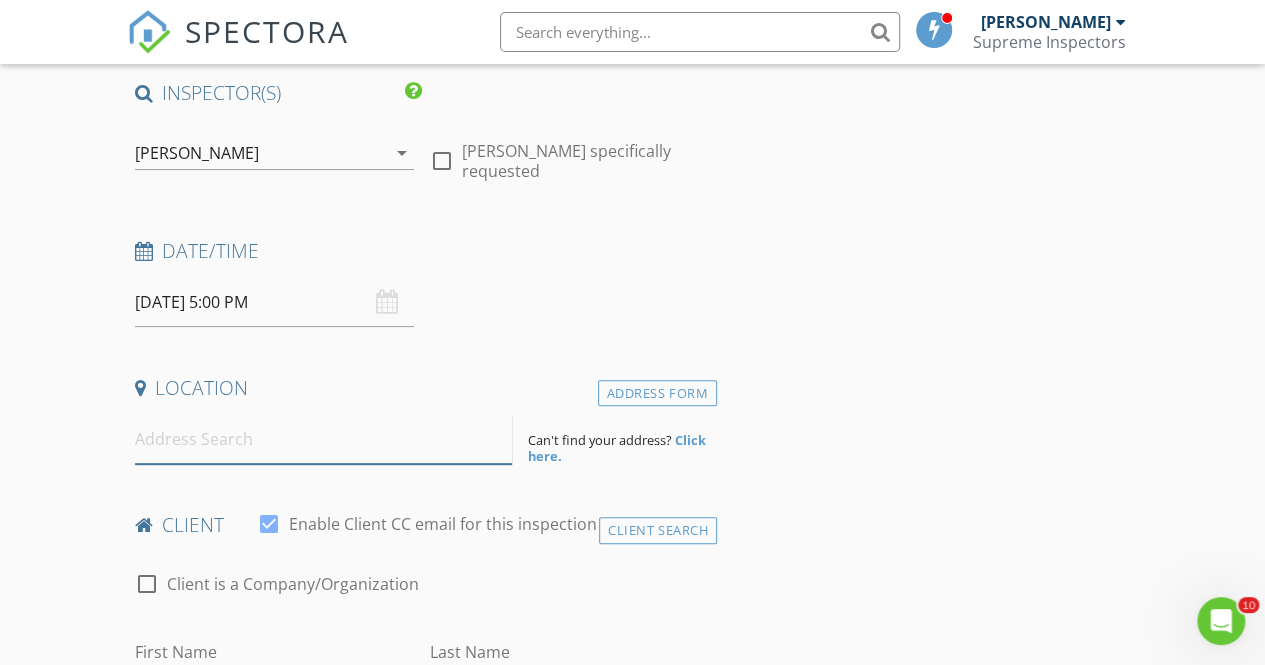 click at bounding box center (324, 439) 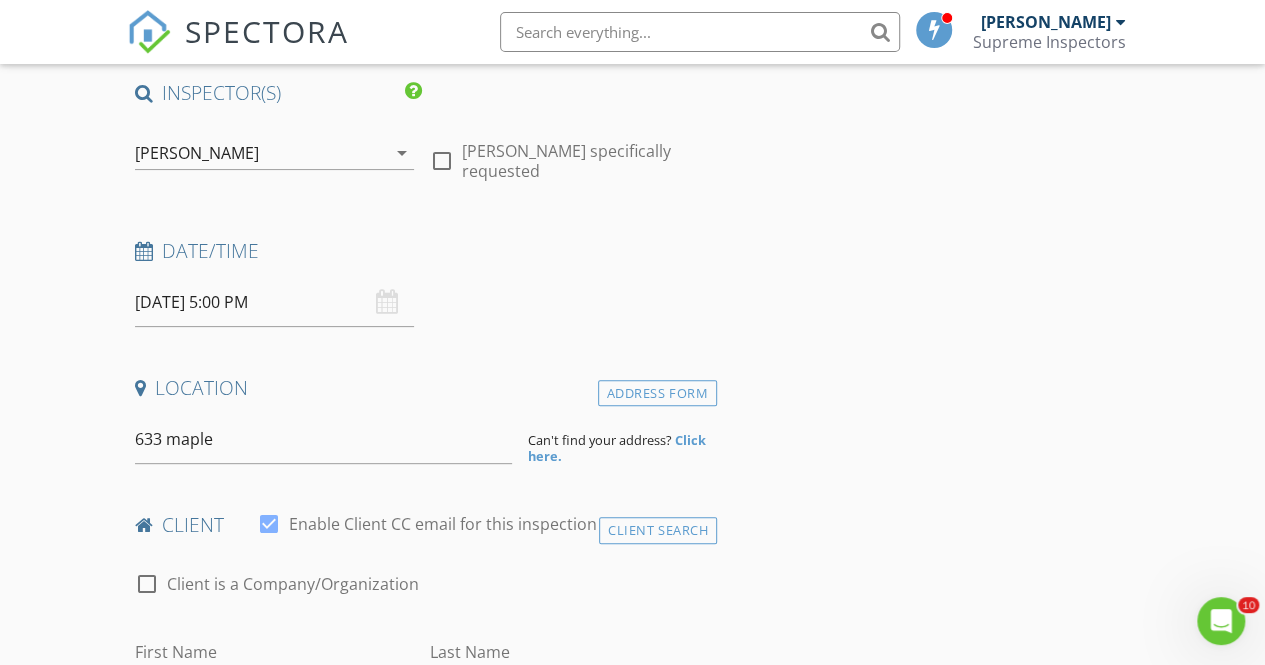 type on "633 Maple Avenue, Elizabeth, NJ, USA" 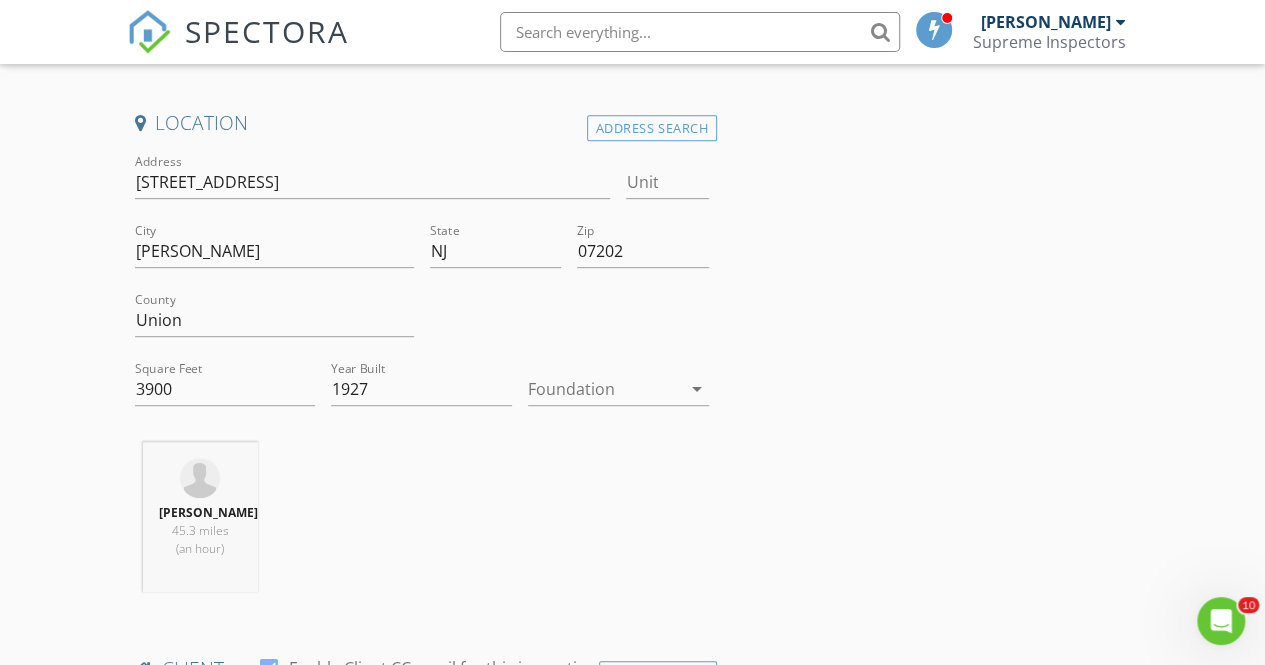 scroll, scrollTop: 416, scrollLeft: 0, axis: vertical 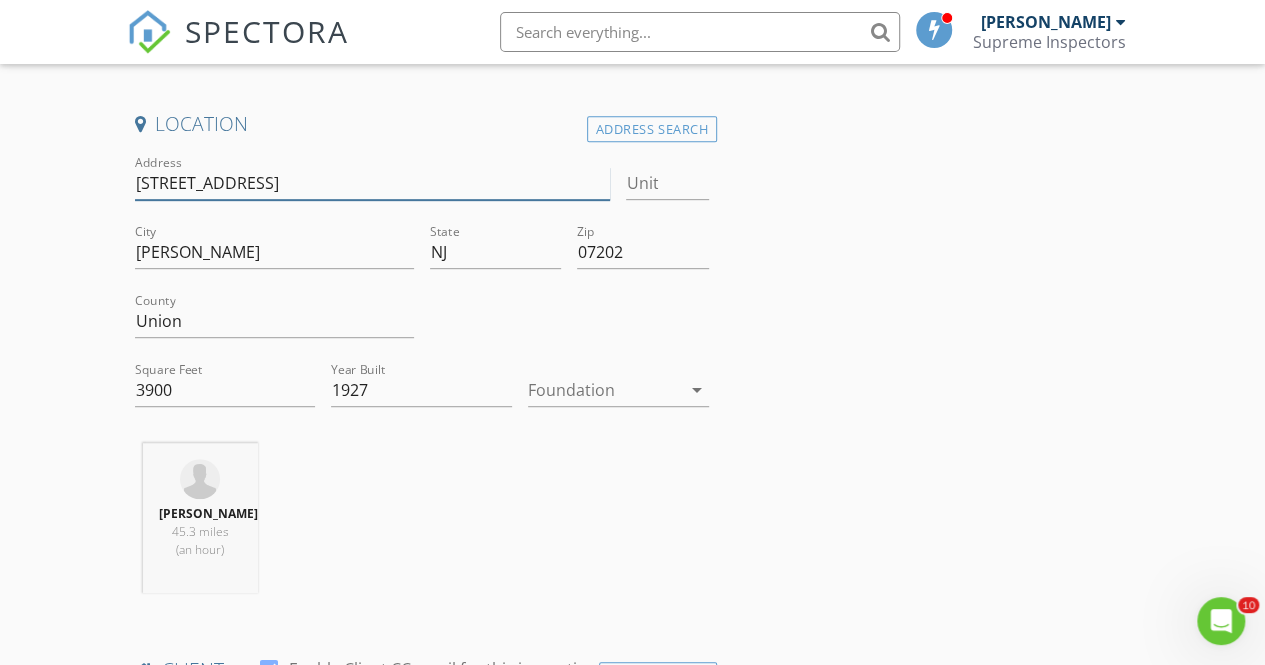 click on "633 Maple Ave" at bounding box center [373, 183] 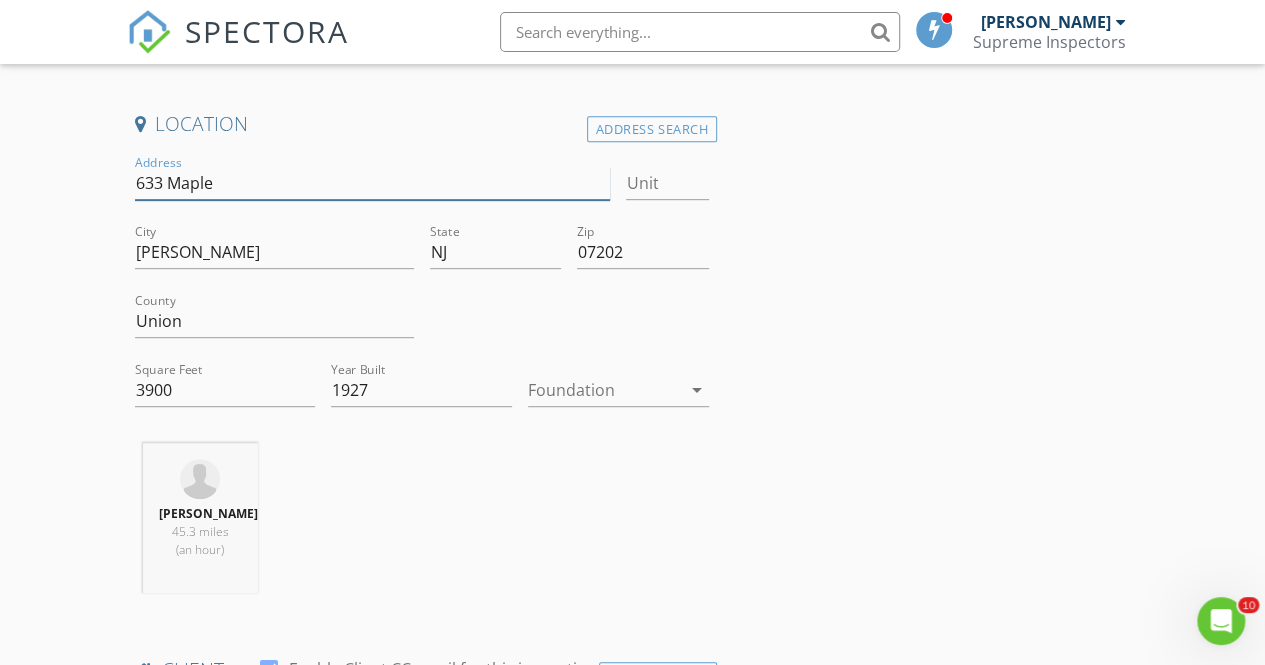 type on "633 Maple" 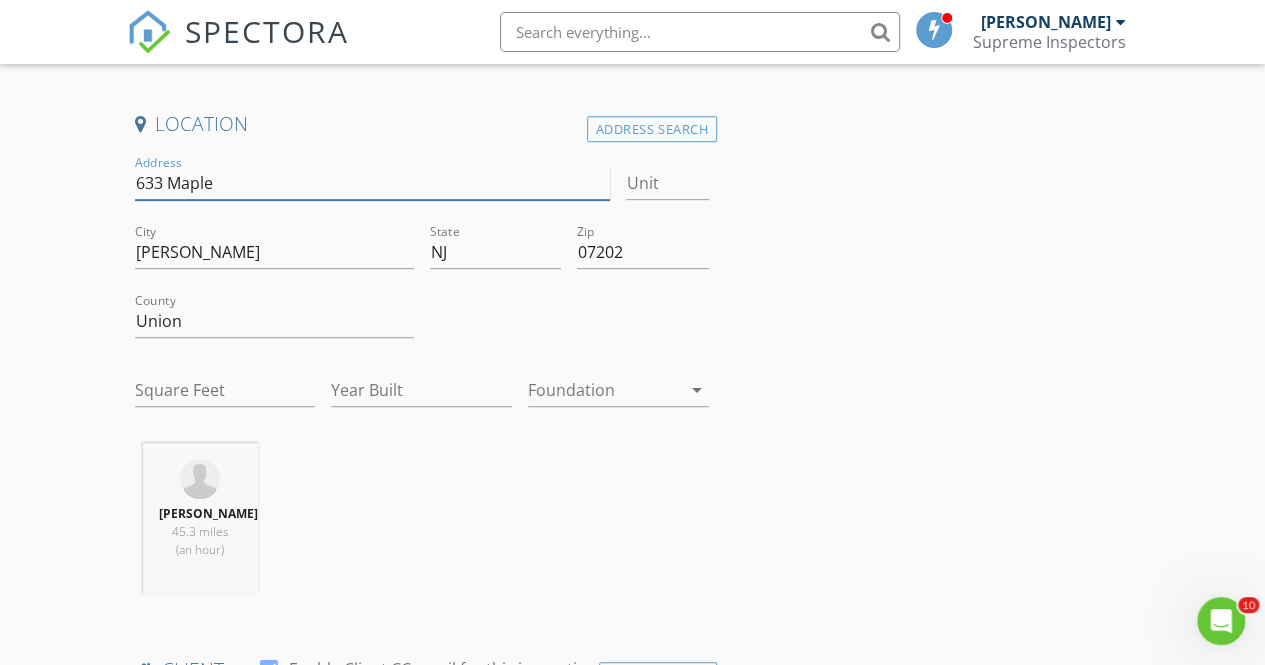 type on "633 Maple" 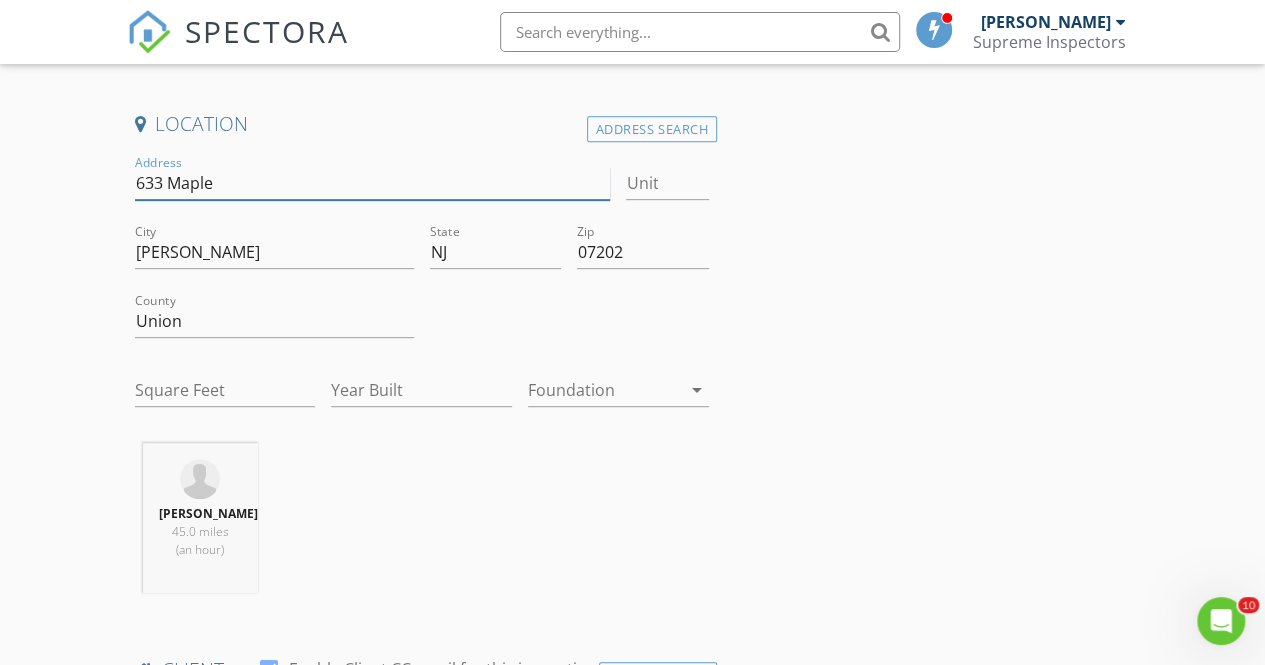 type on "3900" 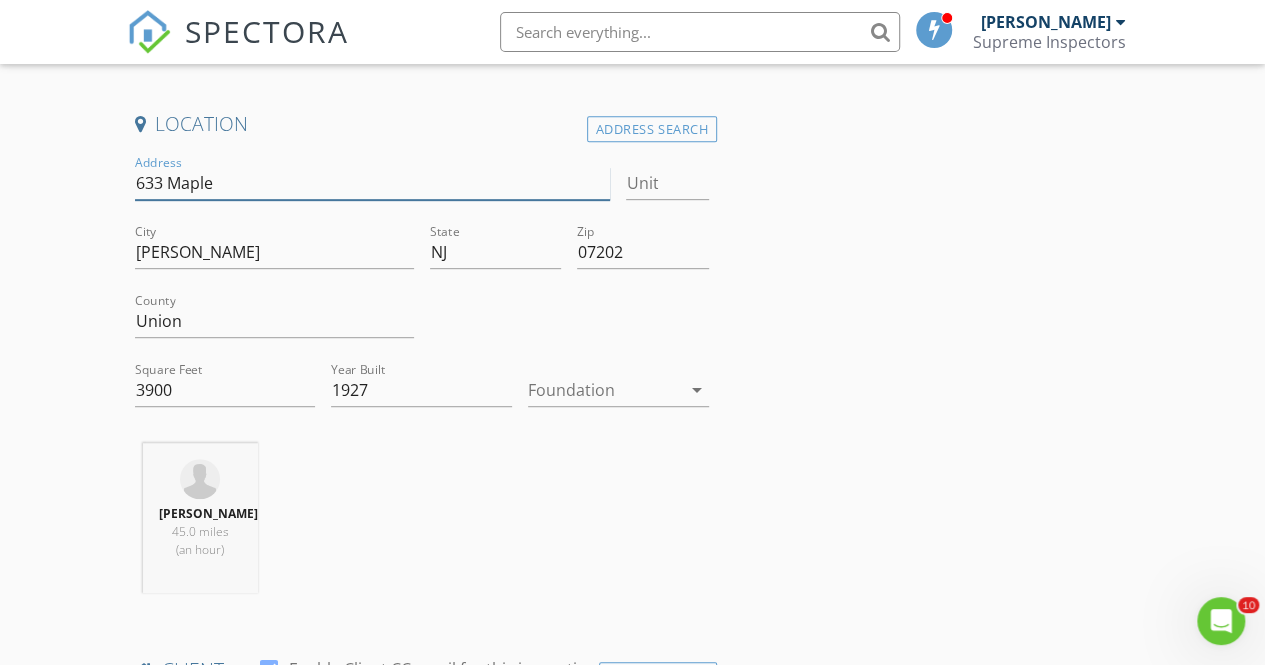 type 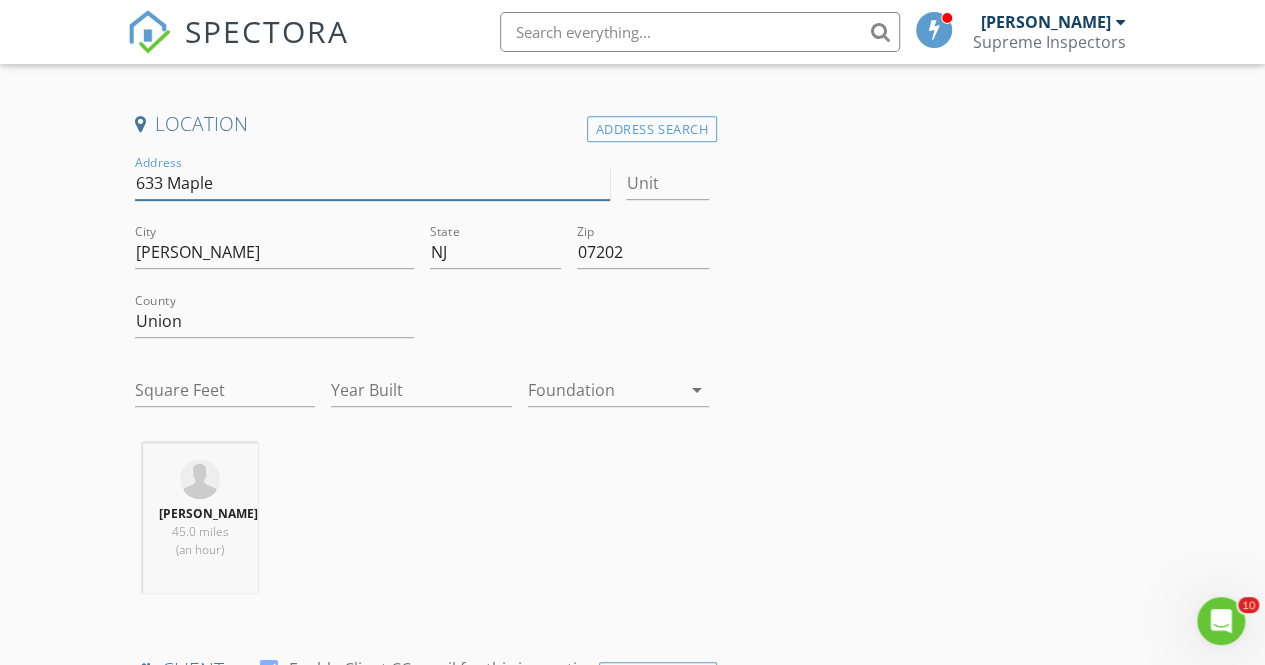 type on "3900" 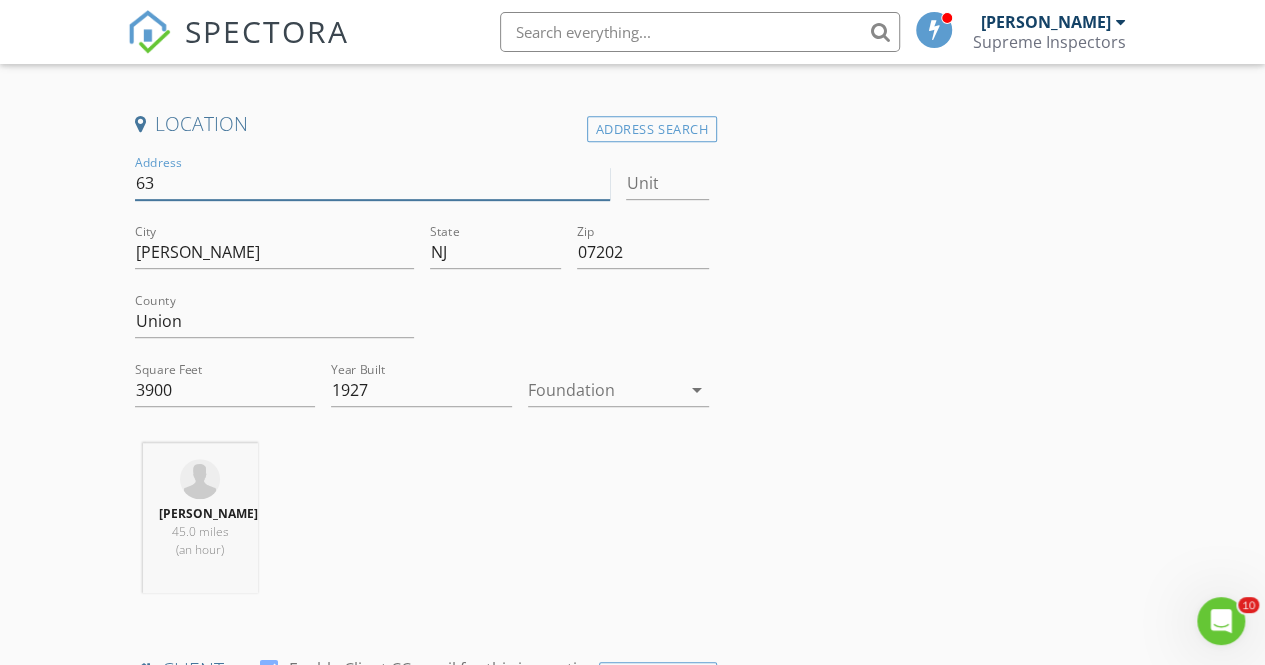 type on "6" 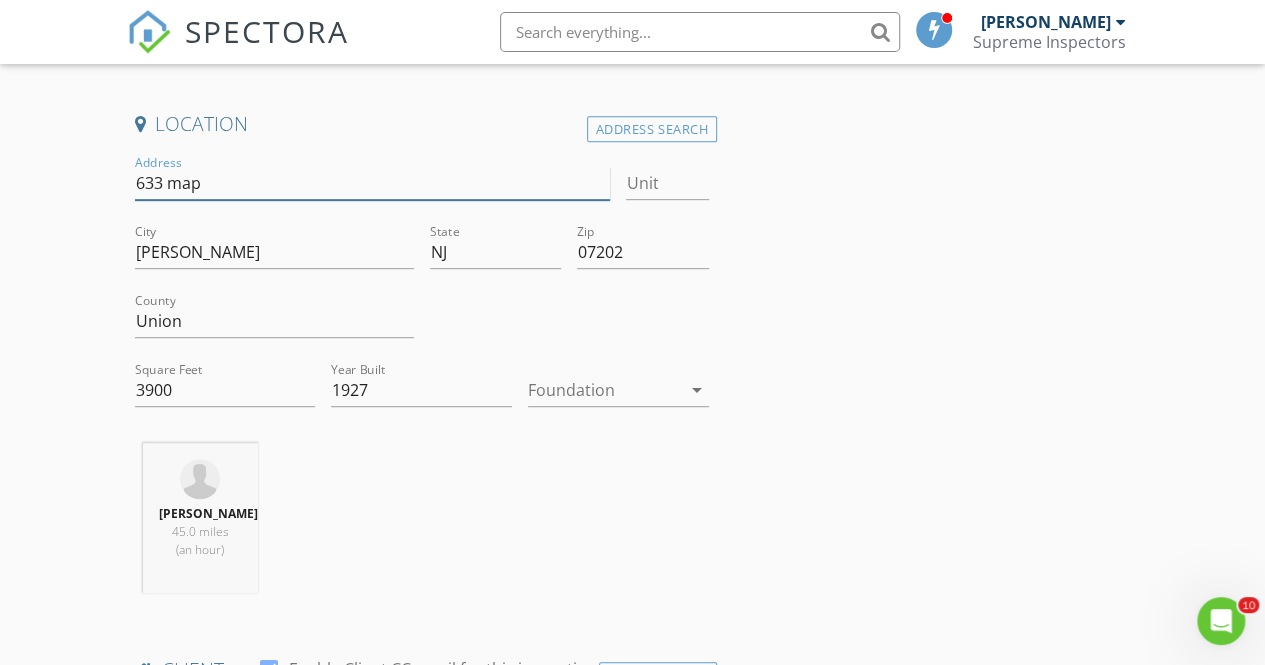 type on "633 mapl" 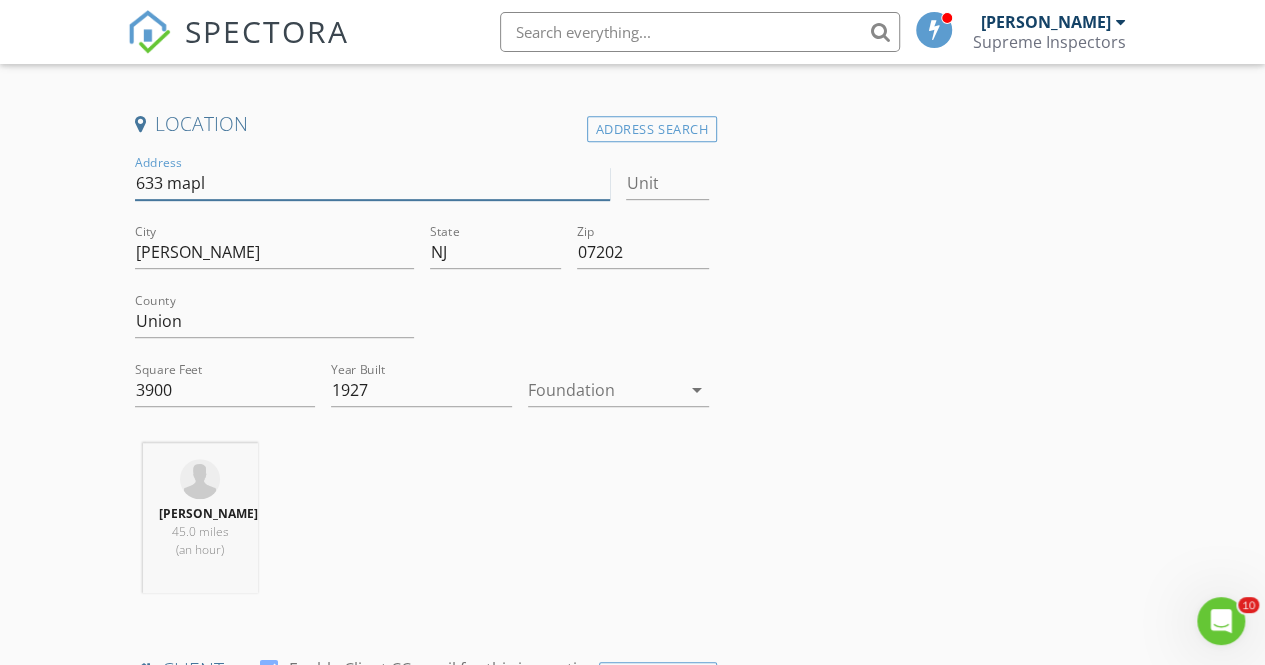 type 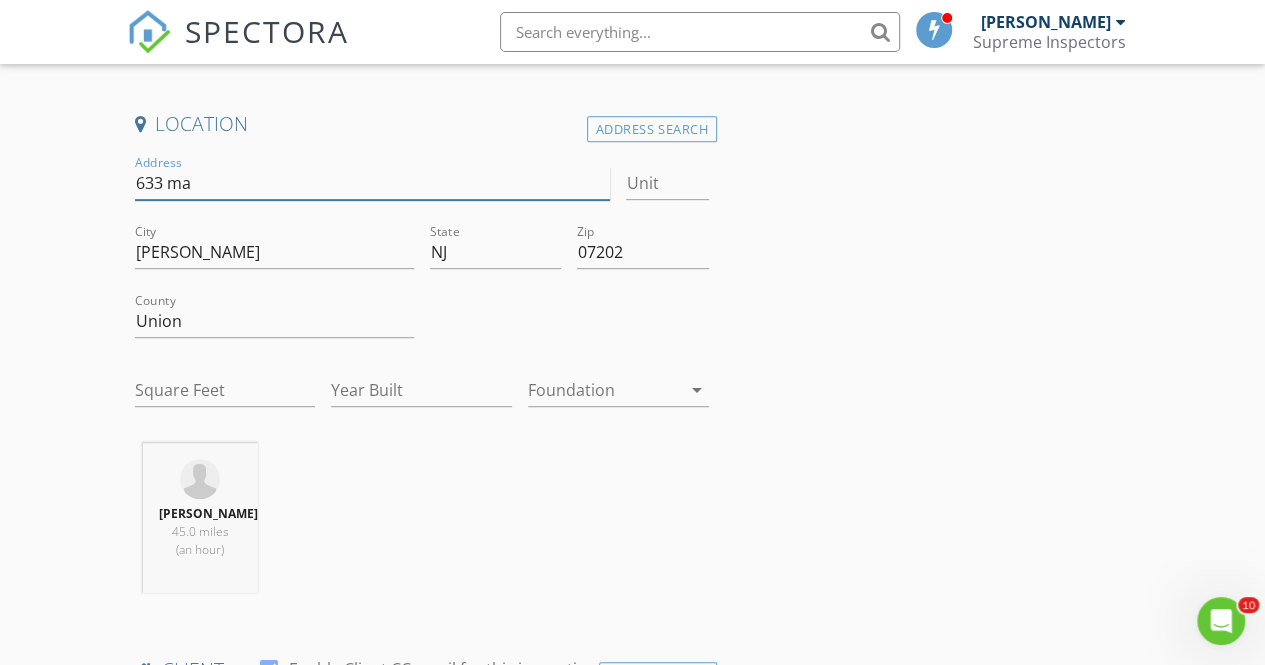 type on "633 m" 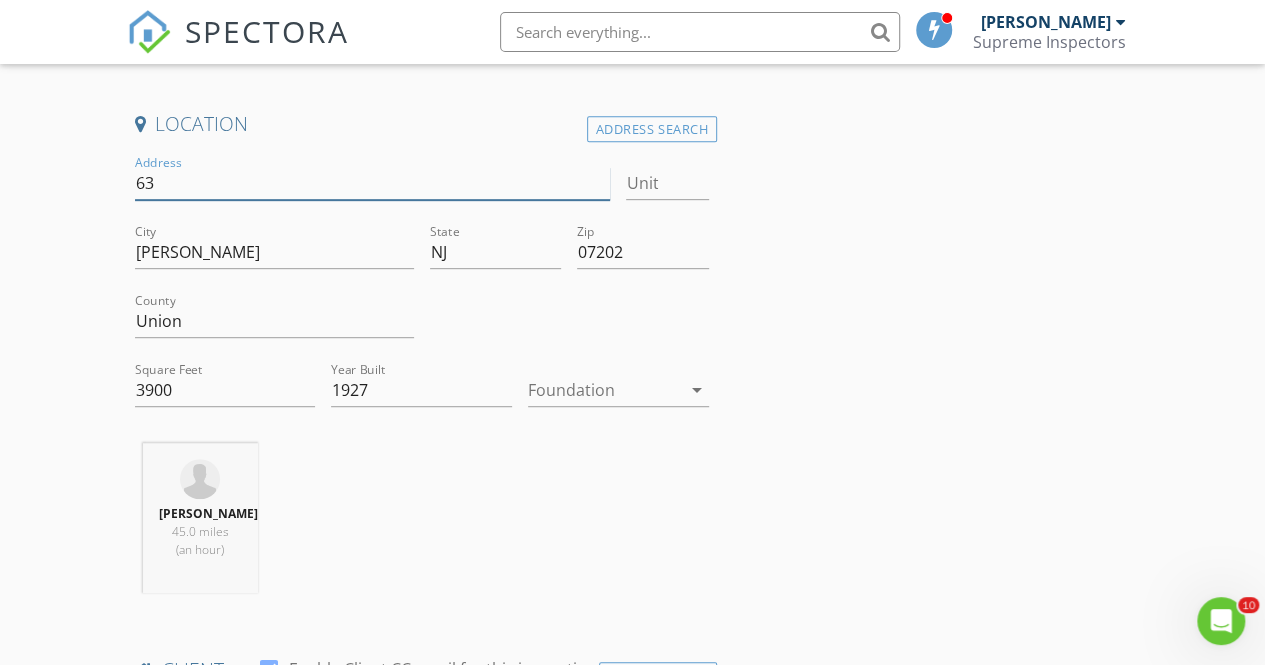 type on "6" 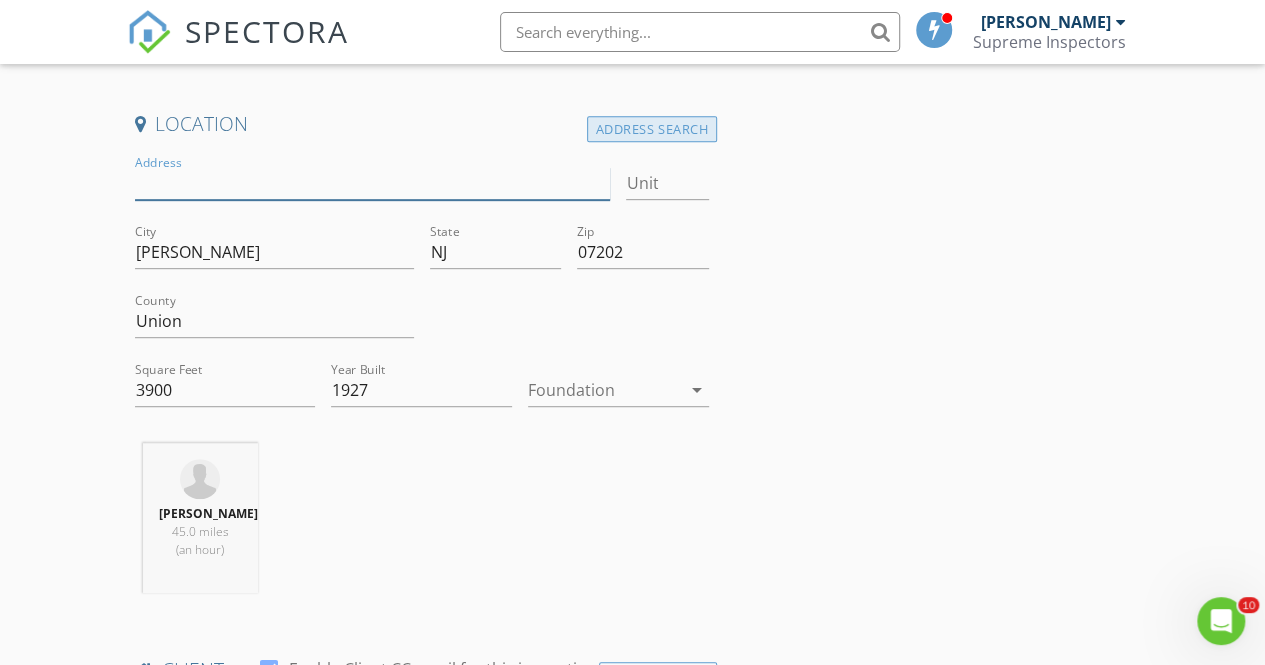 type 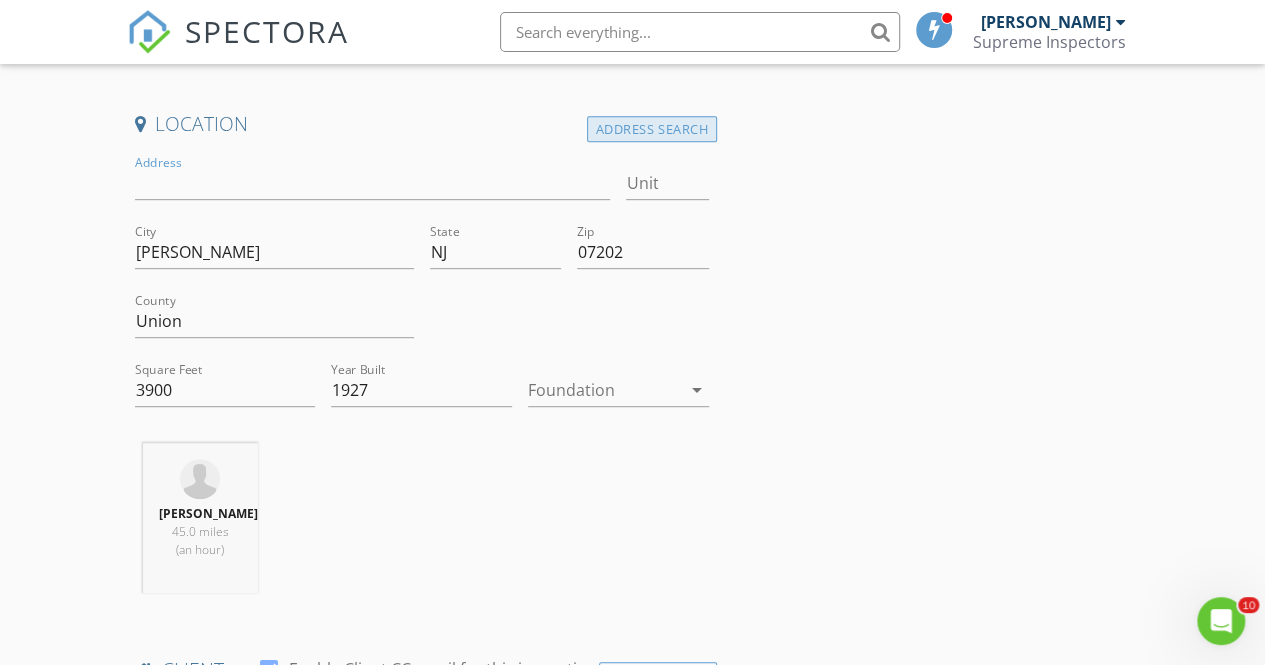click on "Address Search" at bounding box center (652, 129) 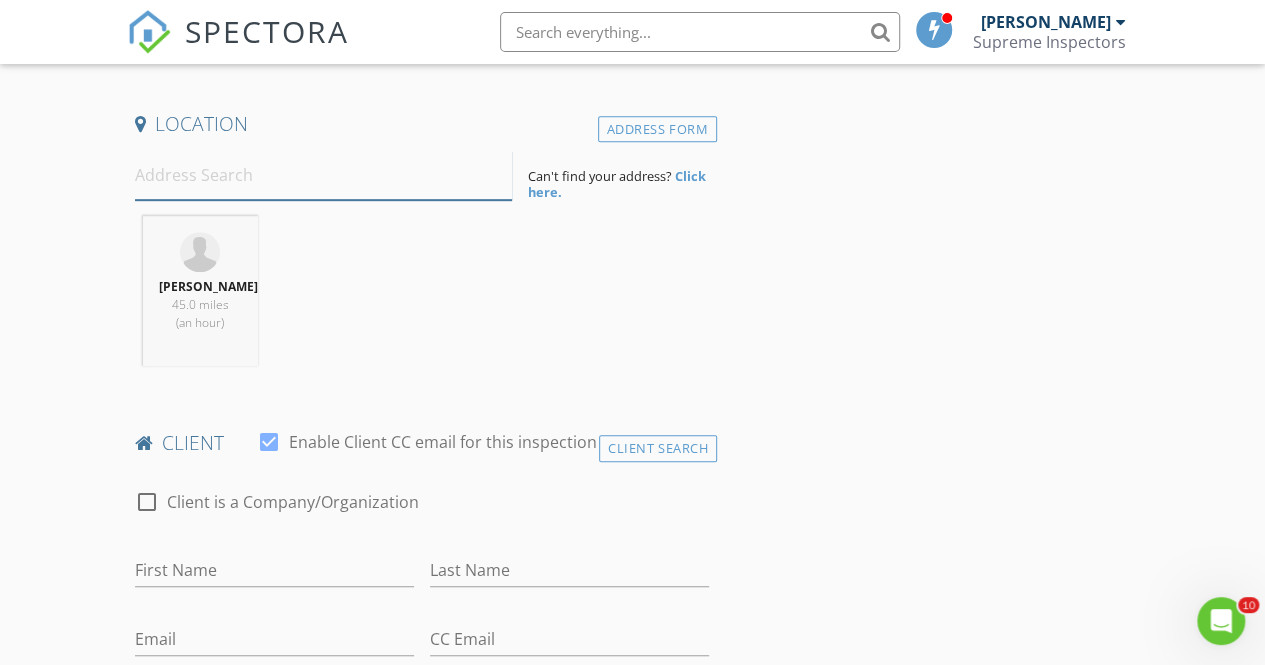 click at bounding box center [324, 175] 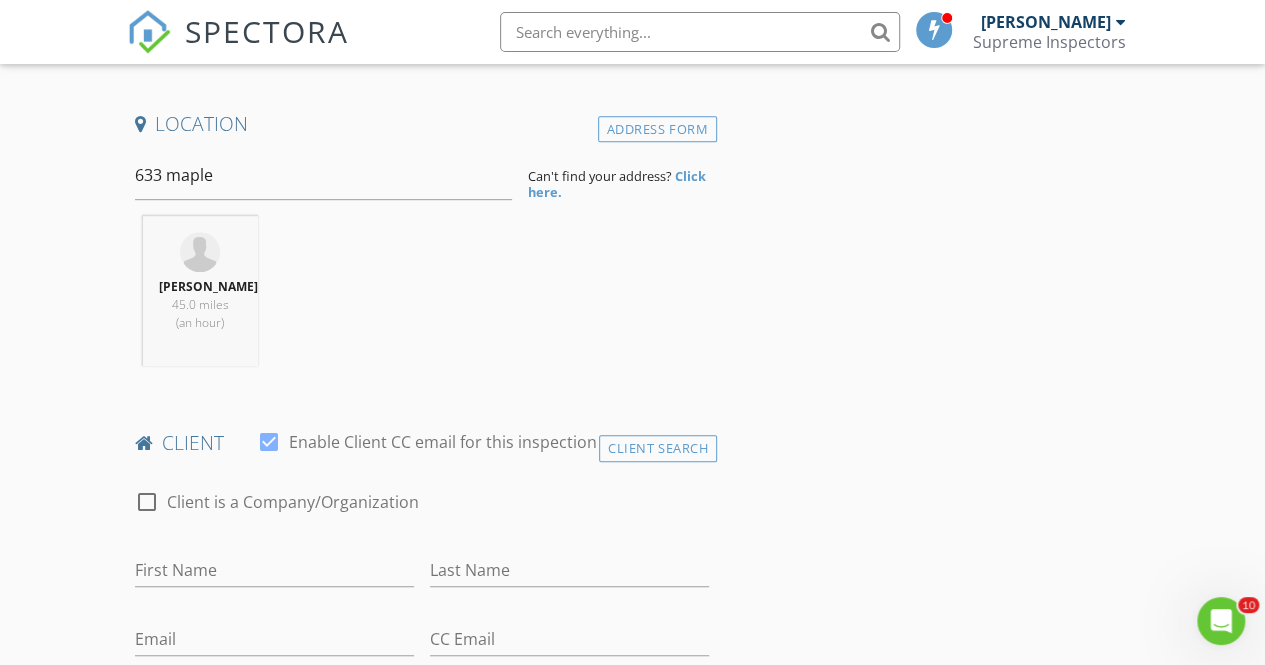 type on "633 Maple Street, Lakehurst, NJ, USA" 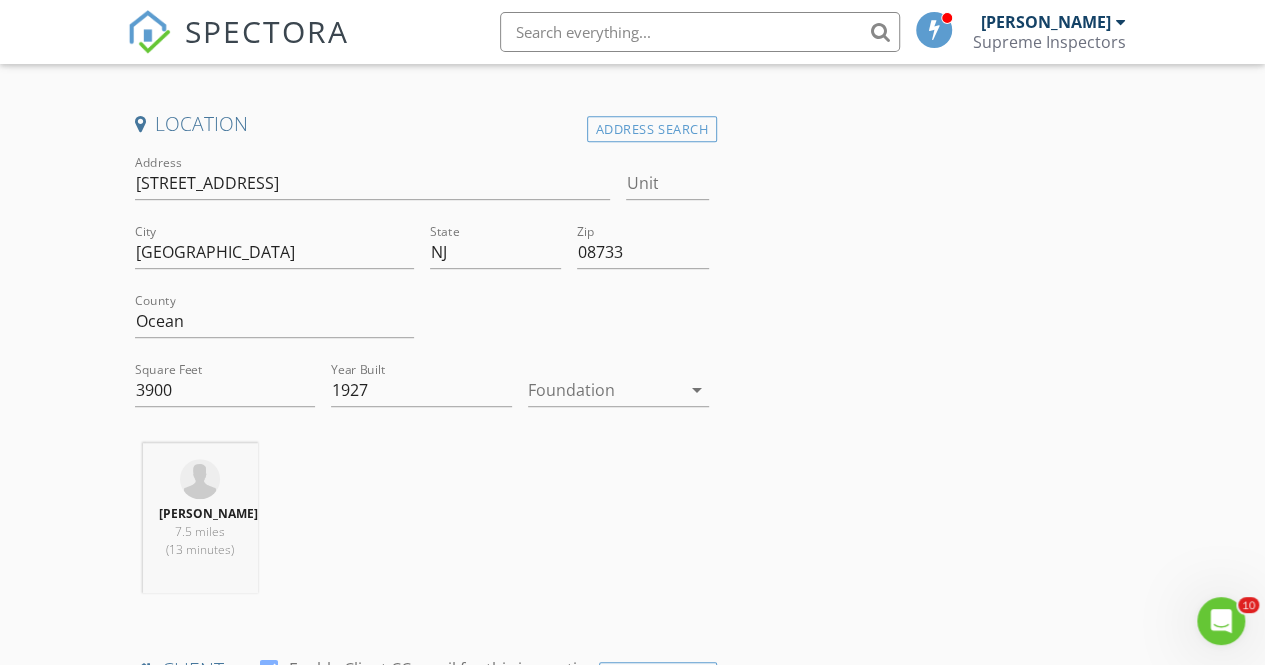 click on "Address 633 Maple St" at bounding box center (373, 193) 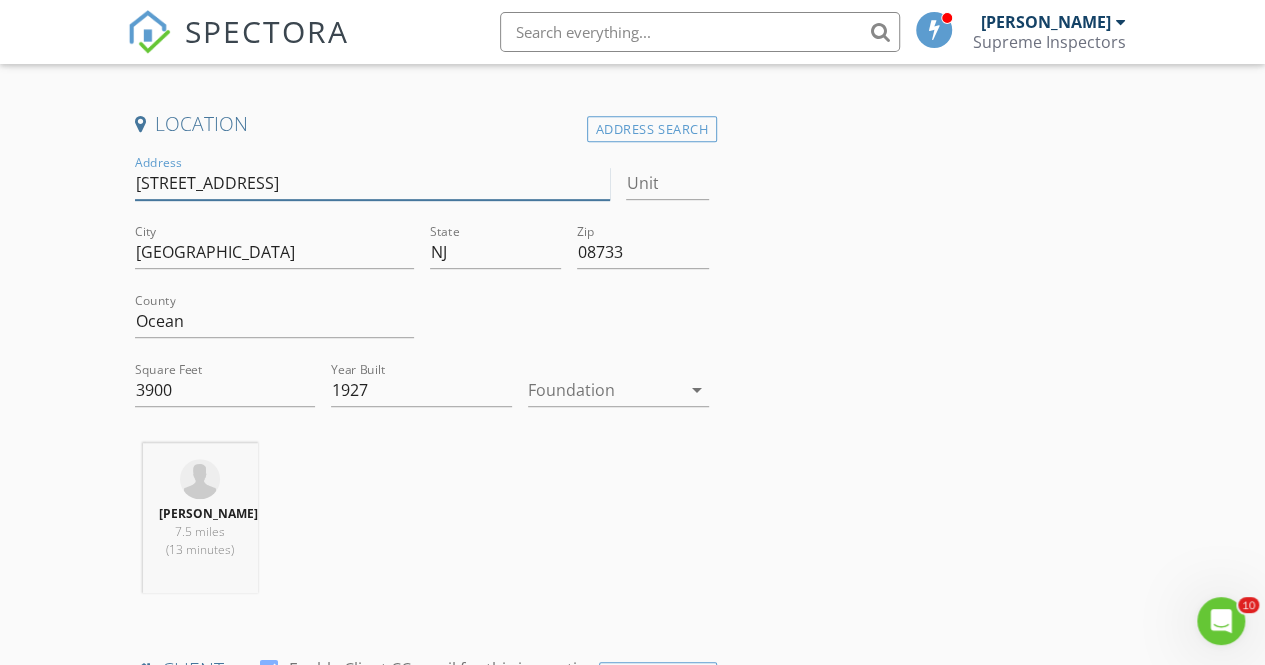 drag, startPoint x: 255, startPoint y: 181, endPoint x: 45, endPoint y: 187, distance: 210.0857 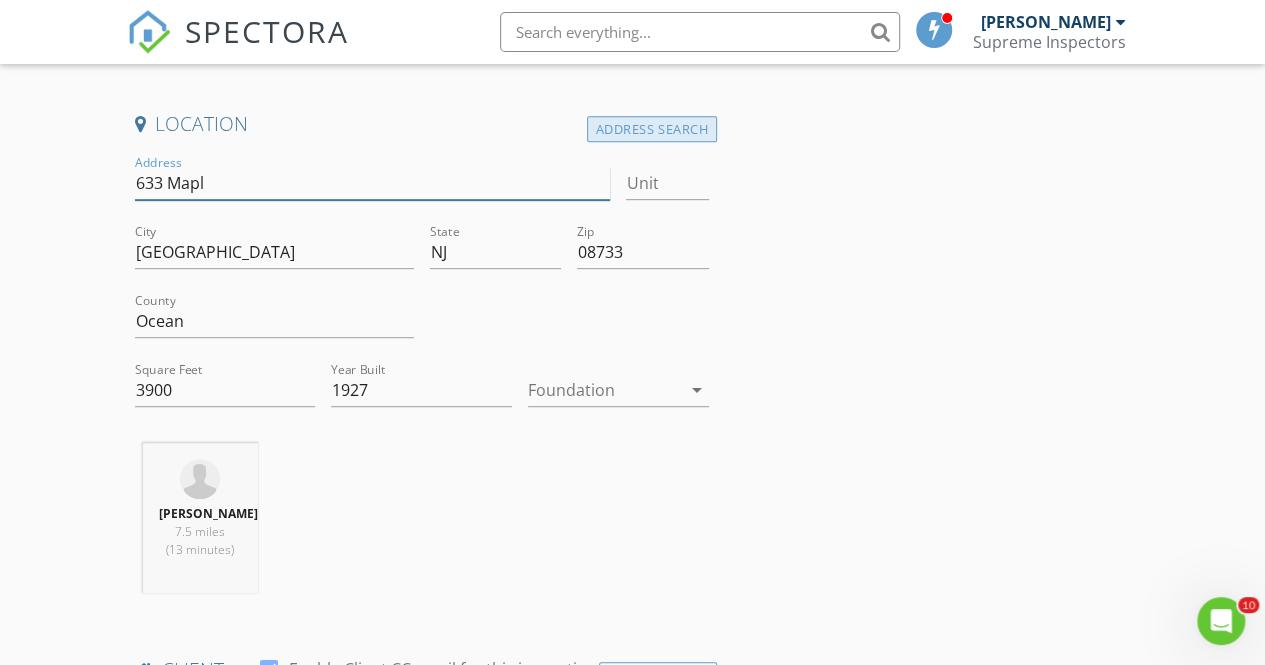 type on "633 Mapl" 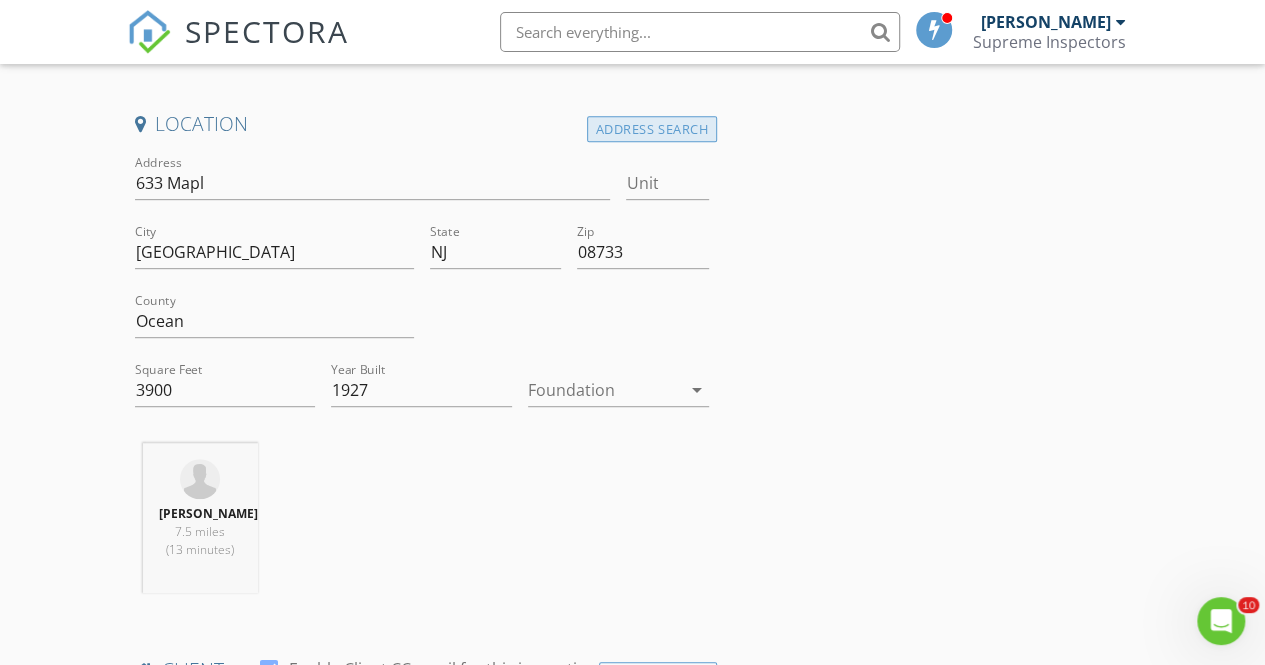 click on "Address Search" at bounding box center [652, 129] 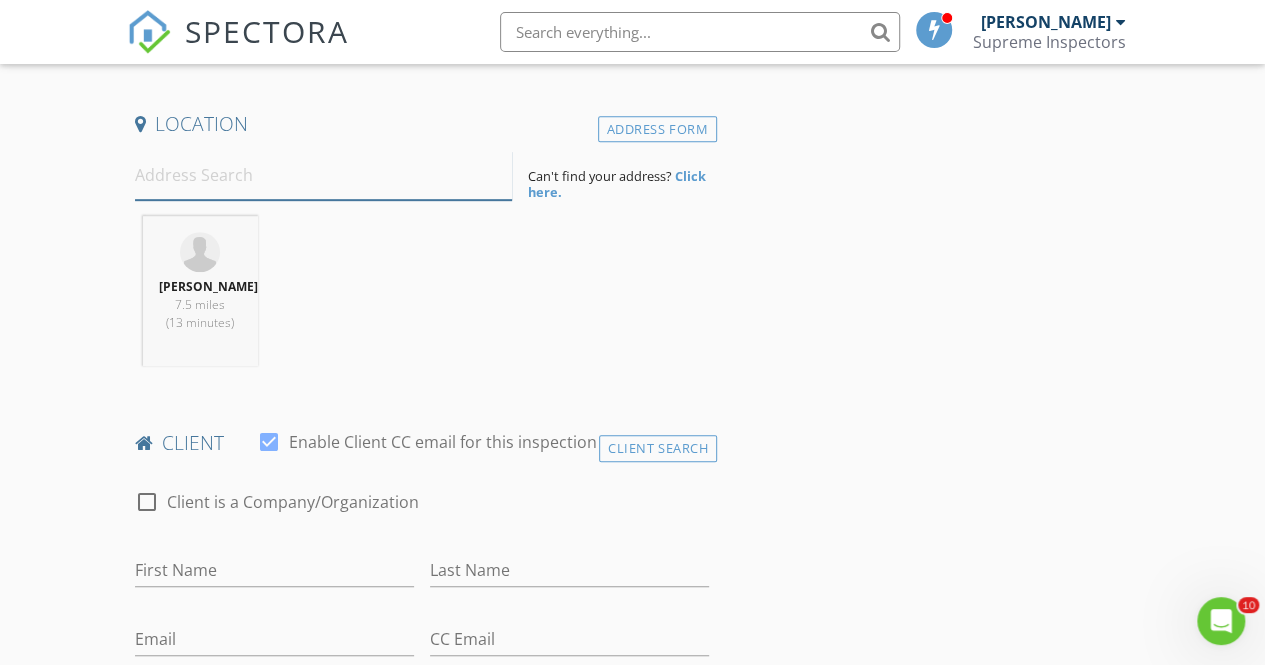 click at bounding box center [324, 175] 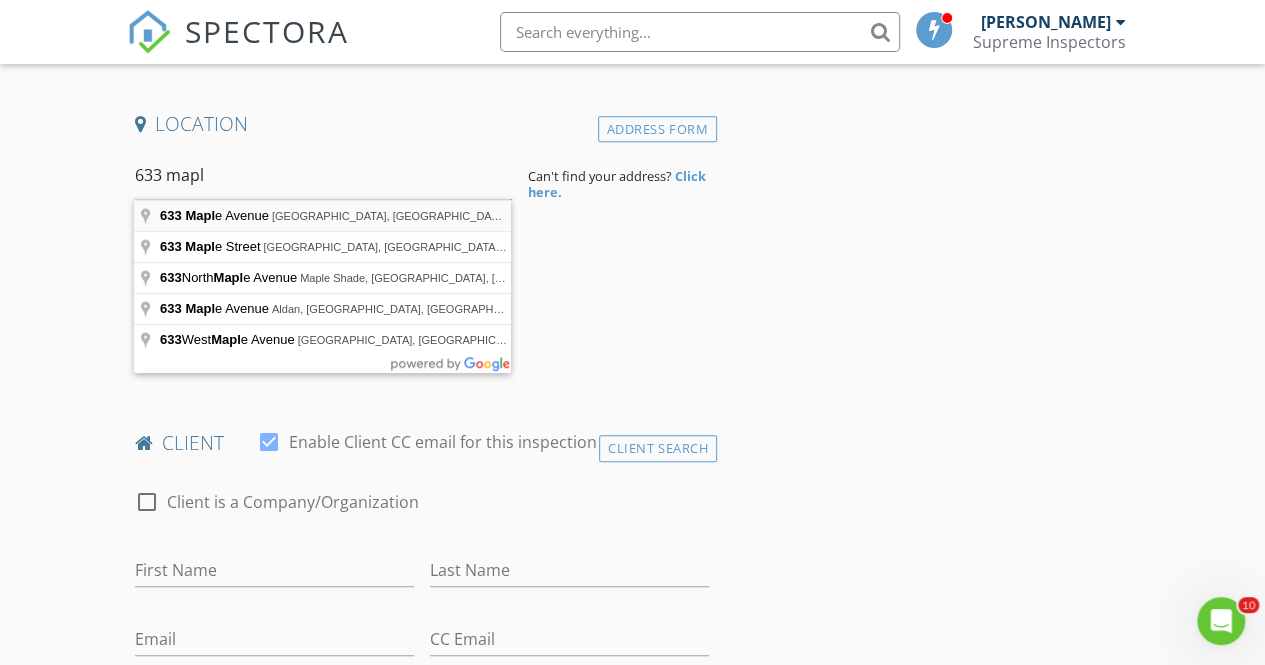 type on "633 Maple Avenue, Elizabeth, NJ, USA" 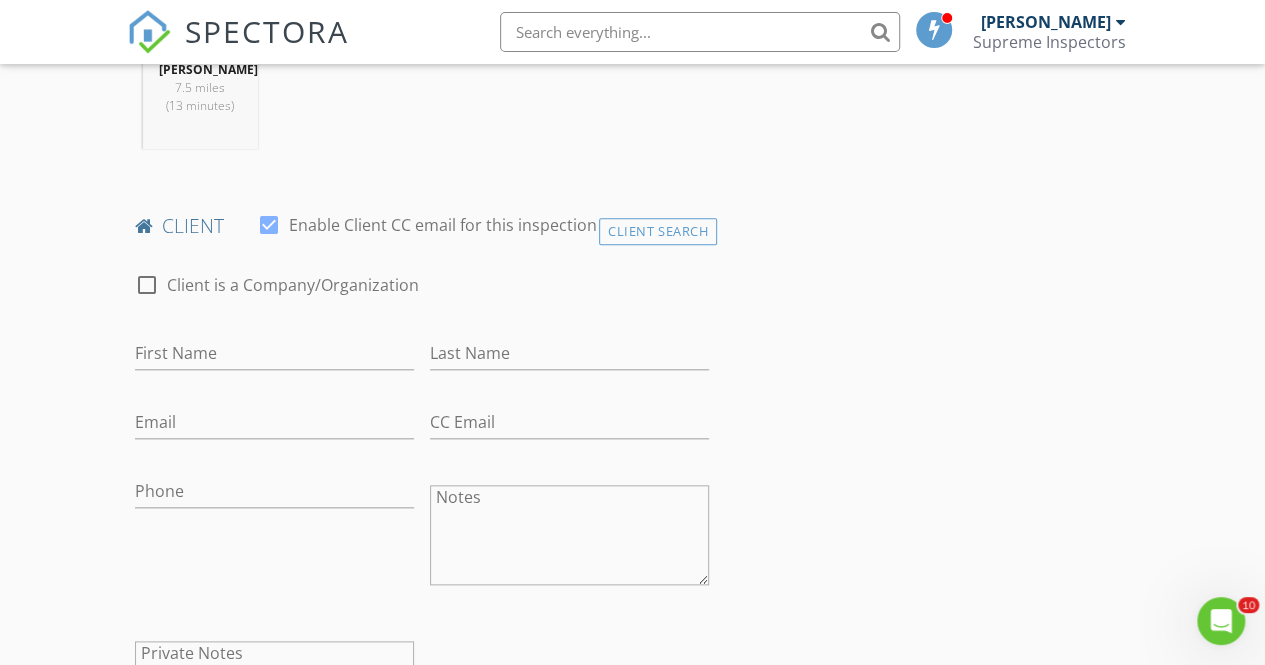 scroll, scrollTop: 862, scrollLeft: 0, axis: vertical 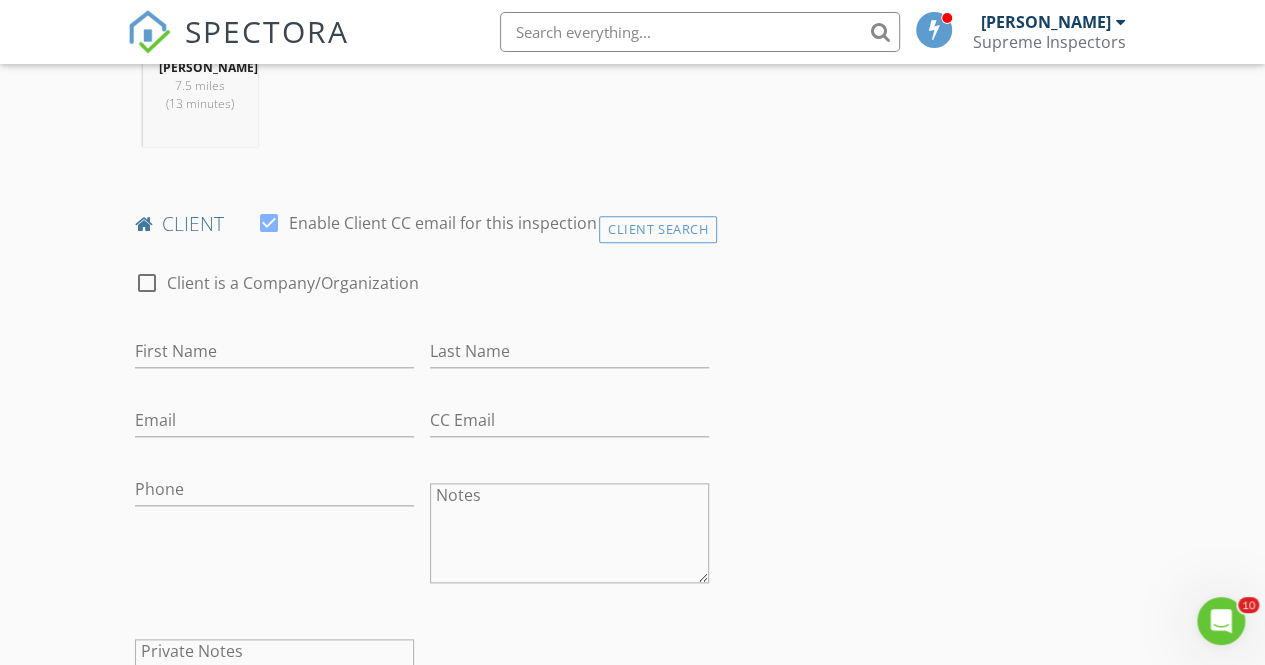 click on "First Name" at bounding box center [274, 361] 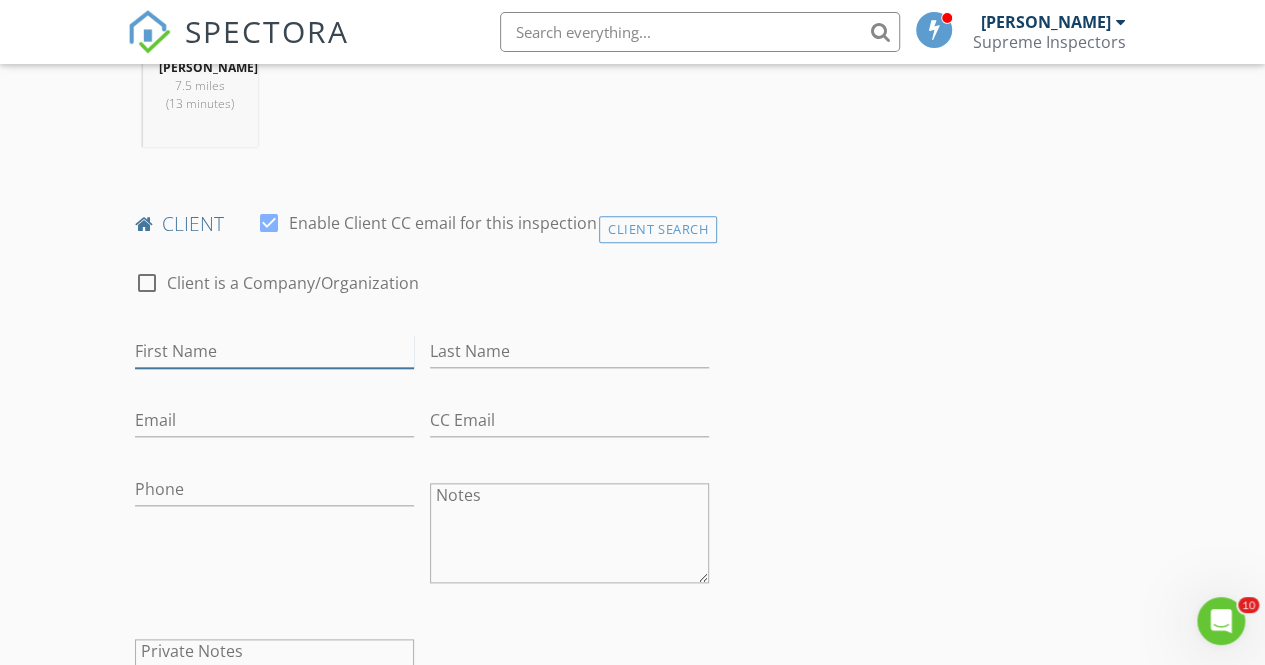 click on "First Name" at bounding box center [274, 351] 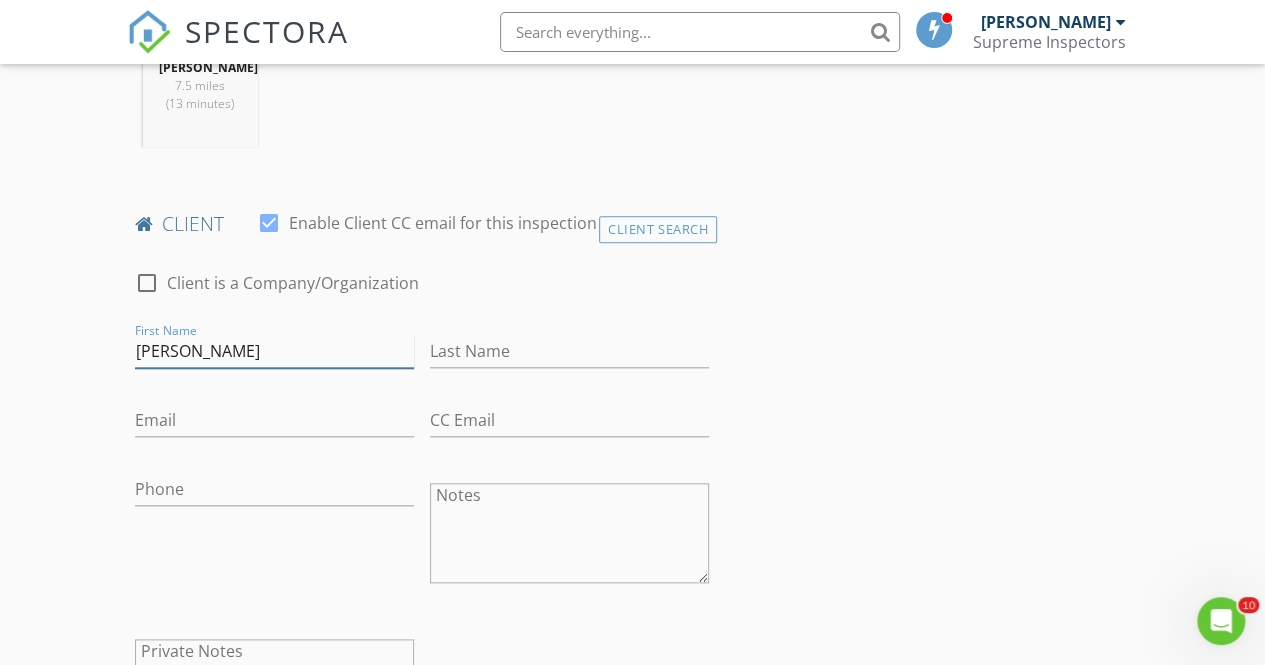 type on "Moshe" 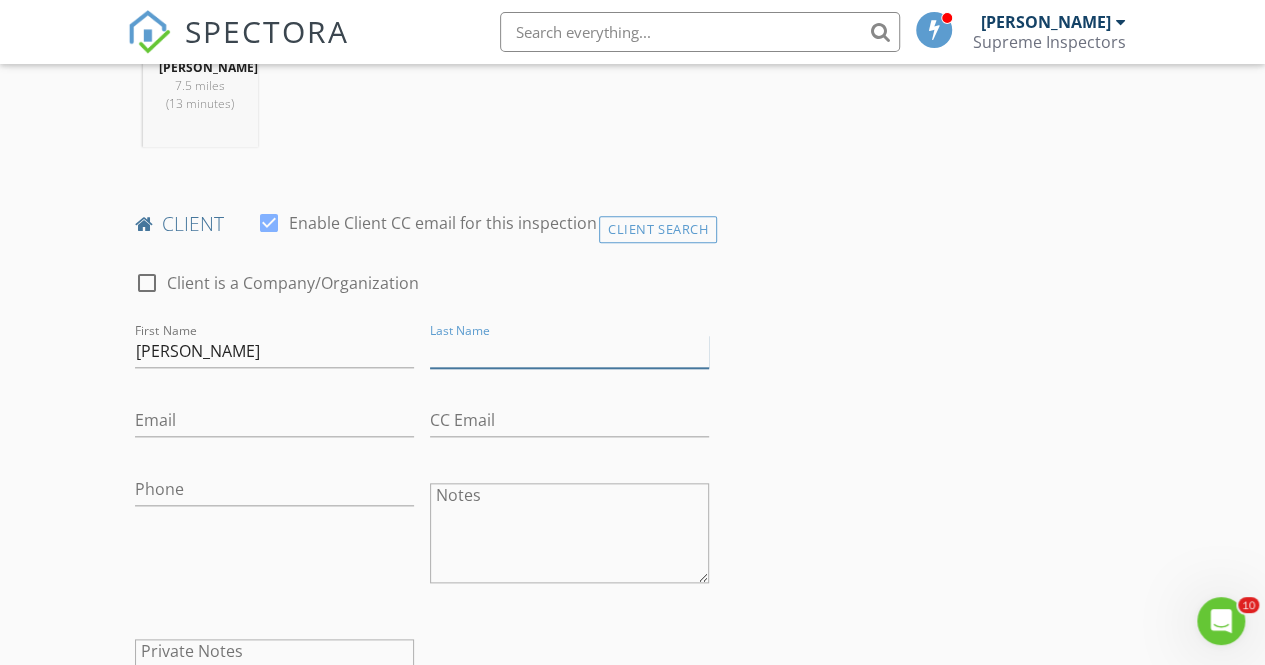 click on "Last Name" at bounding box center (569, 351) 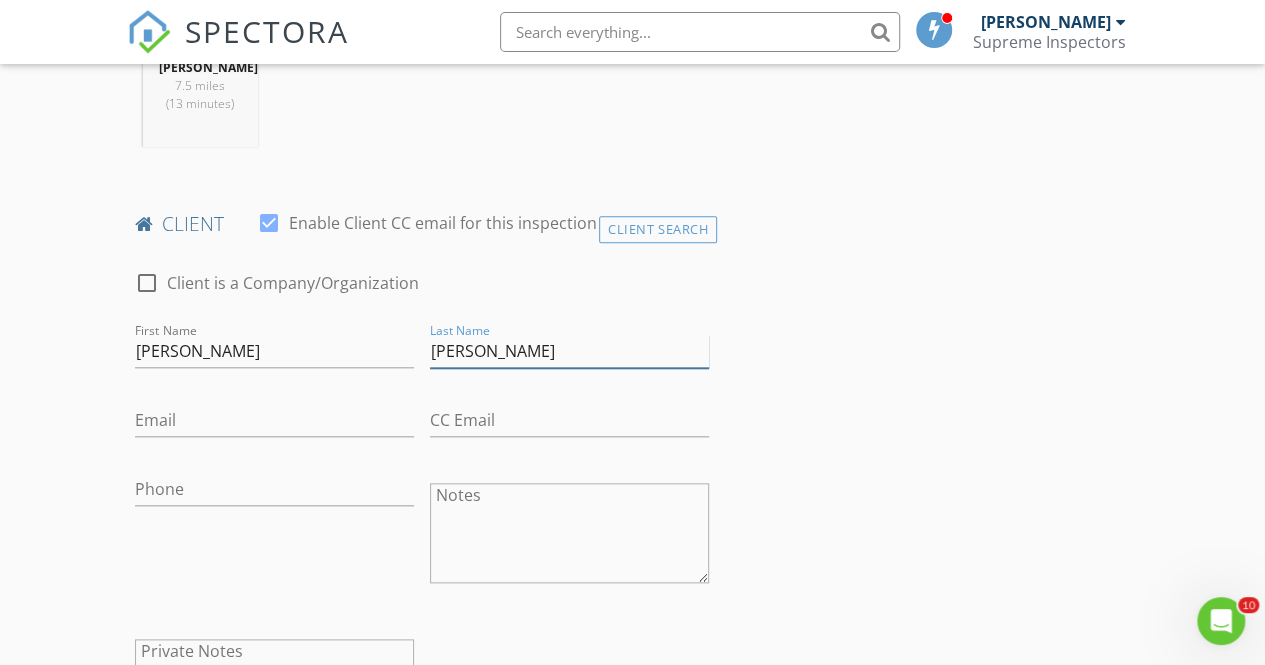 type on "Tauber" 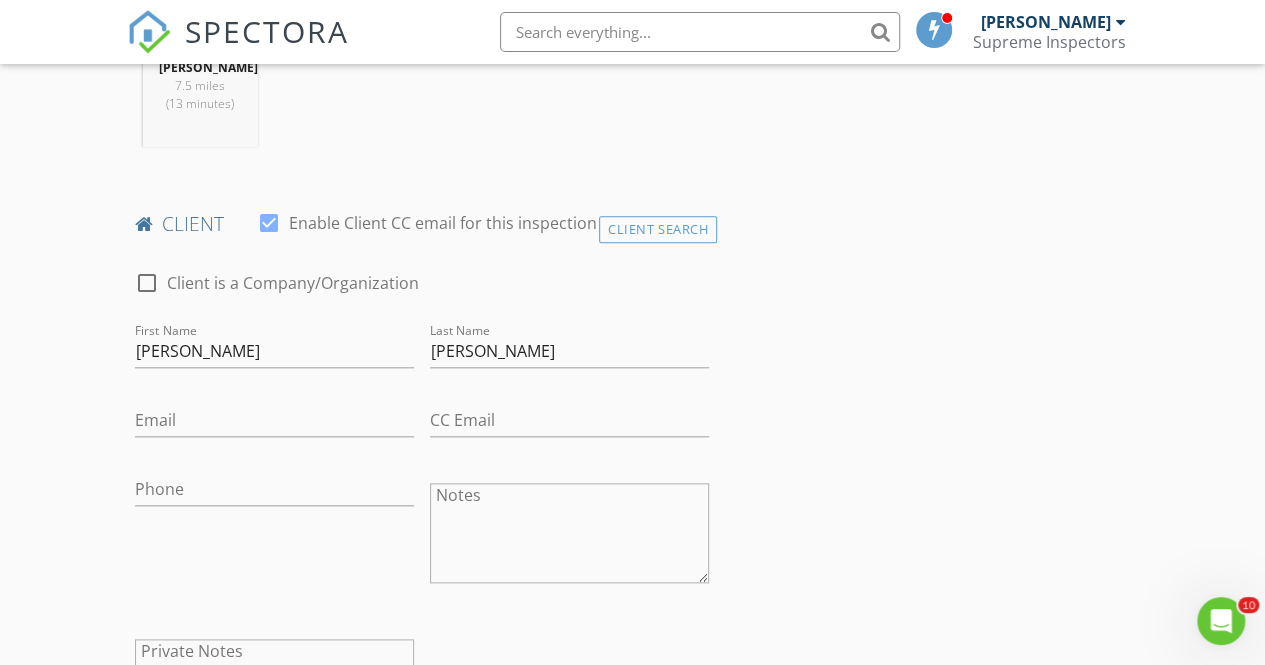click at bounding box center [274, 382] 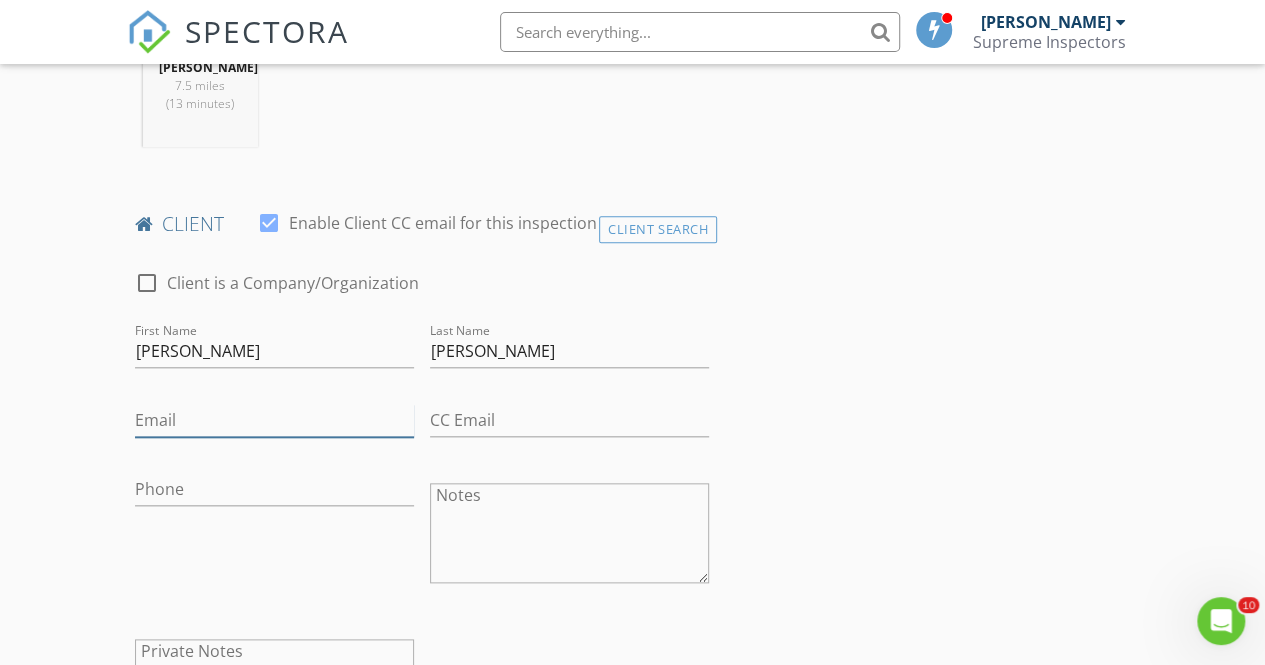 click on "Email" at bounding box center (274, 420) 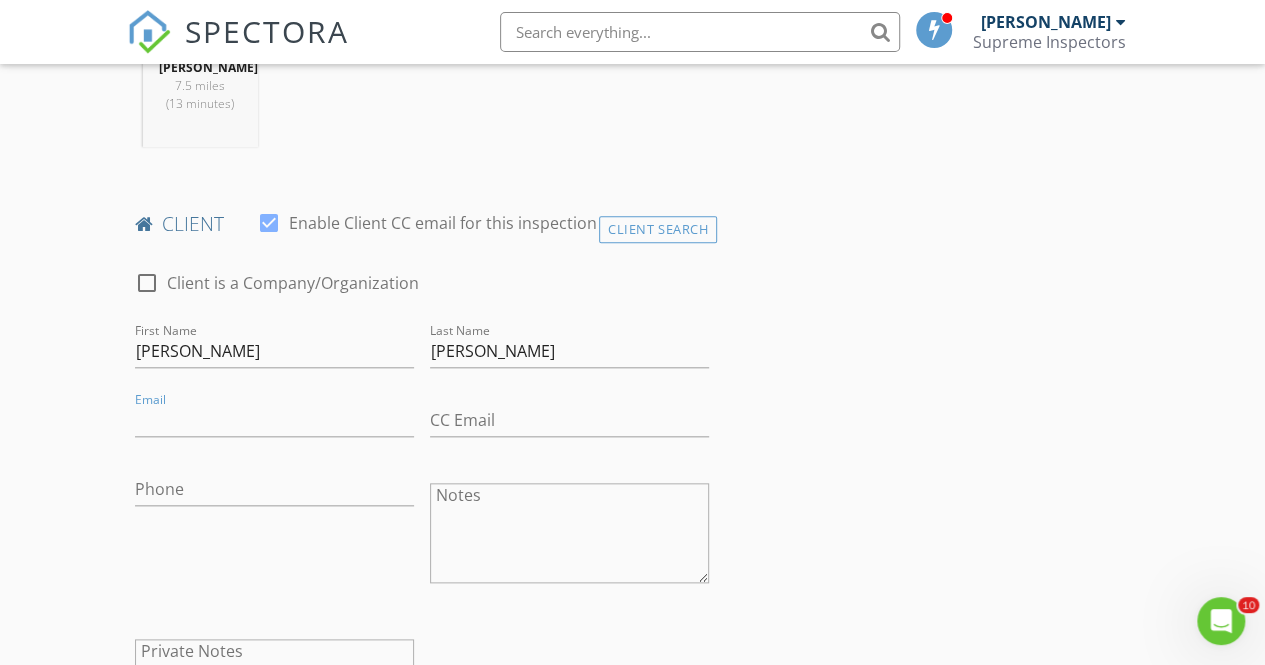 click on "INSPECTOR(S)
check_box   Aaron Friedman   PRIMARY   check_box_outline_blank   Yehuda Polter     Aaron Friedman arrow_drop_down   check_box_outline_blank Aaron Friedman specifically requested
Date/Time
07/15/2025 5:00 PM
Location
Address Search       Address 633 Maple Ave   Unit   City Elizabeth   State NJ   Zip 07202   County Union     Square Feet 3900   Year Built 1927   Foundation arrow_drop_down     Aaron Friedman     7.5 miles     (13 minutes)
client
check_box Enable Client CC email for this inspection   Client Search     check_box_outline_blank Client is a Company/Organization     First Name Moshe   Last Name Tauber   Email   CC Email   Phone           Notes   Private Notes
ADD ADDITIONAL client
SERVICES
arrow_drop_down     Select Discount Code arrow_drop_down" at bounding box center [633, 1043] 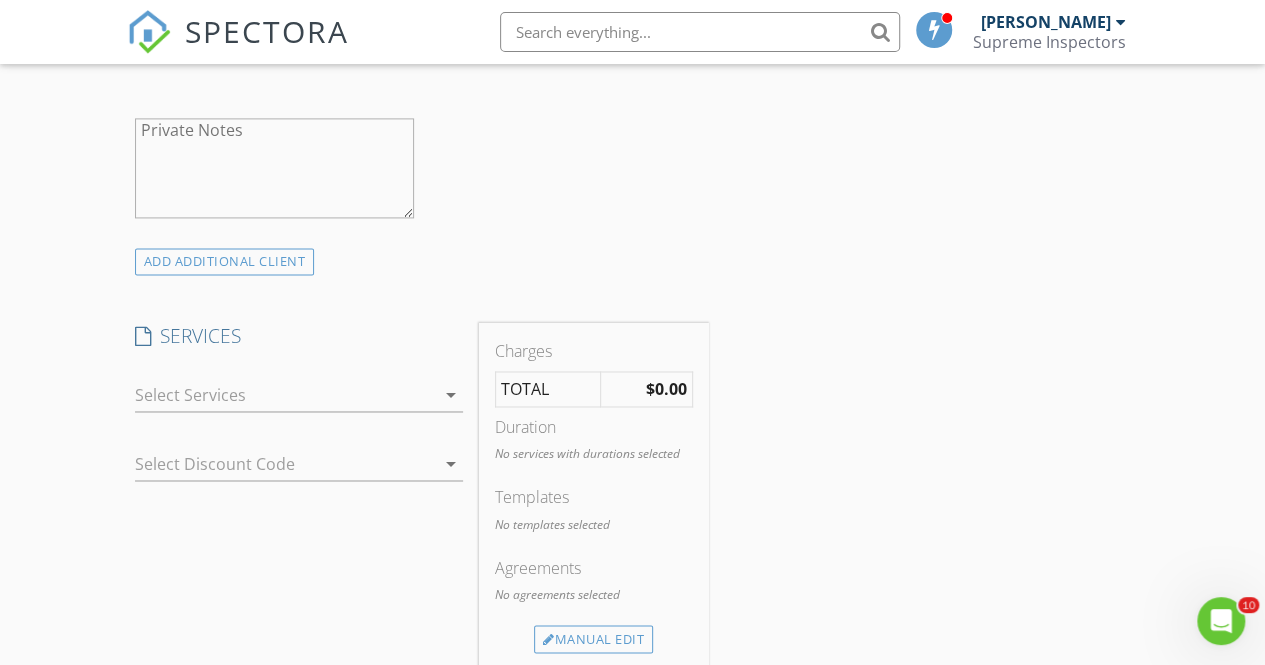 scroll, scrollTop: 1389, scrollLeft: 0, axis: vertical 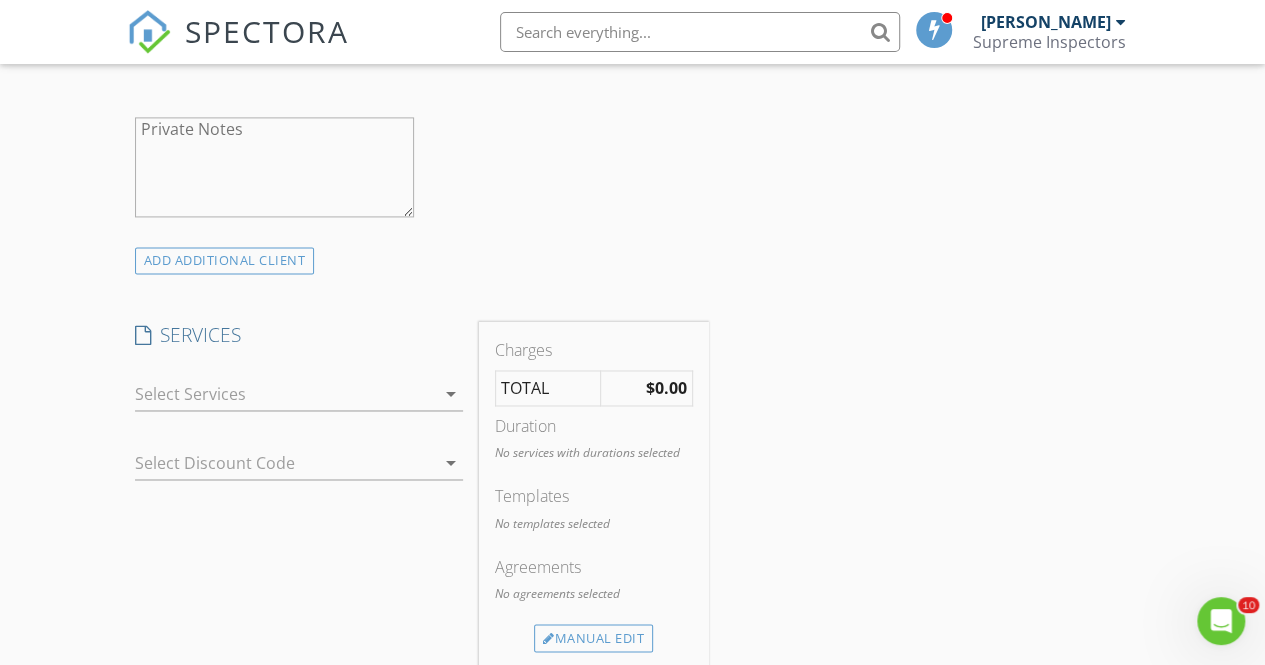 click at bounding box center [285, 394] 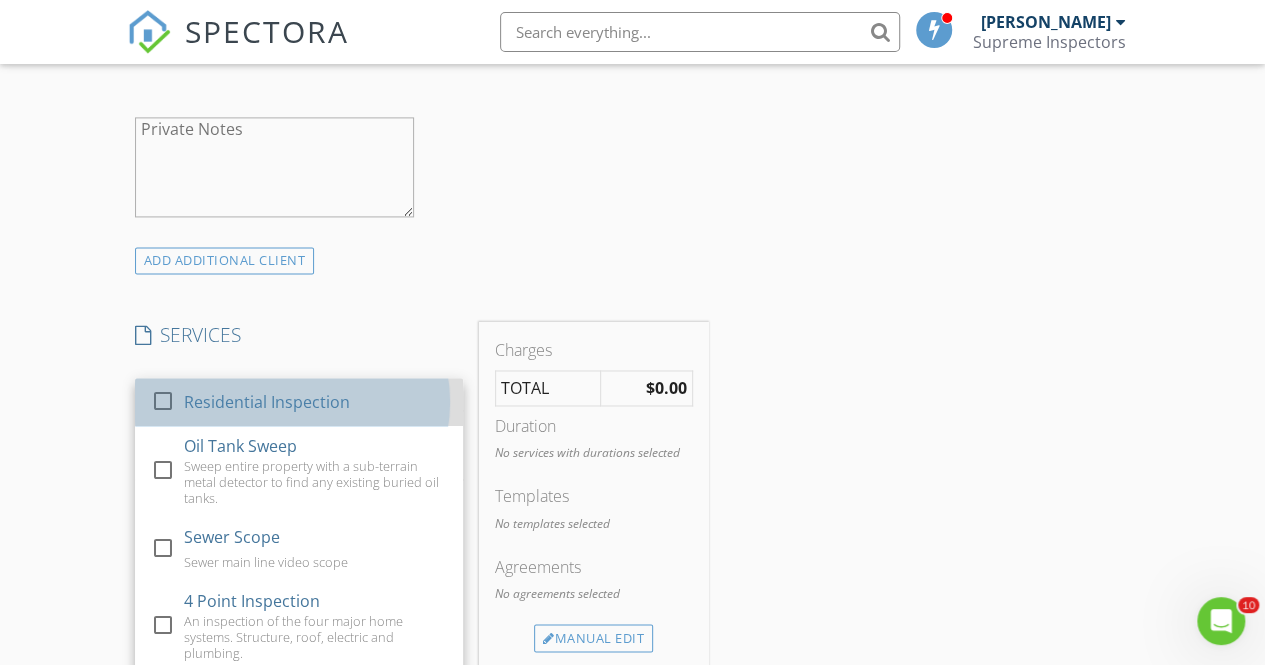 click on "Residential Inspection" at bounding box center (314, 402) 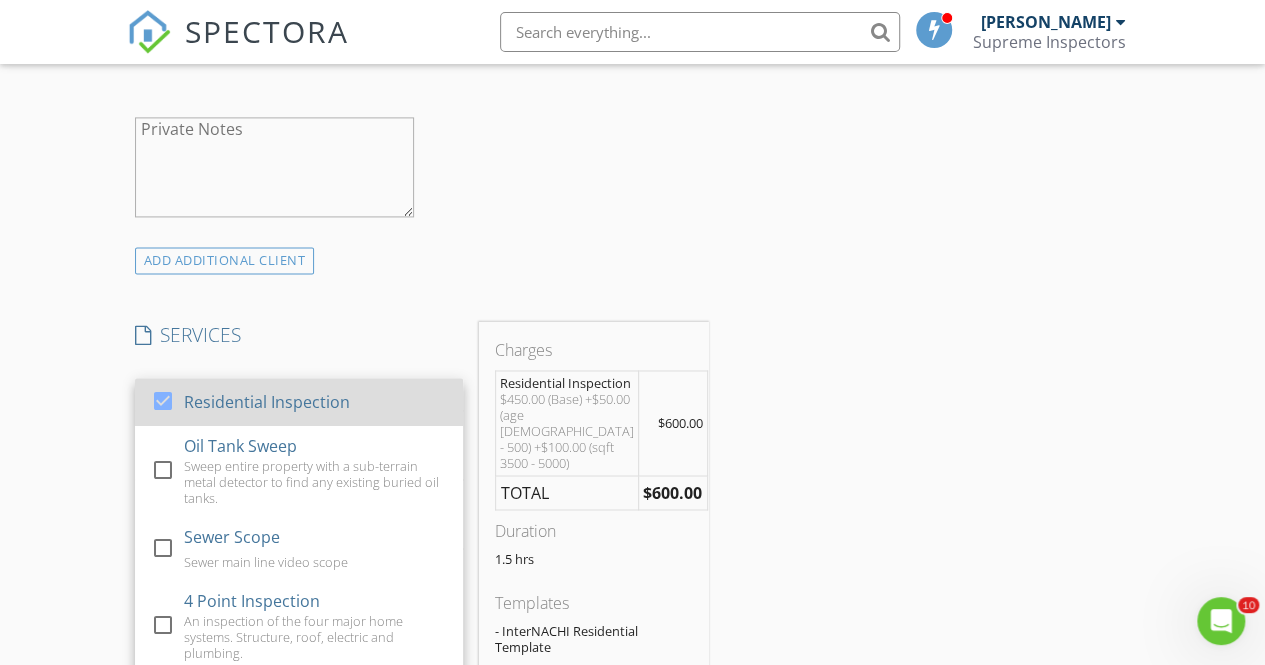 scroll, scrollTop: 41, scrollLeft: 0, axis: vertical 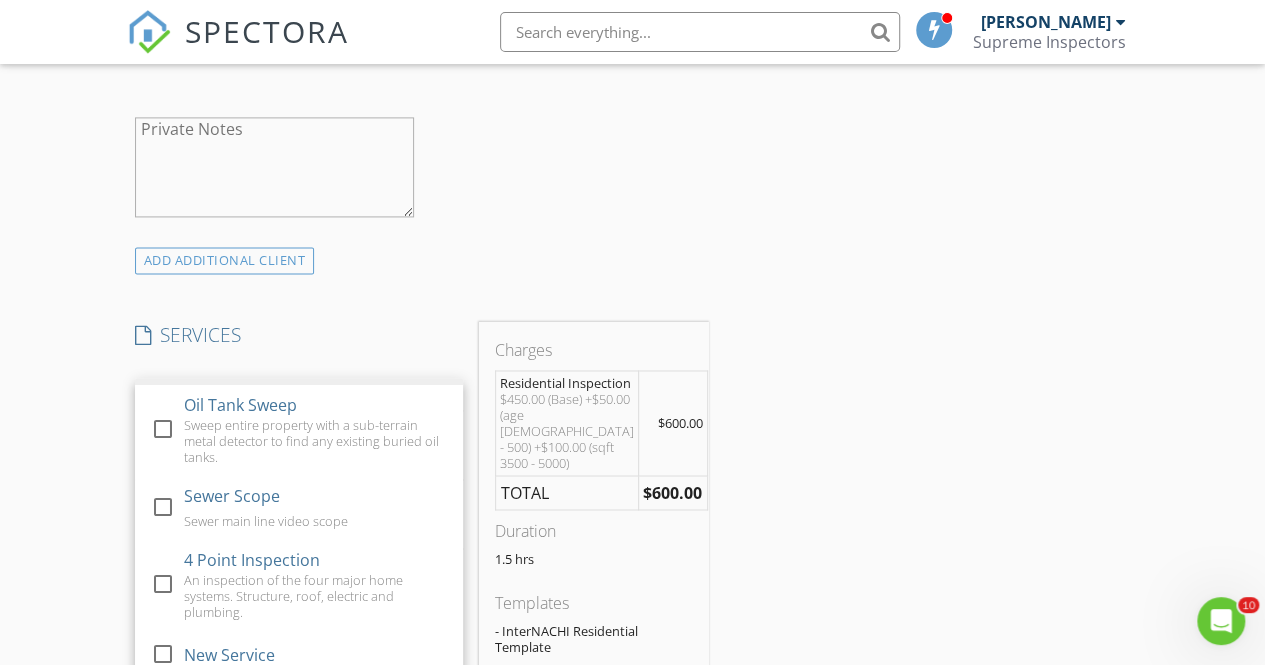 click on "check_box_outline_blank Client is a Company/Organization     First Name Moshe   Last Name Tauber   Email This email is invalid   CC Email   Phone           Notes   Private Notes" at bounding box center (422, -15) 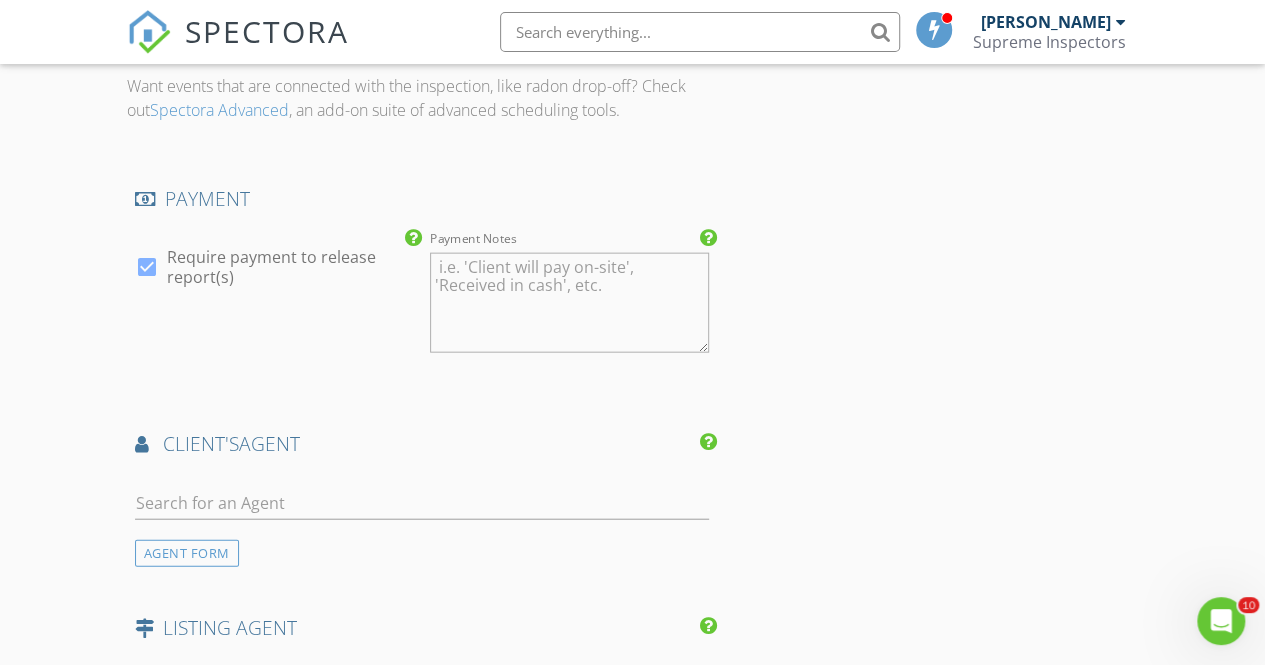 scroll, scrollTop: 2328, scrollLeft: 0, axis: vertical 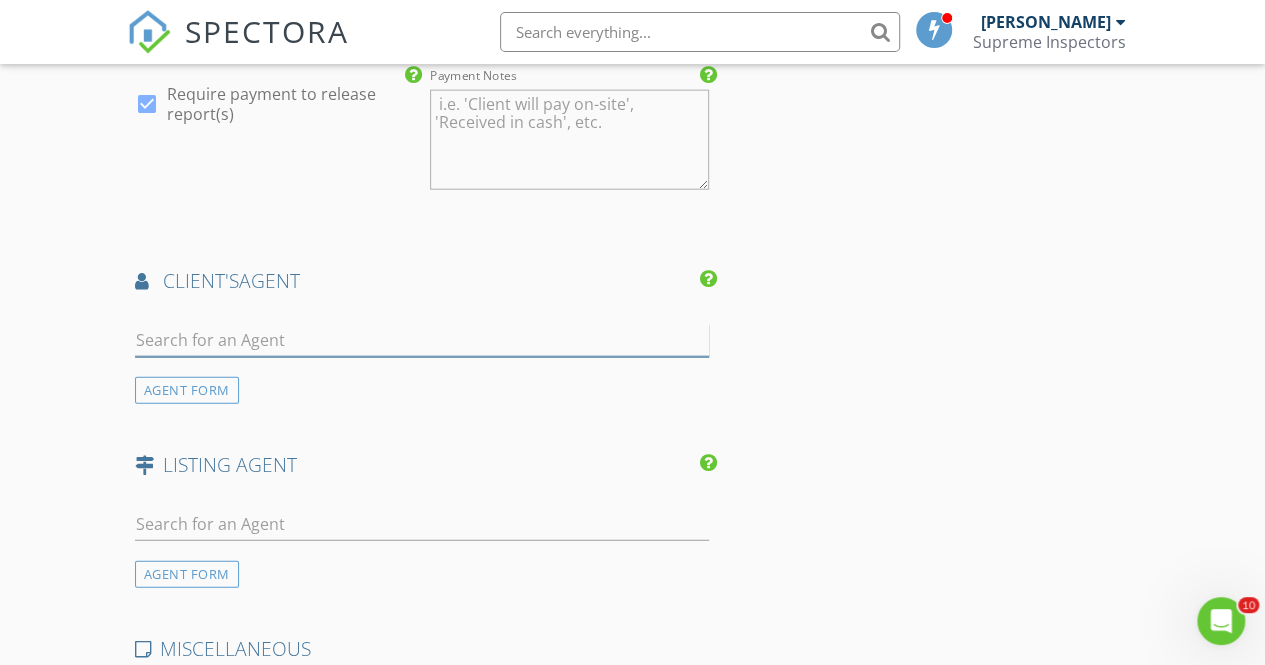 click at bounding box center (422, 340) 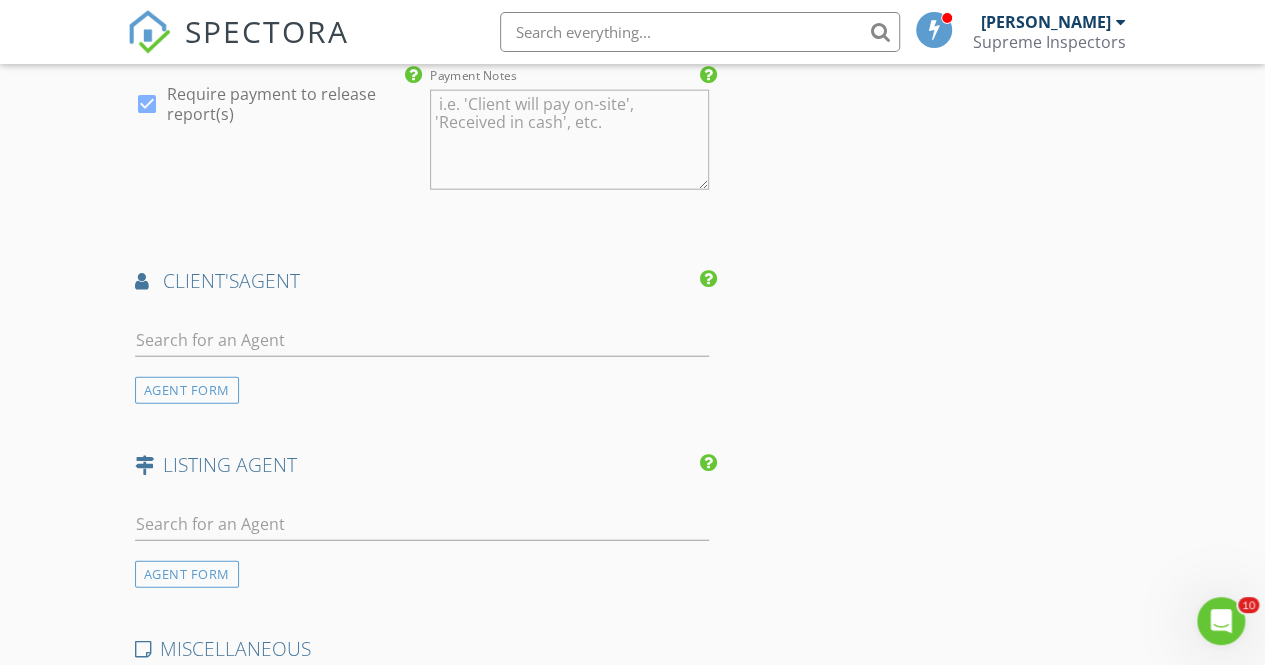 click on "INSPECTOR(S)
check_box   Aaron Friedman   PRIMARY   check_box_outline_blank   Yehuda Polter     Aaron Friedman arrow_drop_down   check_box_outline_blank Aaron Friedman specifically requested
Date/Time
07/15/2025 5:00 PM
Location
Address Search       Address 633 Maple Ave   Unit   City Elizabeth   State NJ   Zip 07202   County Union     Square Feet 3900   Year Built 1927   Foundation arrow_drop_down     Aaron Friedman     7.5 miles     (13 minutes)
client
check_box Enable Client CC email for this inspection   Client Search     check_box_outline_blank Client is a Company/Organization     First Name Moshe   Last Name Tauber   Email This email is invalid   CC Email   Phone           Notes   Private Notes
ADD ADDITIONAL client
SERVICES
check_box   Residential Inspection" at bounding box center (633, -373) 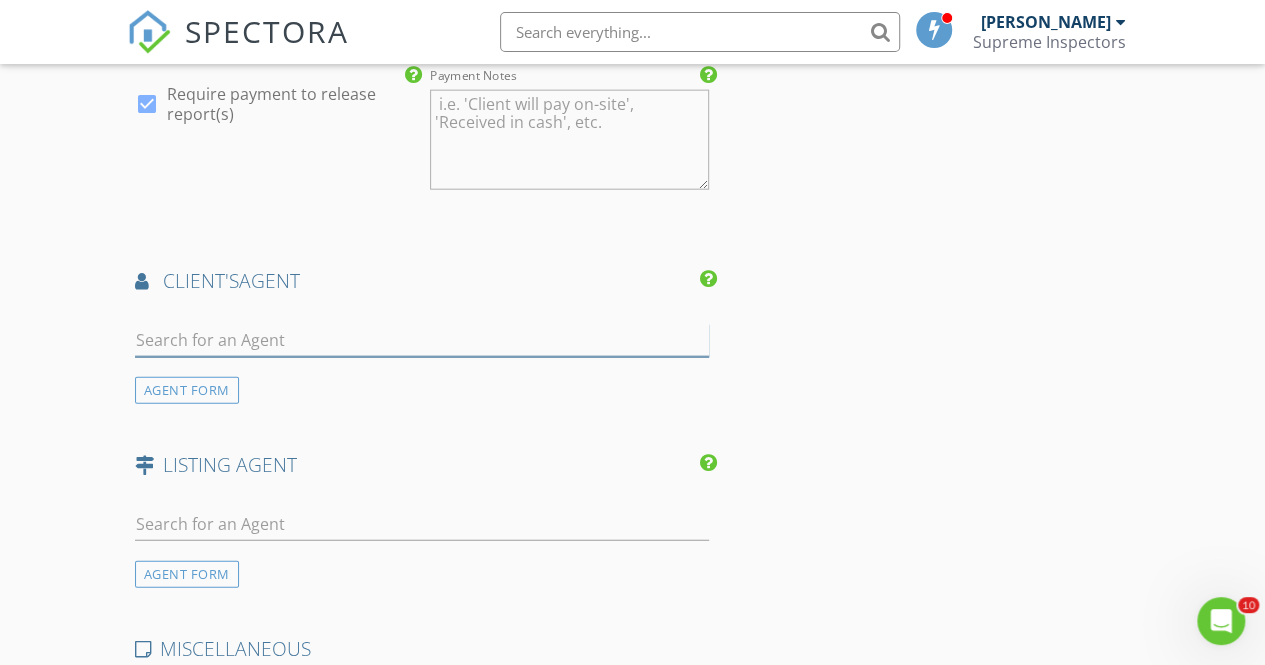 click at bounding box center (422, 340) 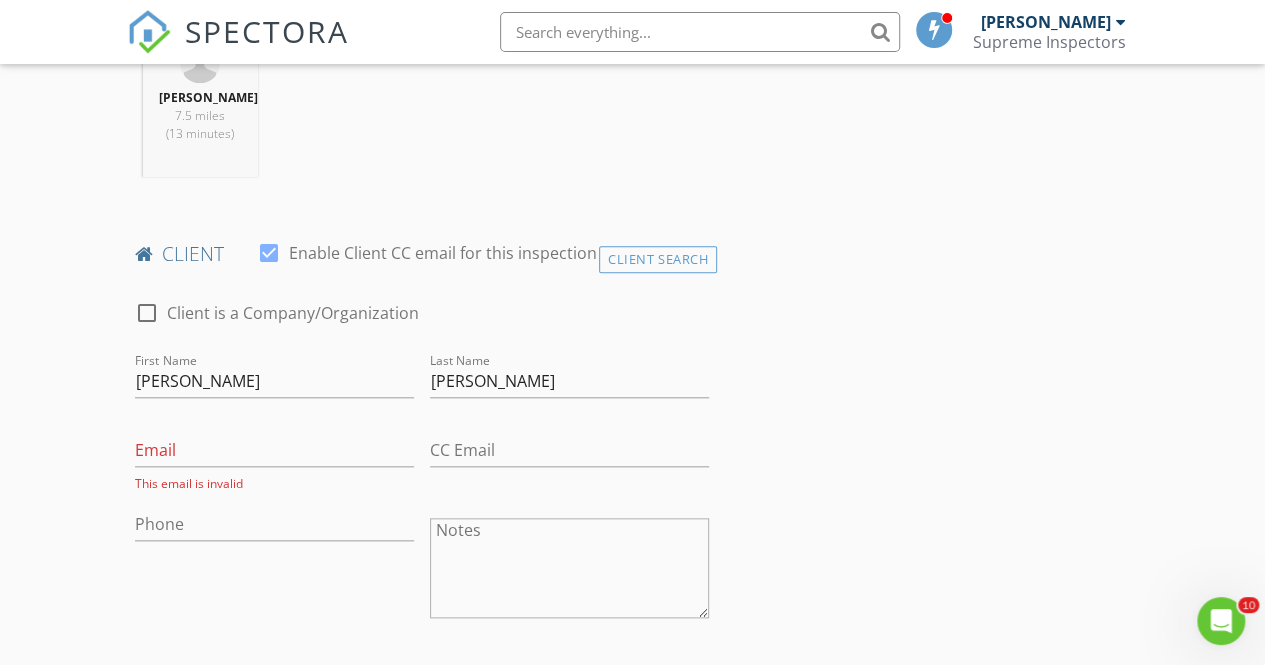 scroll, scrollTop: 831, scrollLeft: 0, axis: vertical 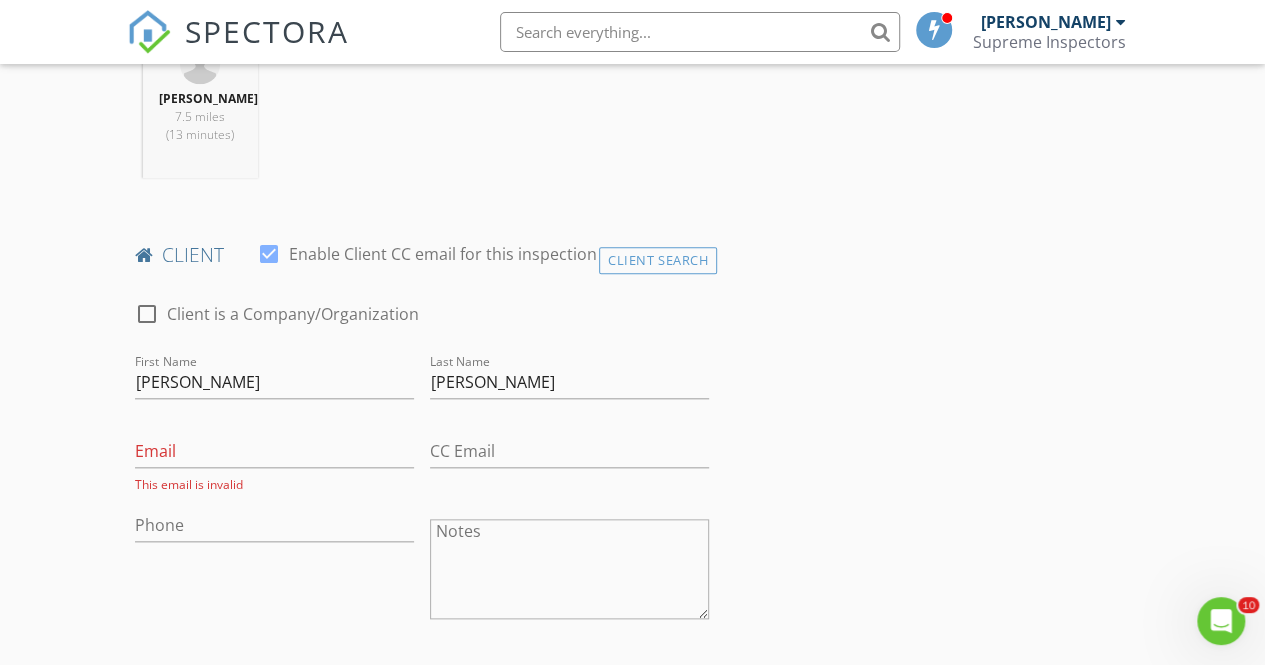 click on "SPECTORA" at bounding box center (267, 31) 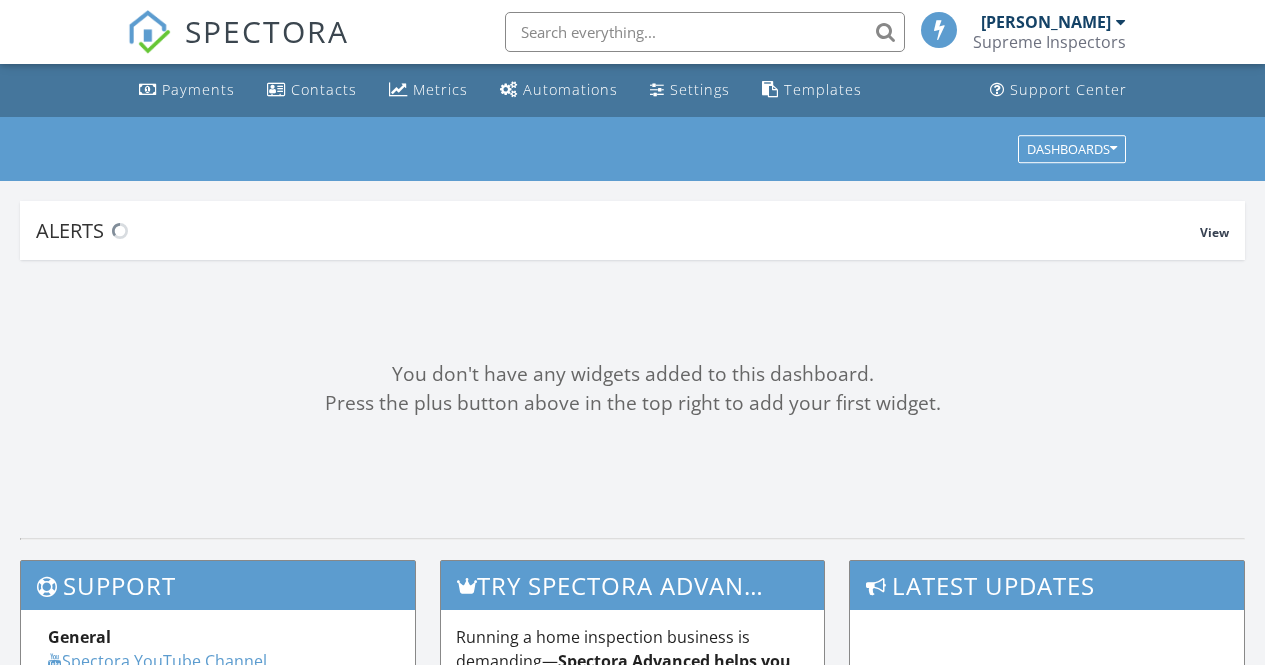 scroll, scrollTop: 0, scrollLeft: 0, axis: both 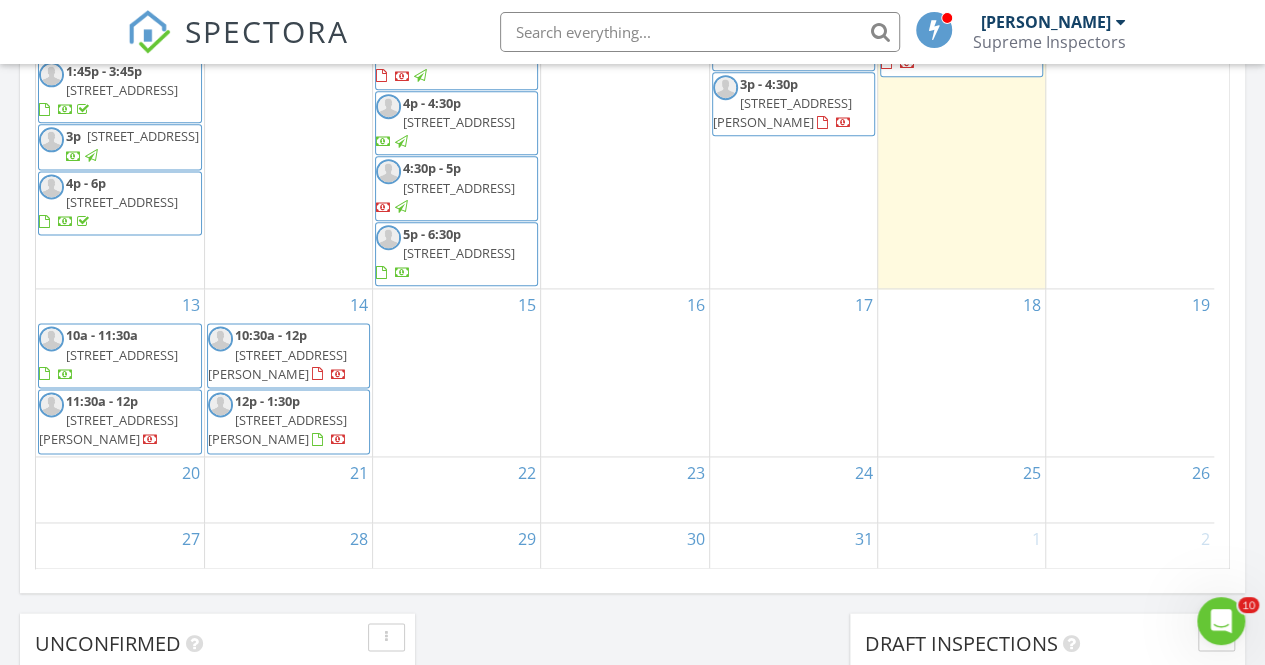 click on "15" at bounding box center (456, 372) 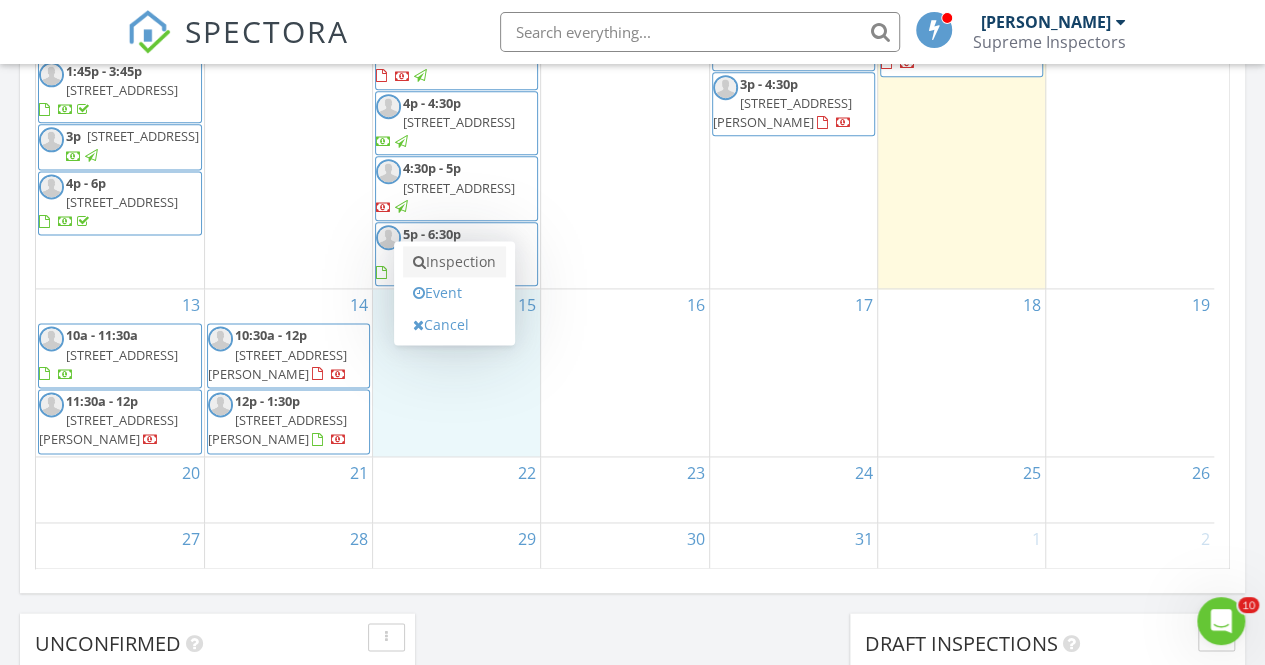click on "Inspection" at bounding box center (454, 262) 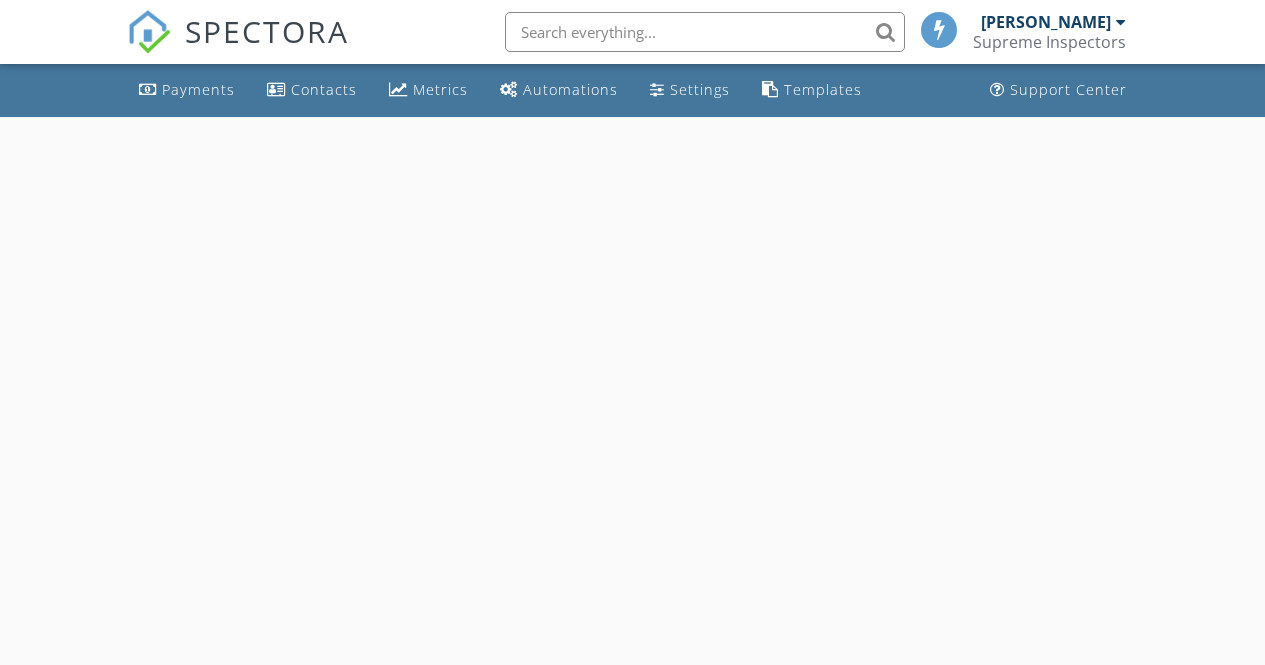 scroll, scrollTop: 0, scrollLeft: 0, axis: both 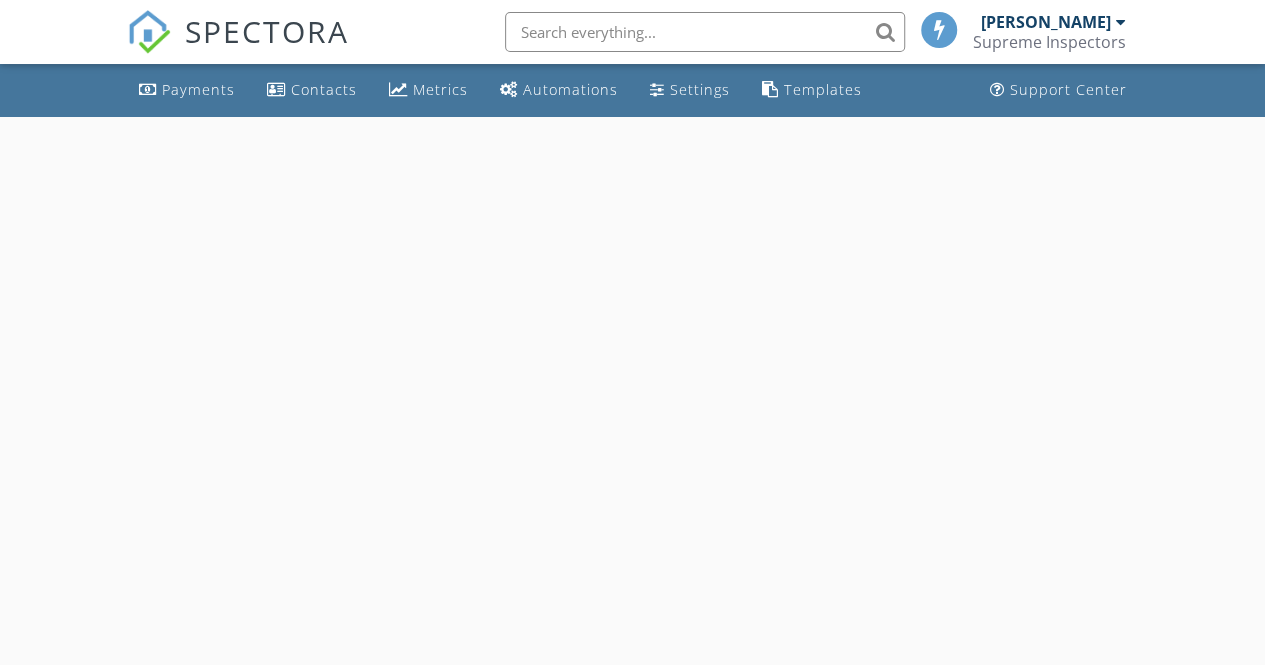 select on "6" 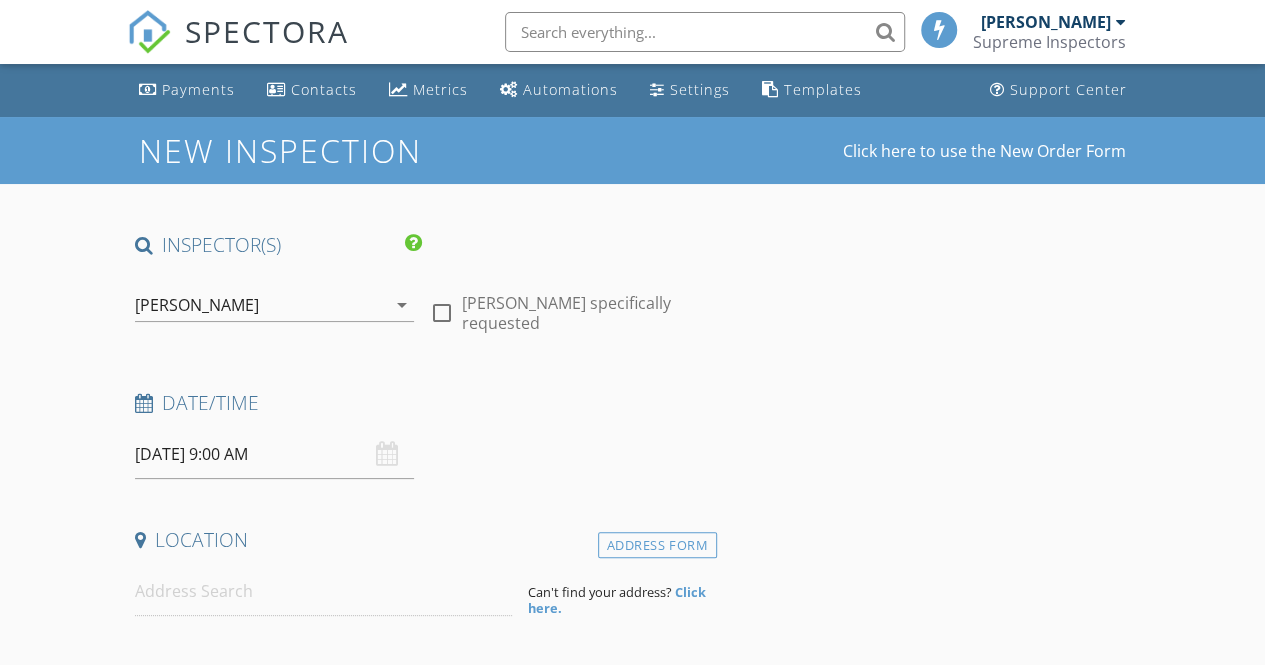 scroll, scrollTop: 0, scrollLeft: 0, axis: both 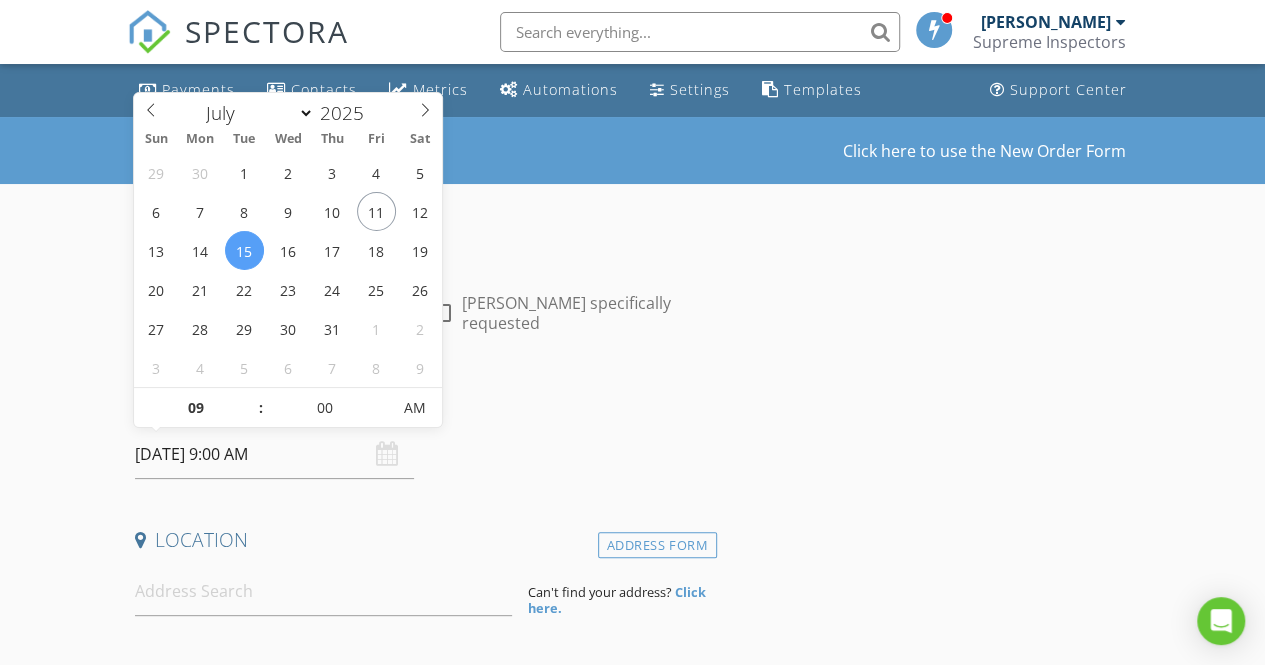 click on "07/15/2025 9:00 AM" at bounding box center (274, 454) 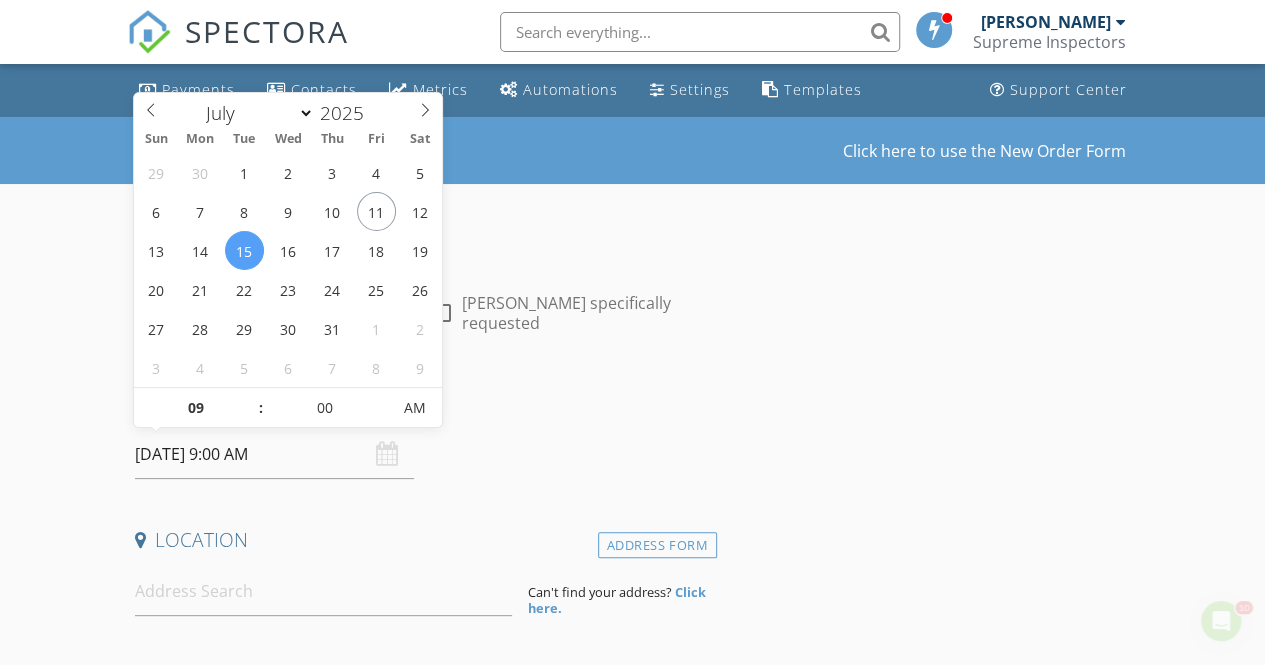scroll, scrollTop: 0, scrollLeft: 0, axis: both 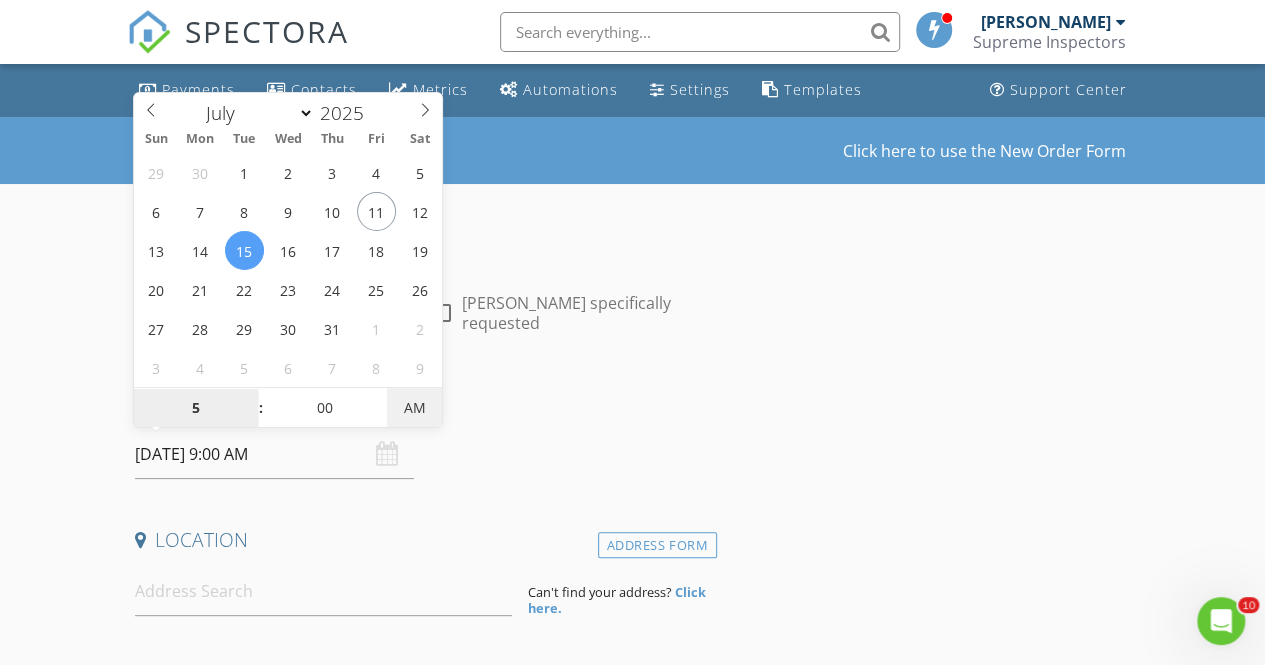 type on "05" 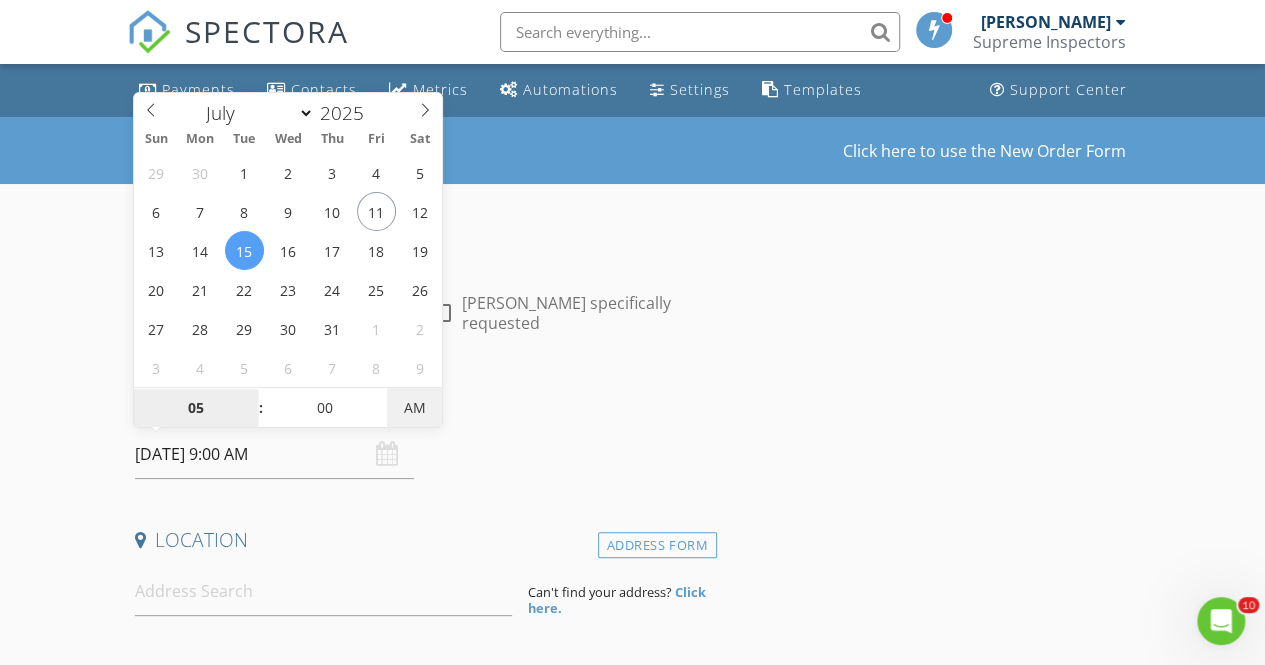 type on "07/15/2025 5:00 PM" 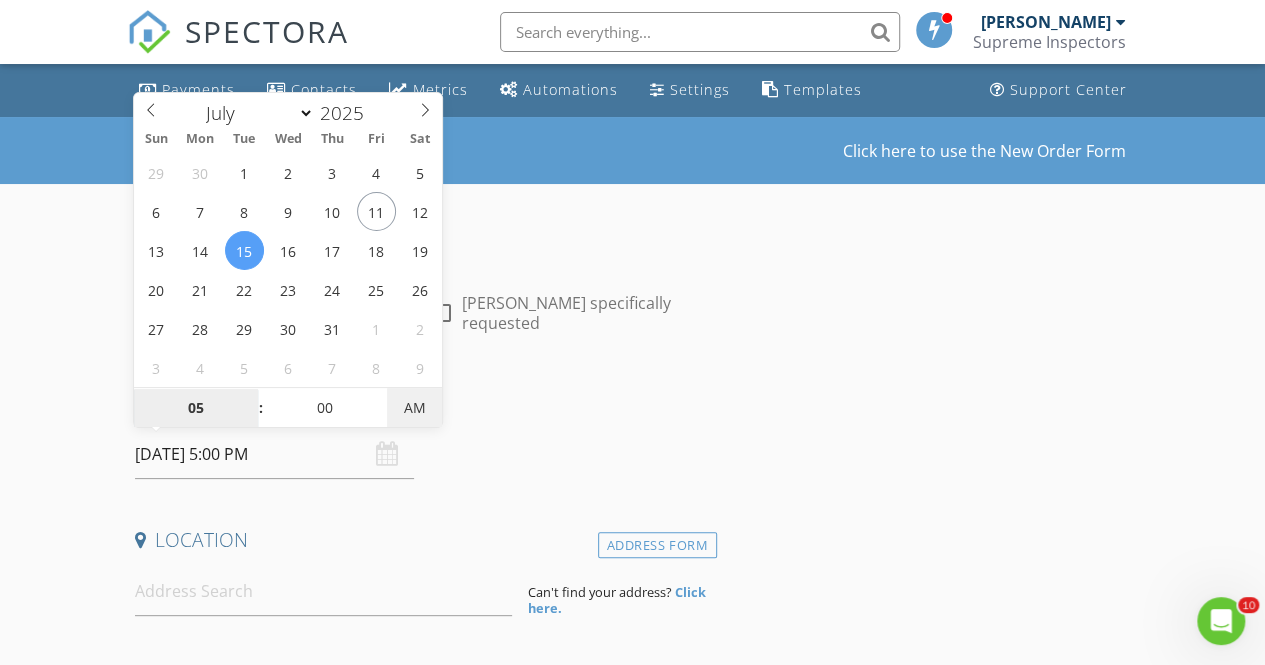 click on "AM" at bounding box center (414, 408) 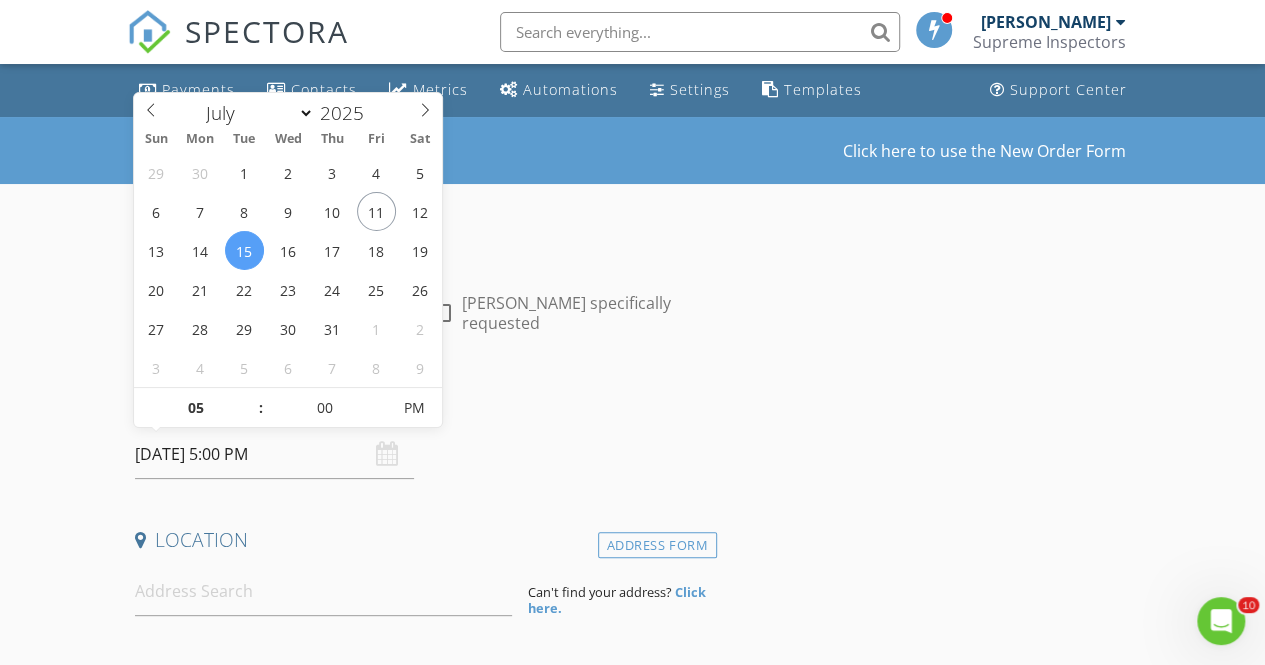 click on "Date/Time" at bounding box center [422, 410] 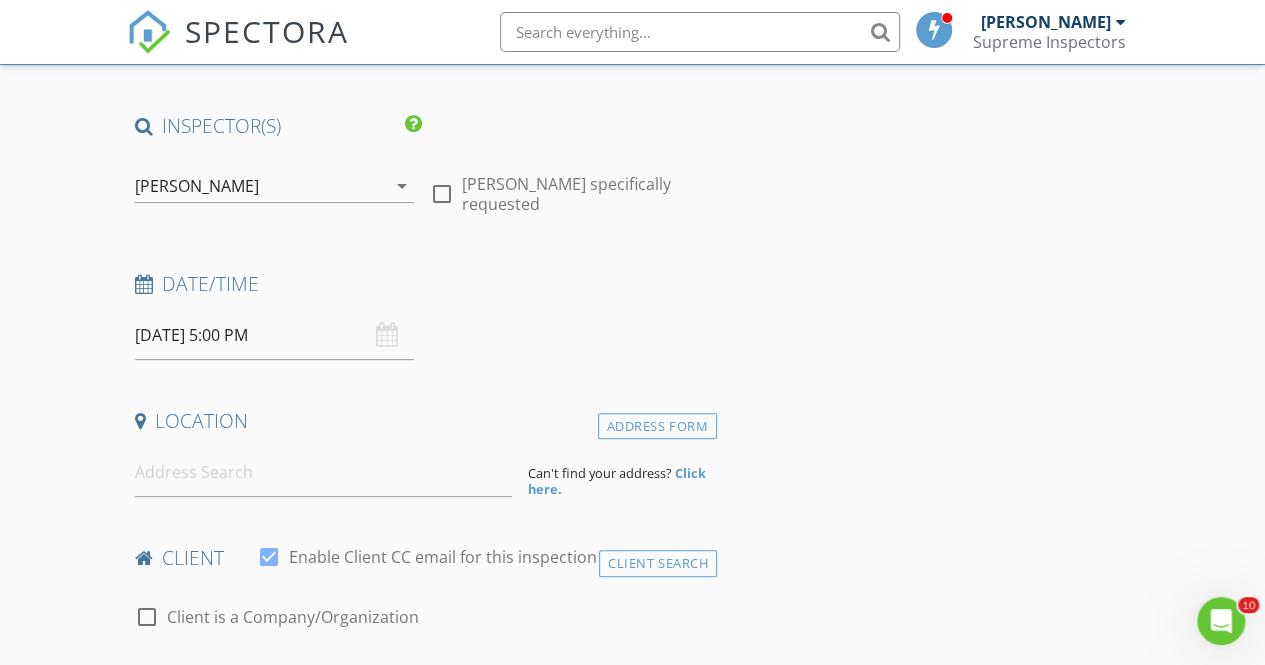 scroll, scrollTop: 122, scrollLeft: 0, axis: vertical 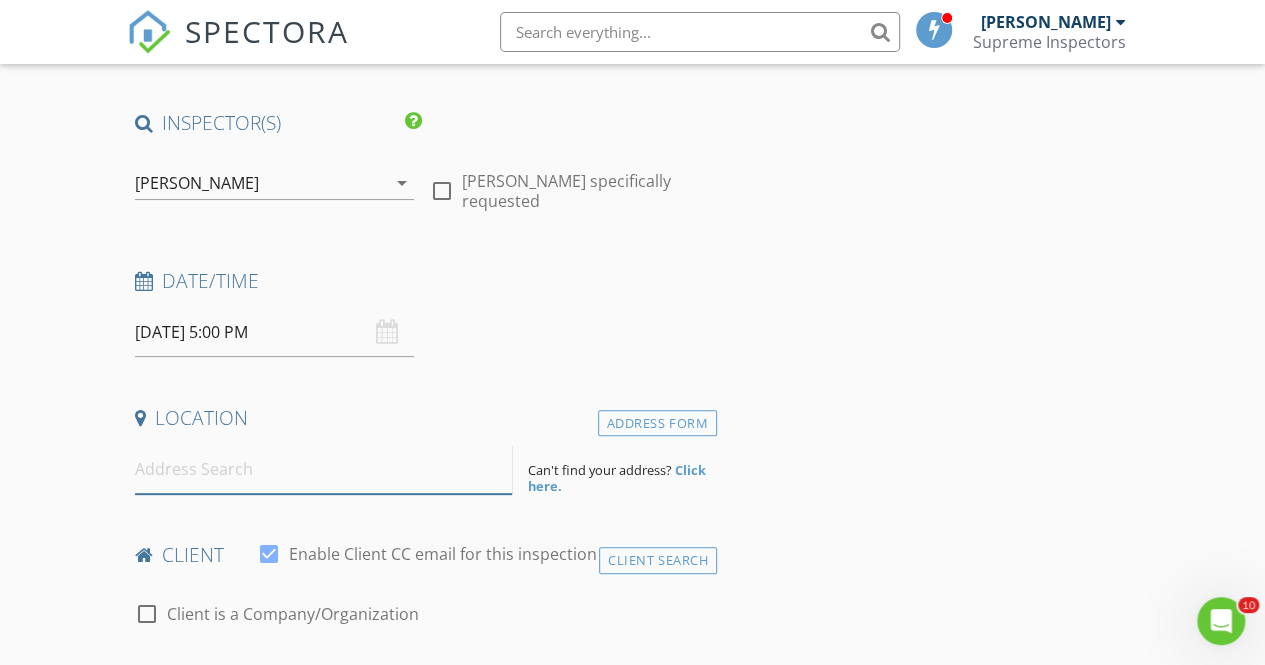 click at bounding box center [324, 469] 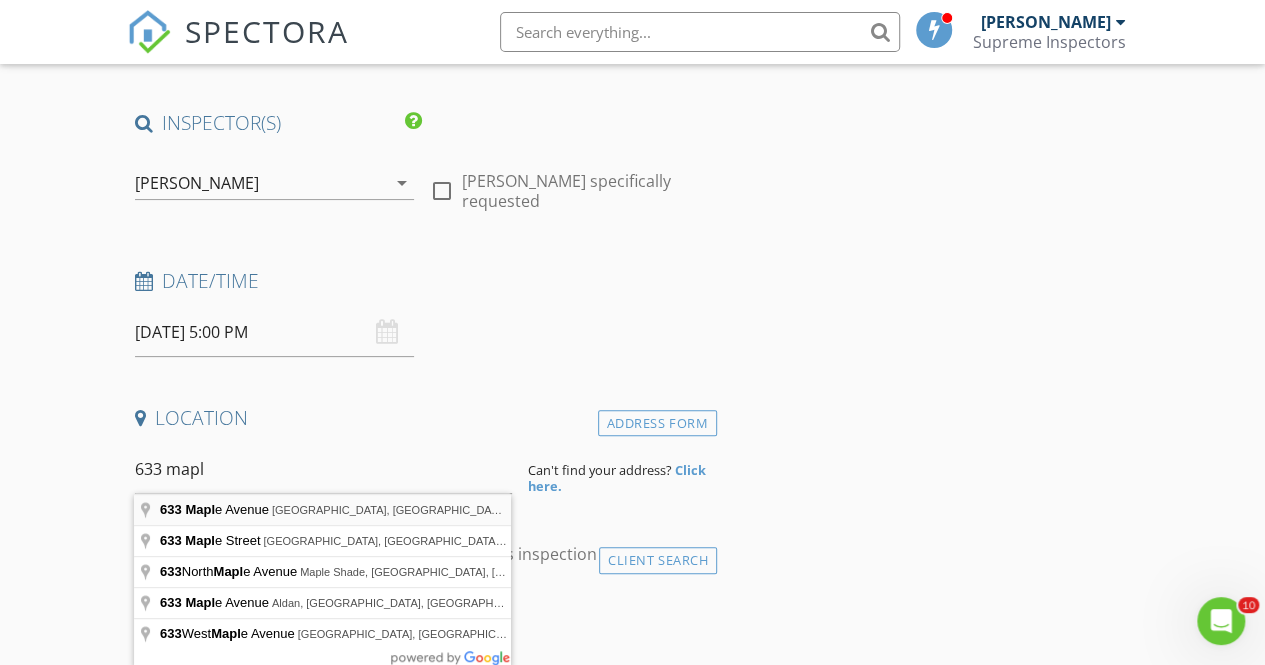 type on "633 Maple Avenue, Elizabeth, NJ, USA" 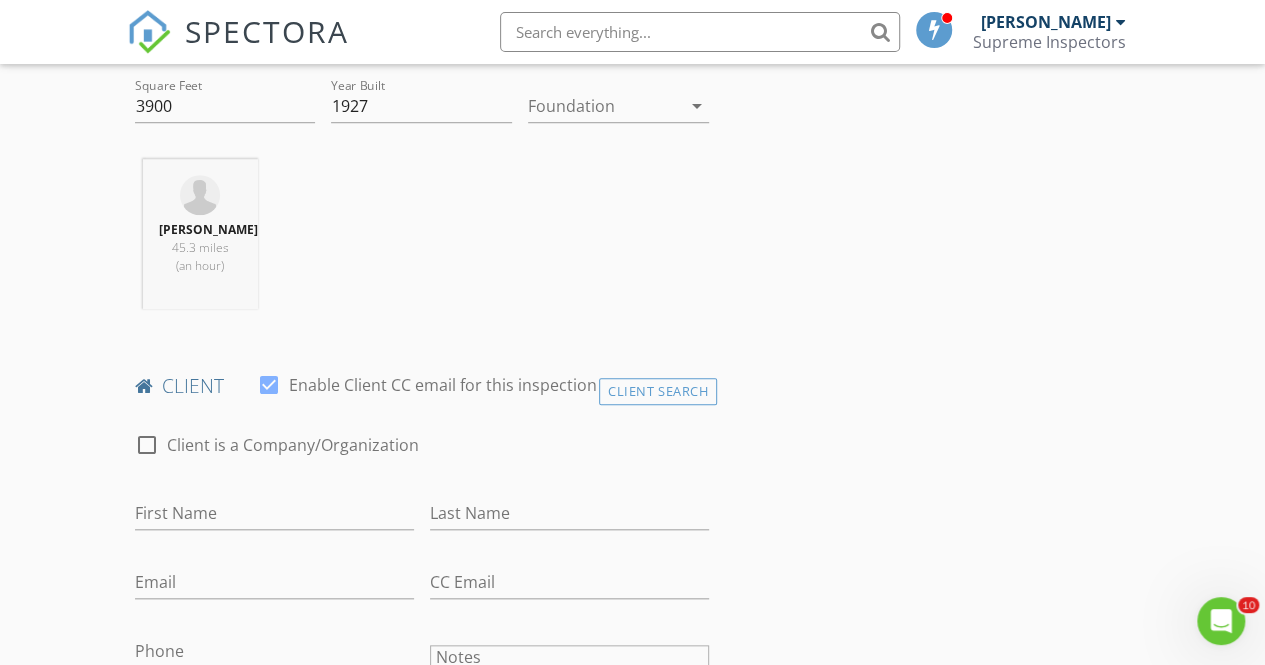 scroll, scrollTop: 702, scrollLeft: 0, axis: vertical 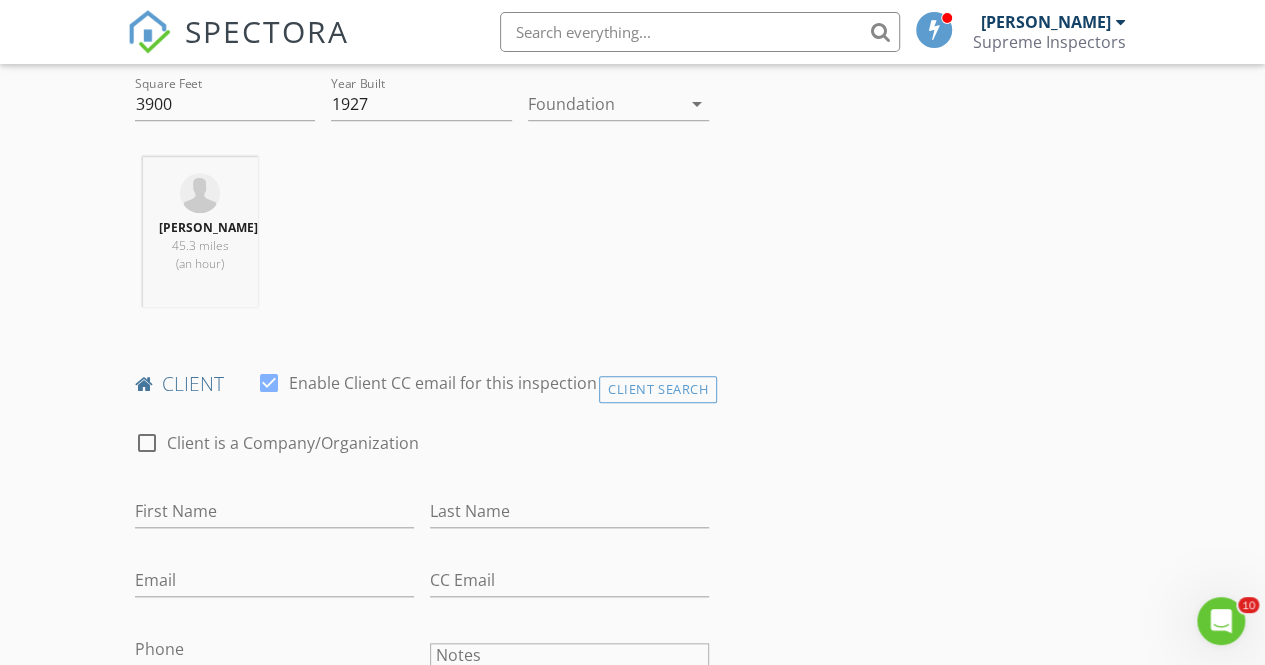 click on "First Name" at bounding box center (274, 515) 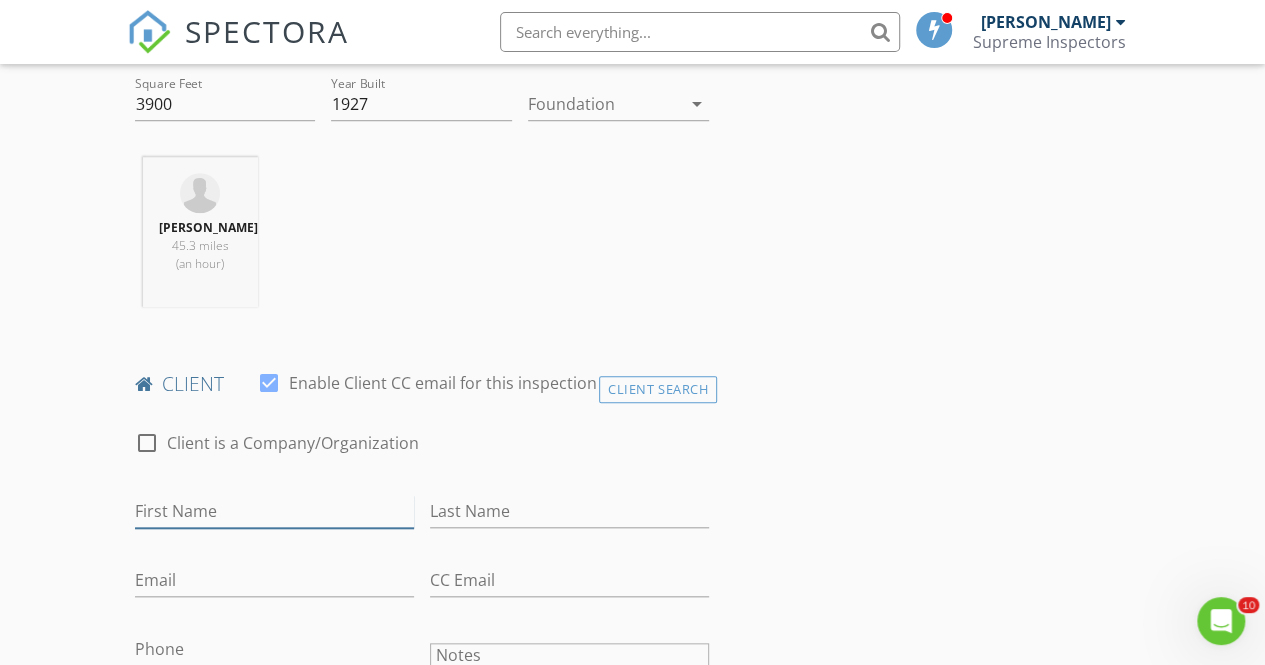 click on "First Name" at bounding box center (274, 511) 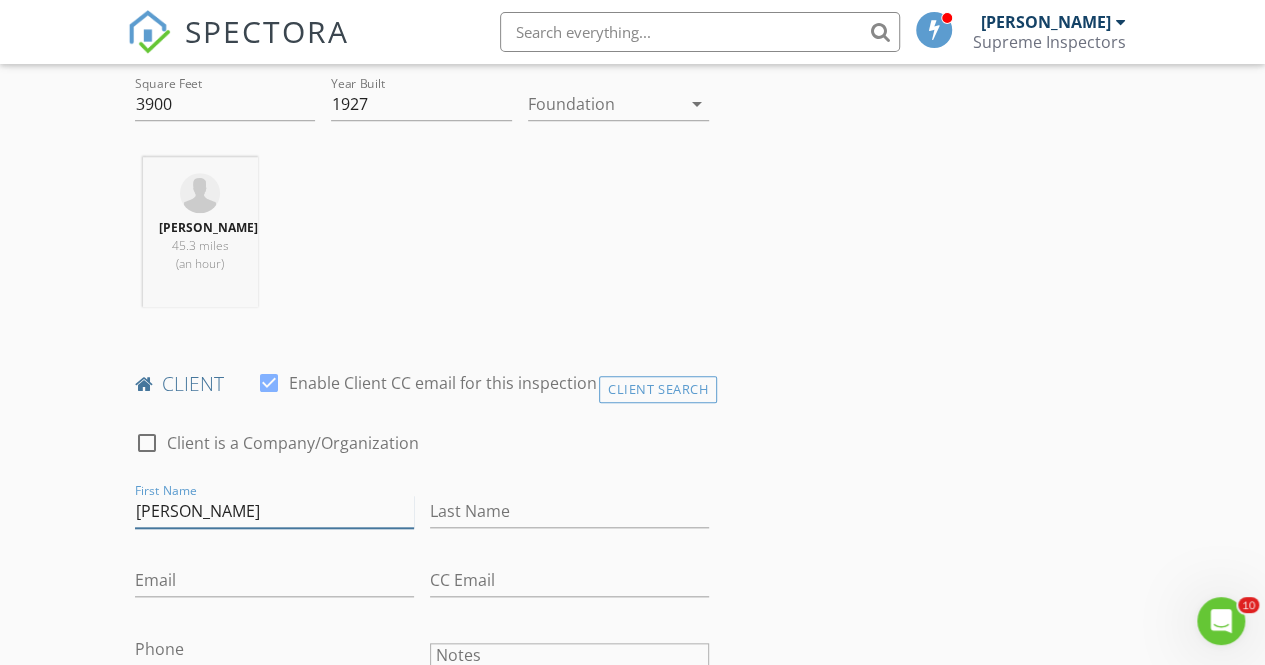 type on "[PERSON_NAME]" 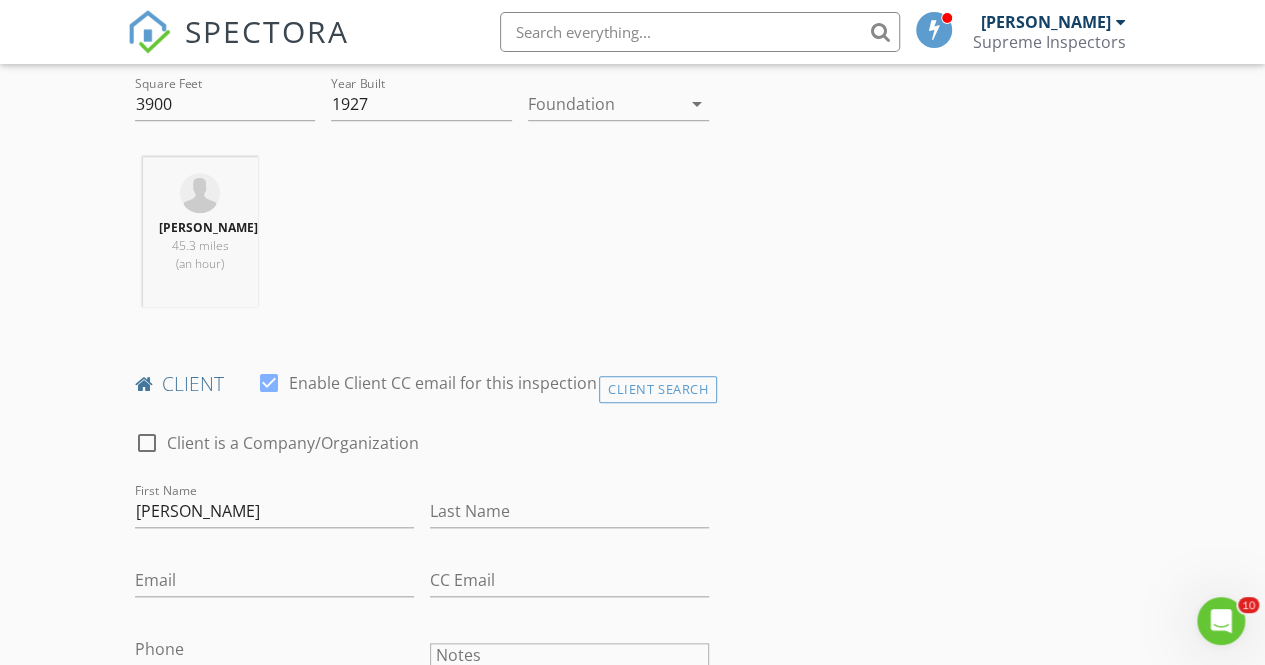 click on "Last Name" at bounding box center [569, 515] 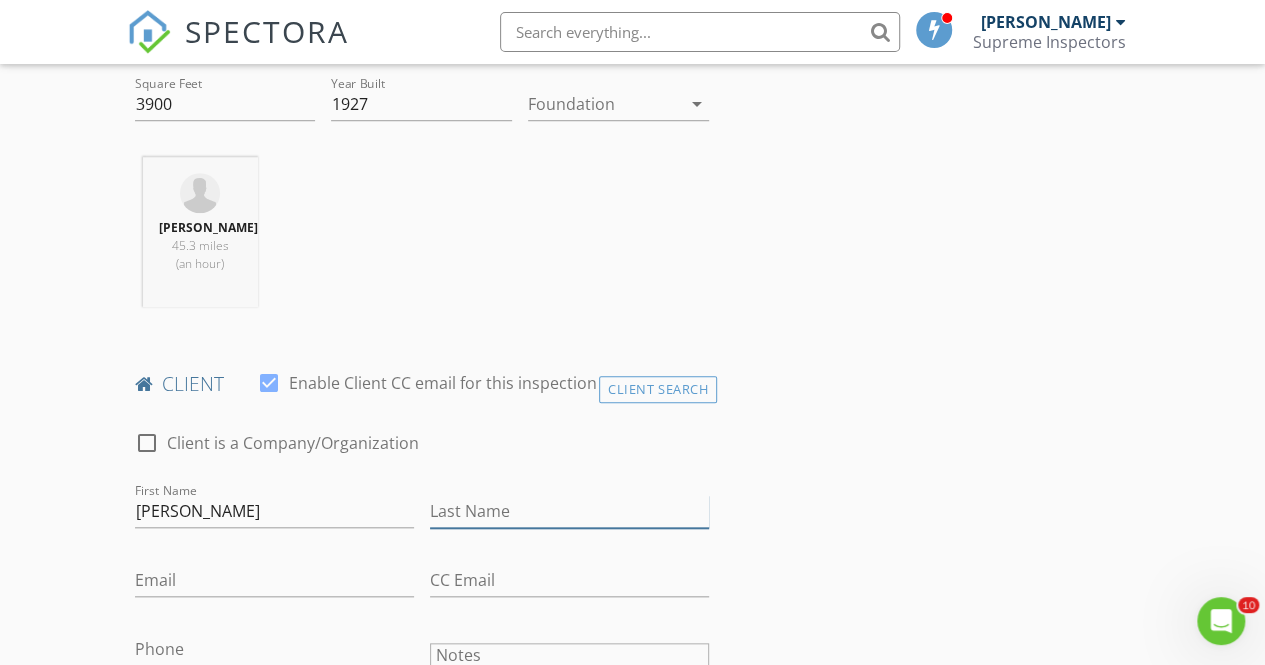 click on "Last Name" at bounding box center (569, 511) 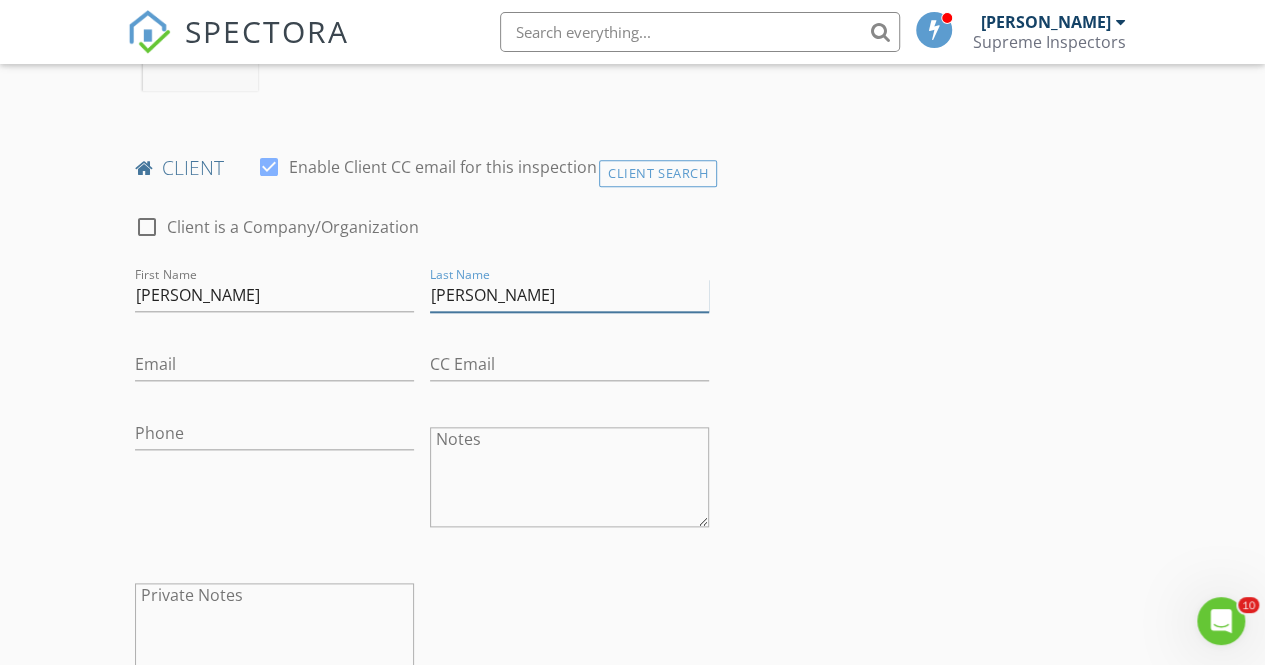 scroll, scrollTop: 922, scrollLeft: 0, axis: vertical 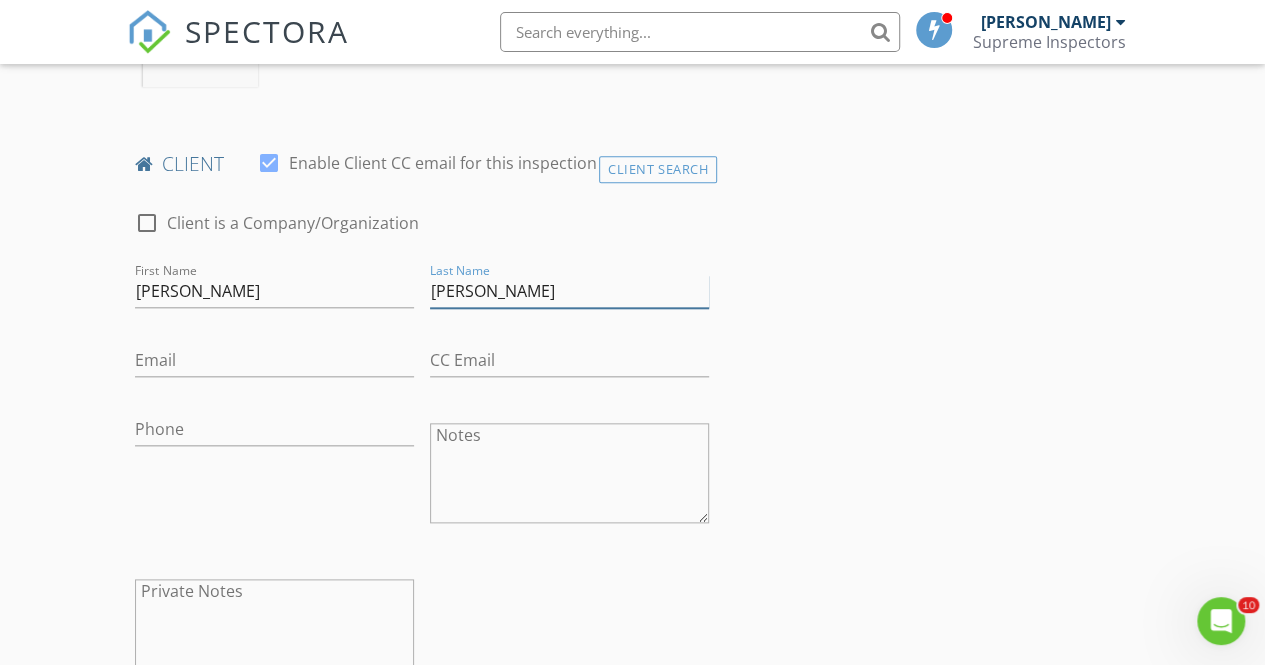 type on "[PERSON_NAME]" 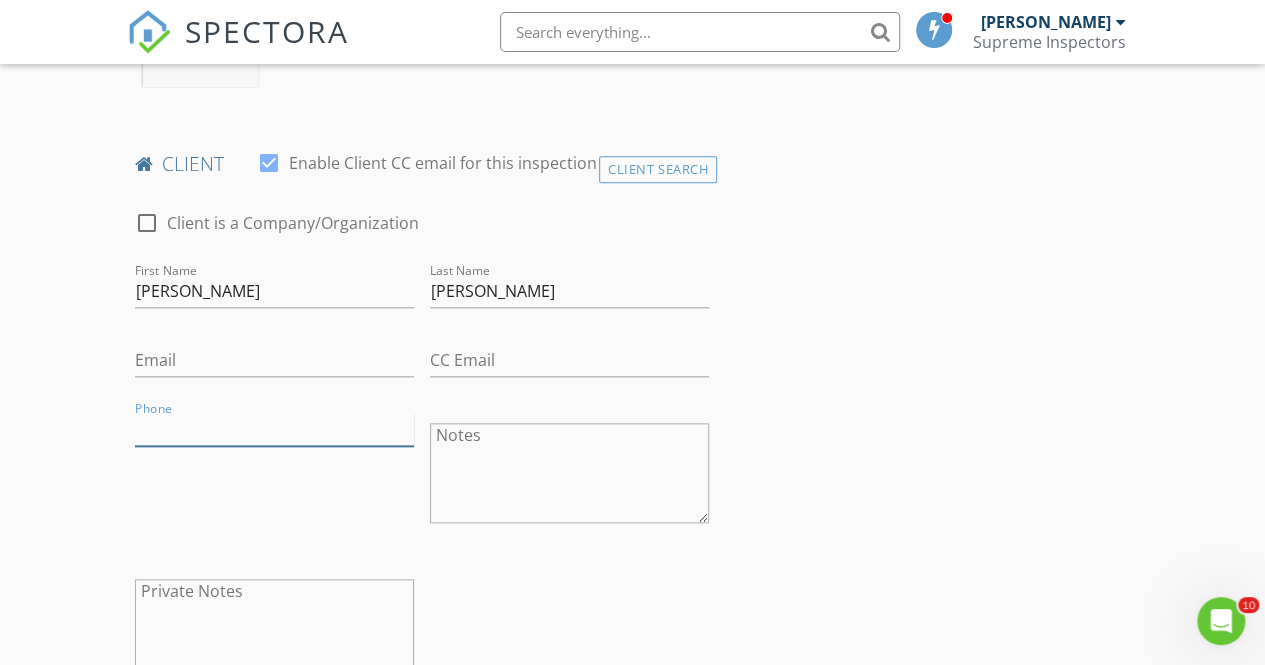 click on "Phone" at bounding box center [274, 429] 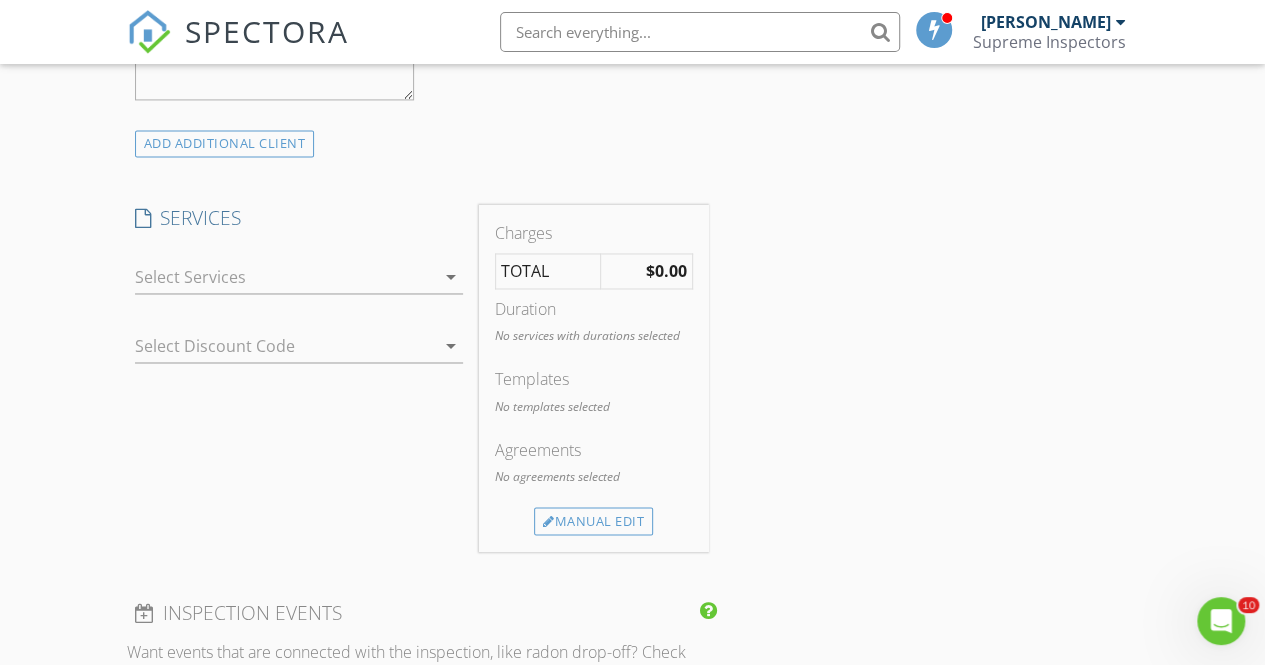 scroll, scrollTop: 1428, scrollLeft: 0, axis: vertical 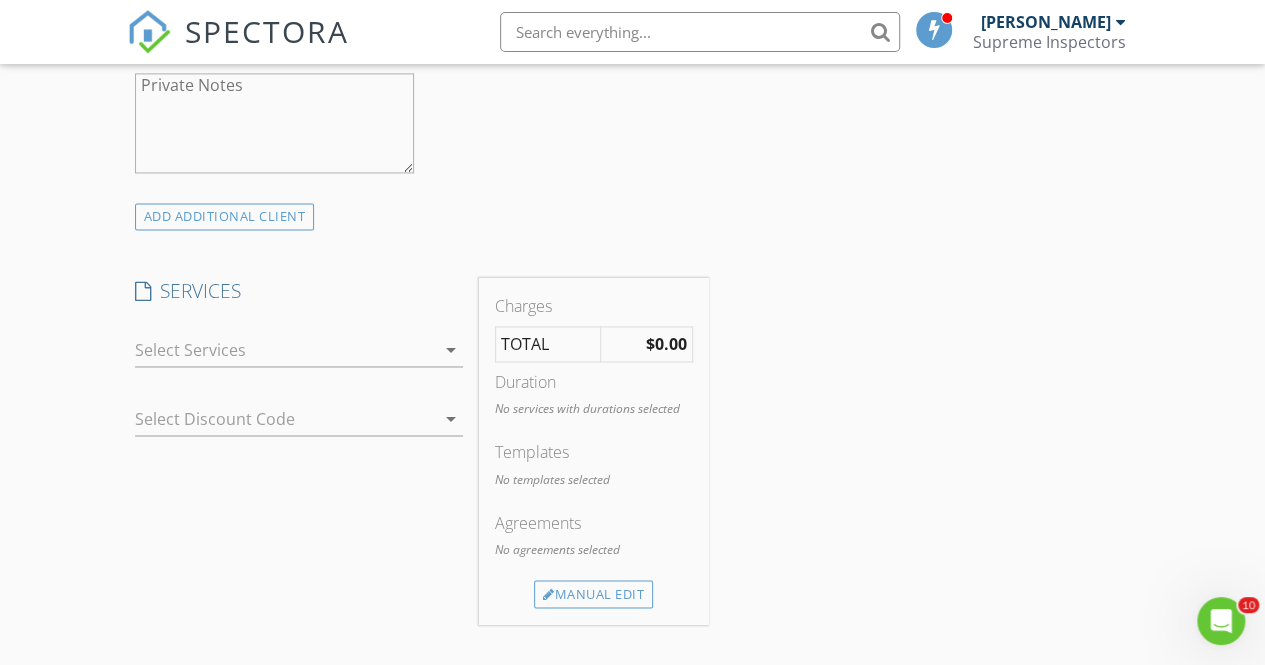 type on "[PHONE_NUMBER]" 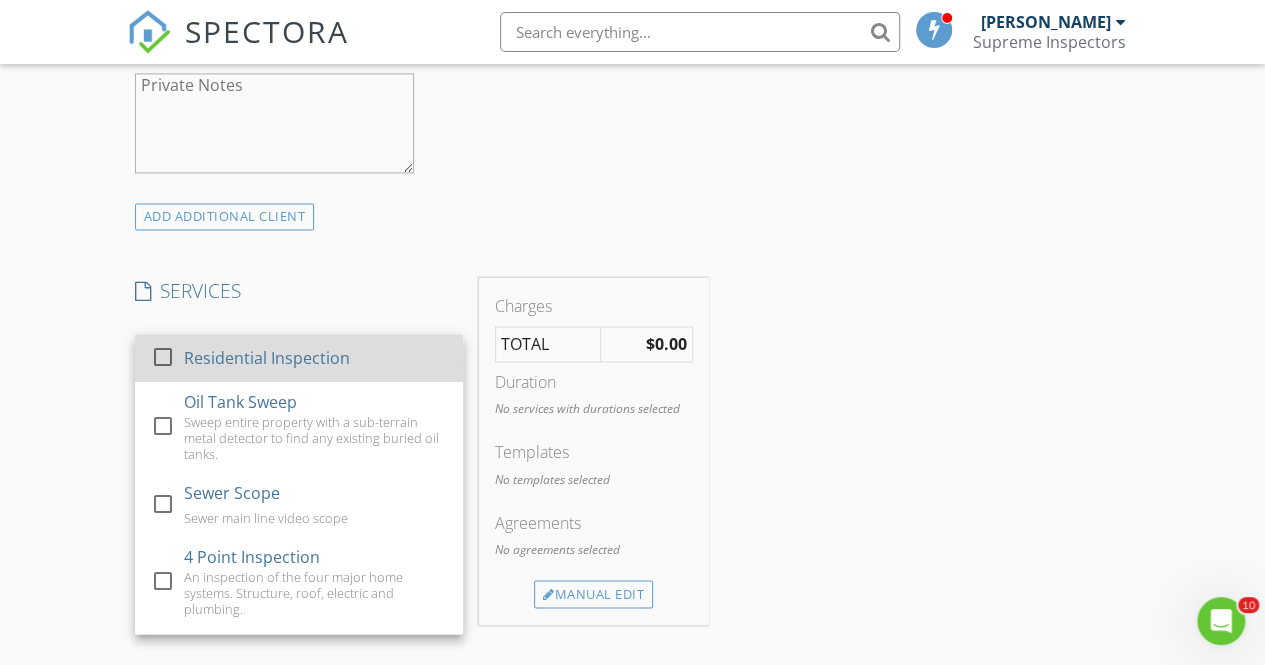 click on "Residential Inspection" at bounding box center (266, 358) 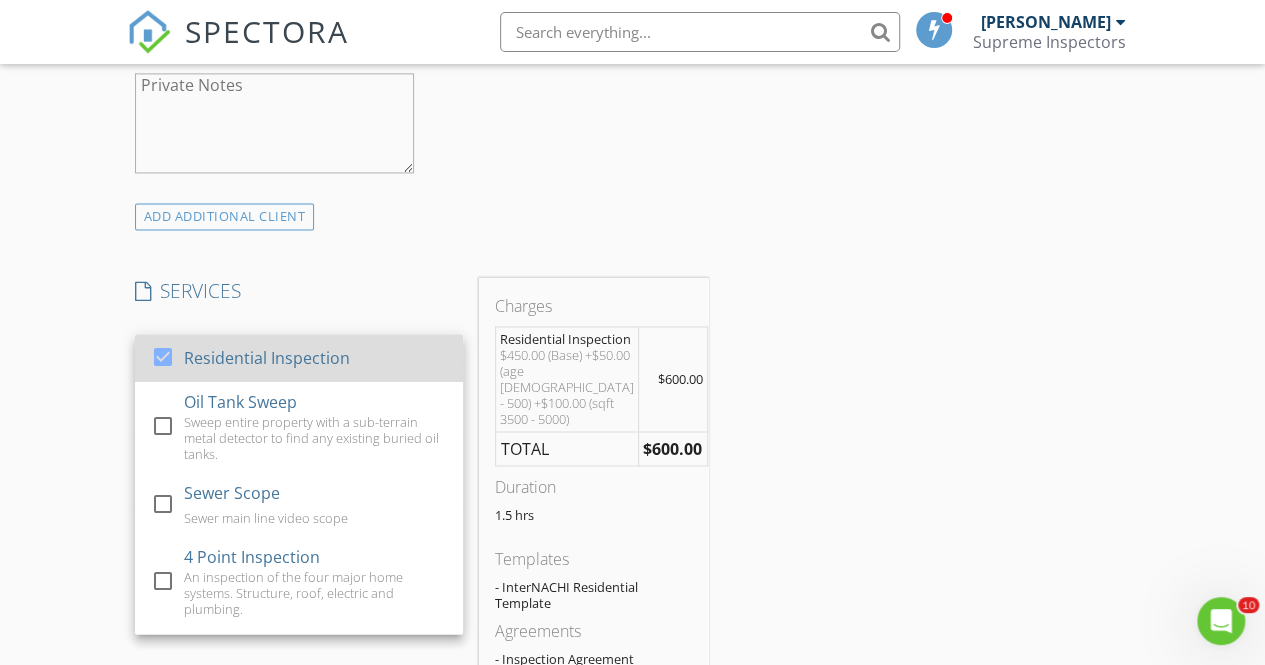 scroll, scrollTop: 41, scrollLeft: 0, axis: vertical 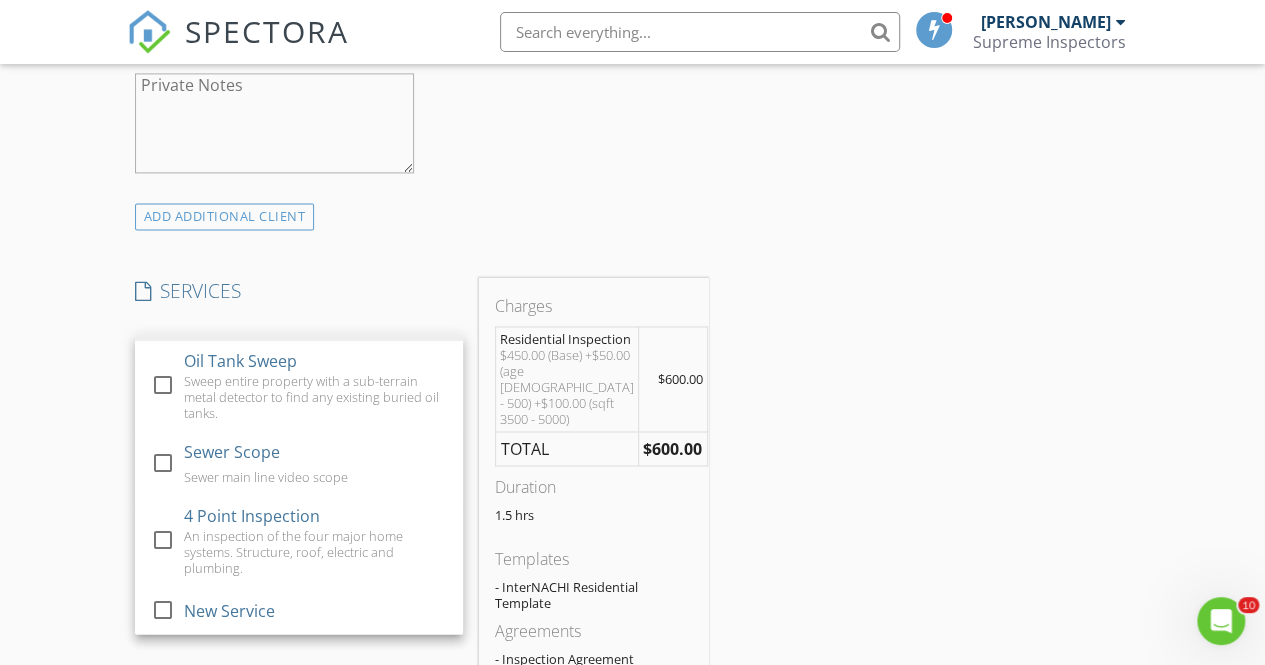 click on "check_box_outline_blank Client is a Company/Organization     First Name Moshe   Last Name Tauber   Email   CC Email   Phone 347-921-3557           Notes   Private Notes" at bounding box center [422, -56] 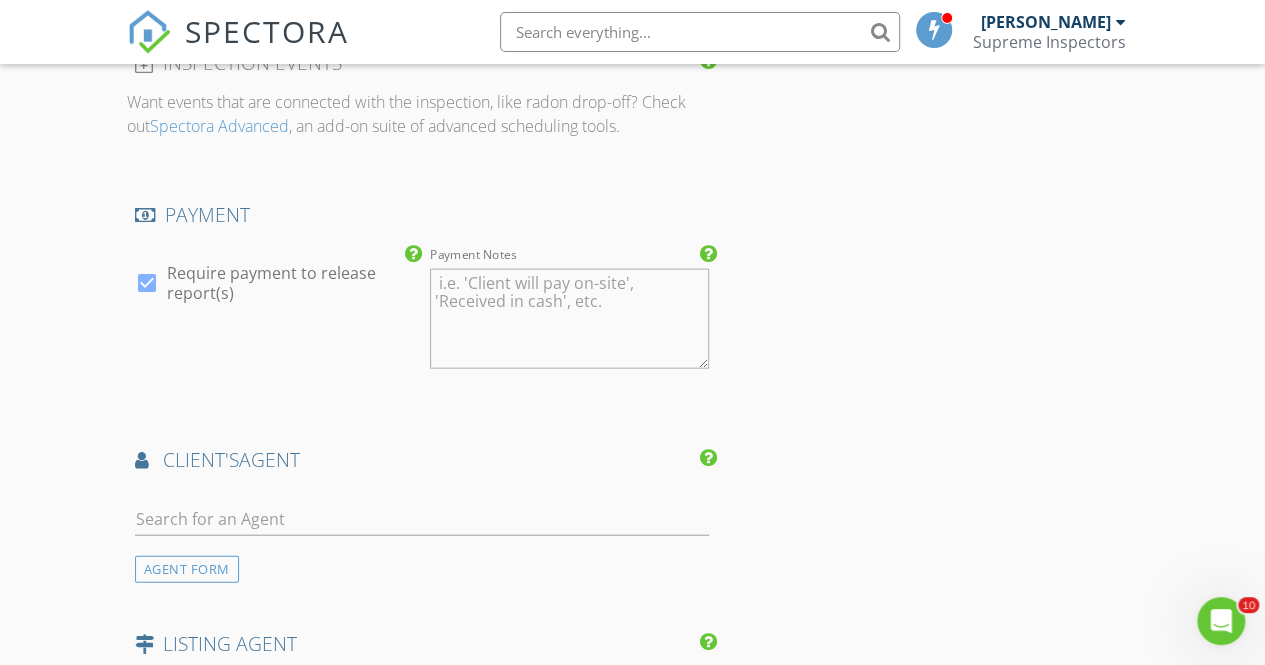 scroll, scrollTop: 2328, scrollLeft: 0, axis: vertical 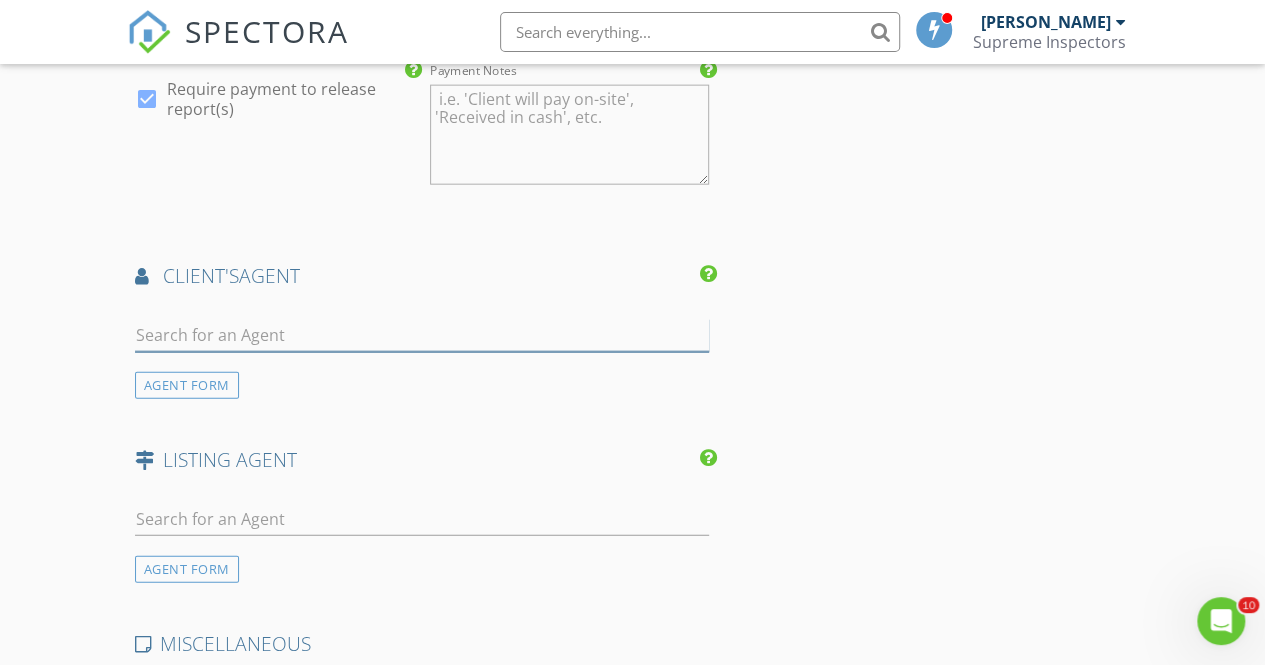 click at bounding box center (422, 335) 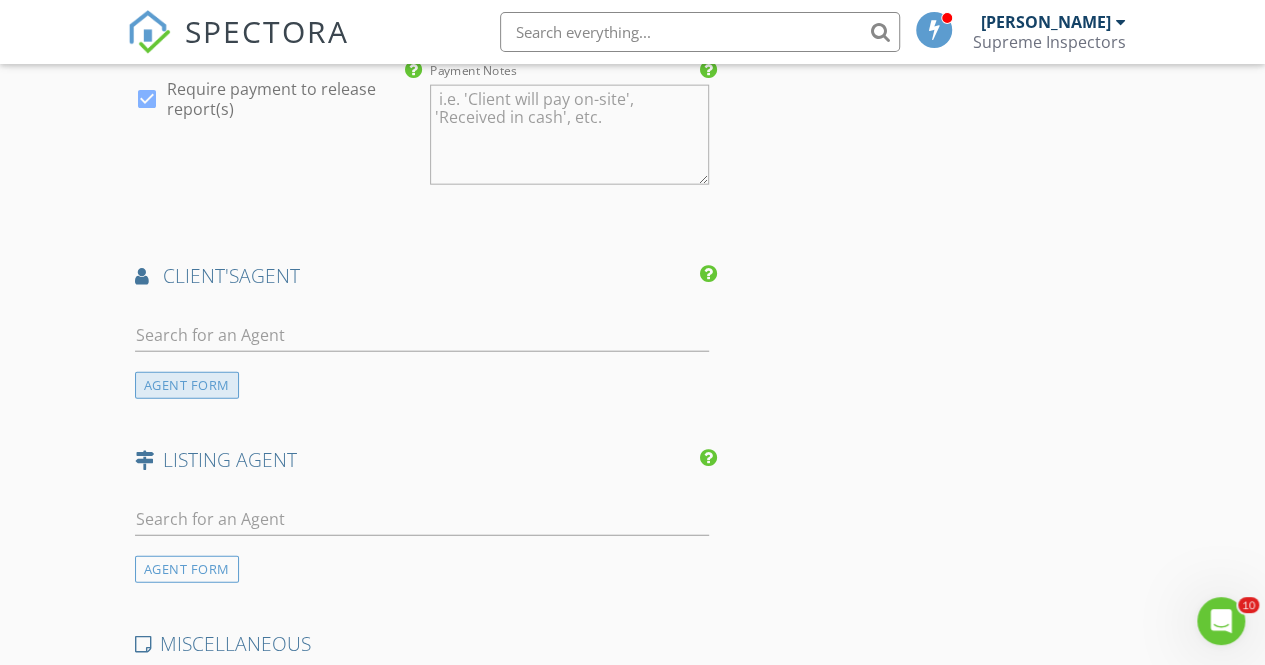click on "AGENT FORM" at bounding box center (187, 385) 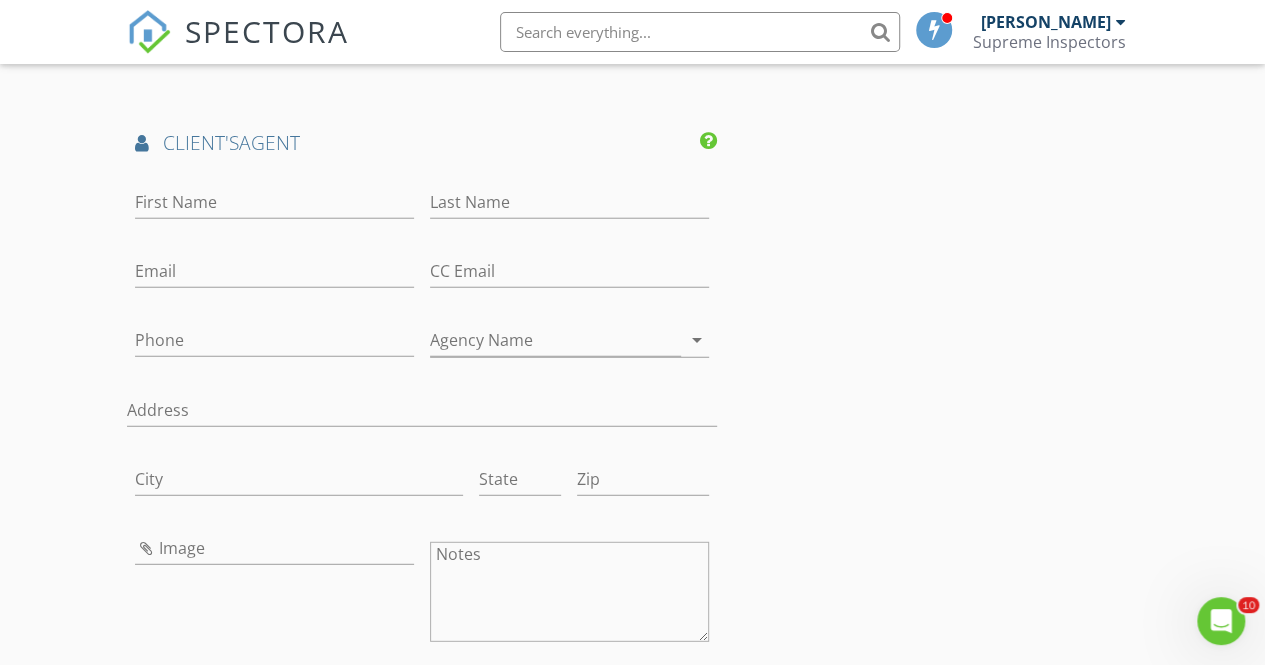 scroll, scrollTop: 2464, scrollLeft: 0, axis: vertical 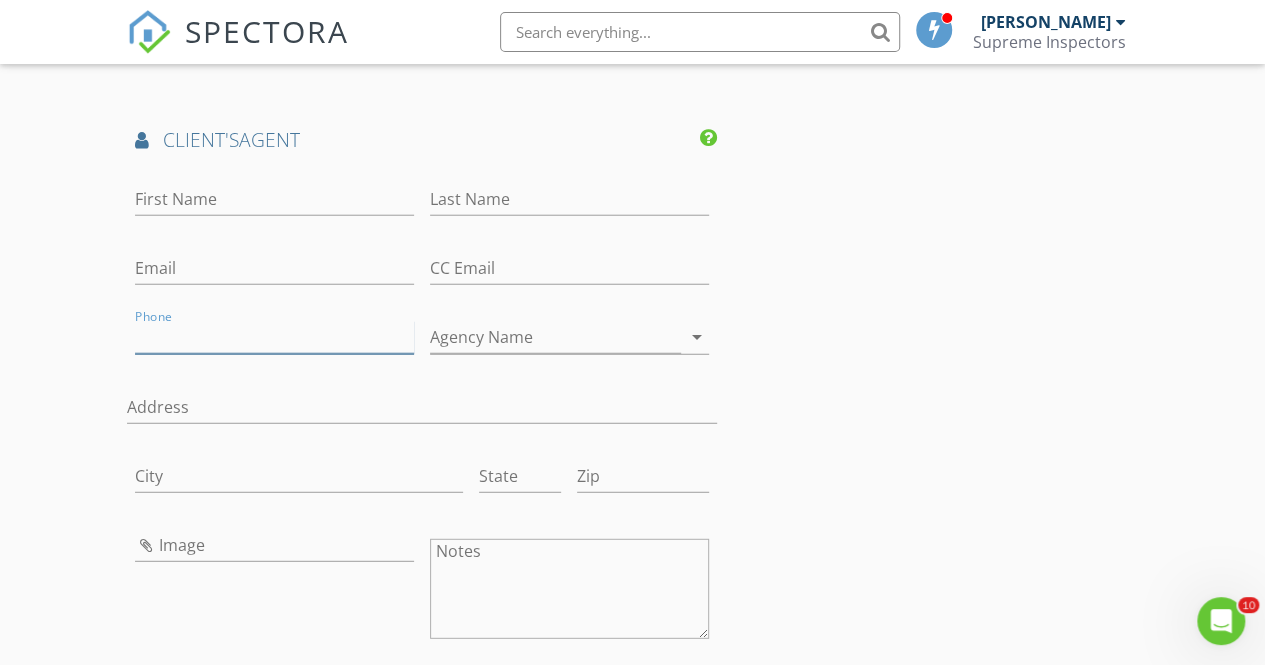 click on "Phone" at bounding box center (274, 337) 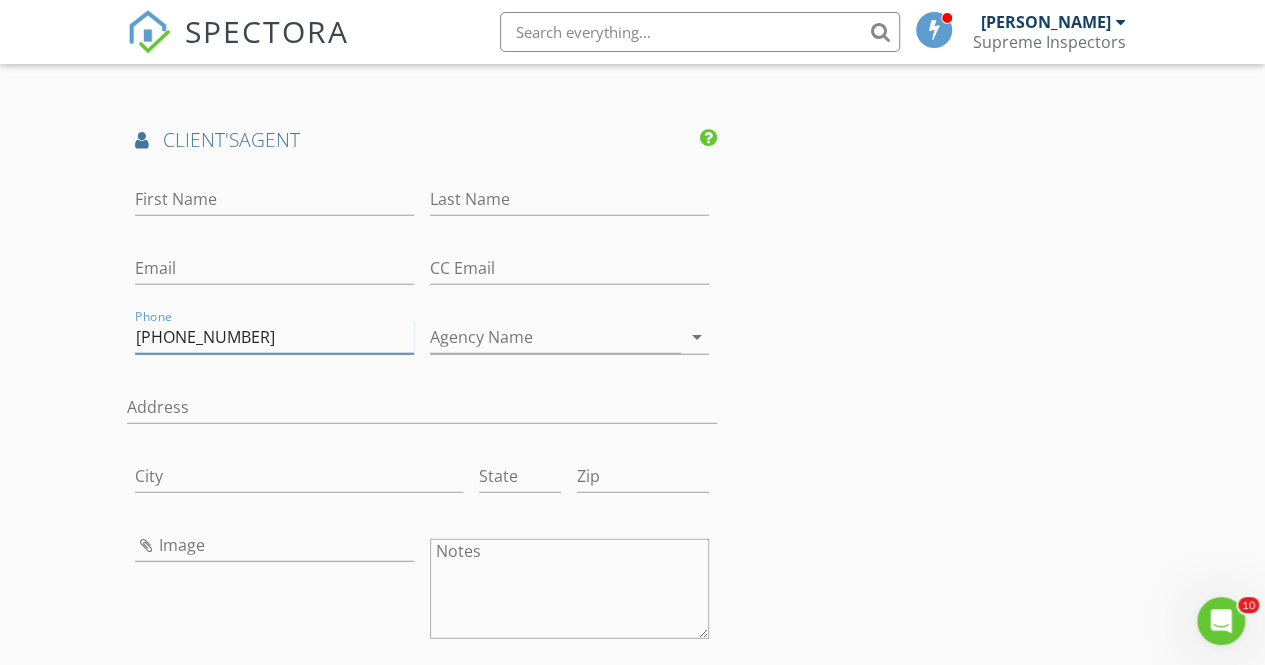 type on "201-757-7368" 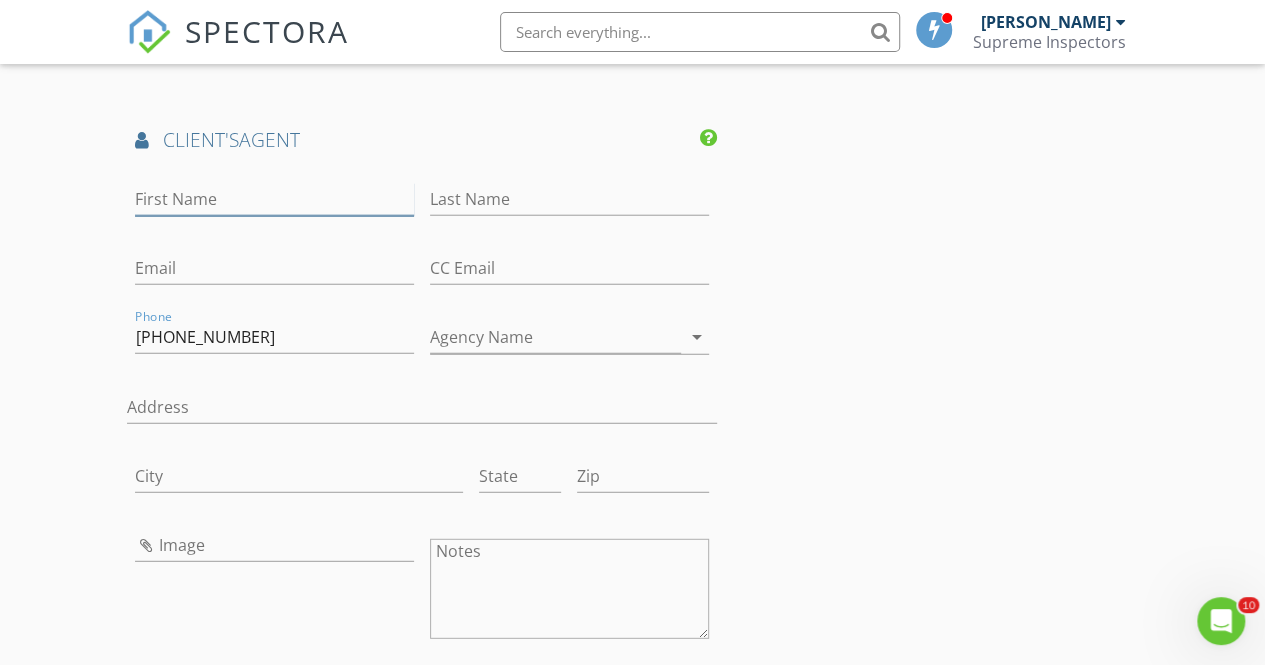 click on "First Name" at bounding box center (274, 199) 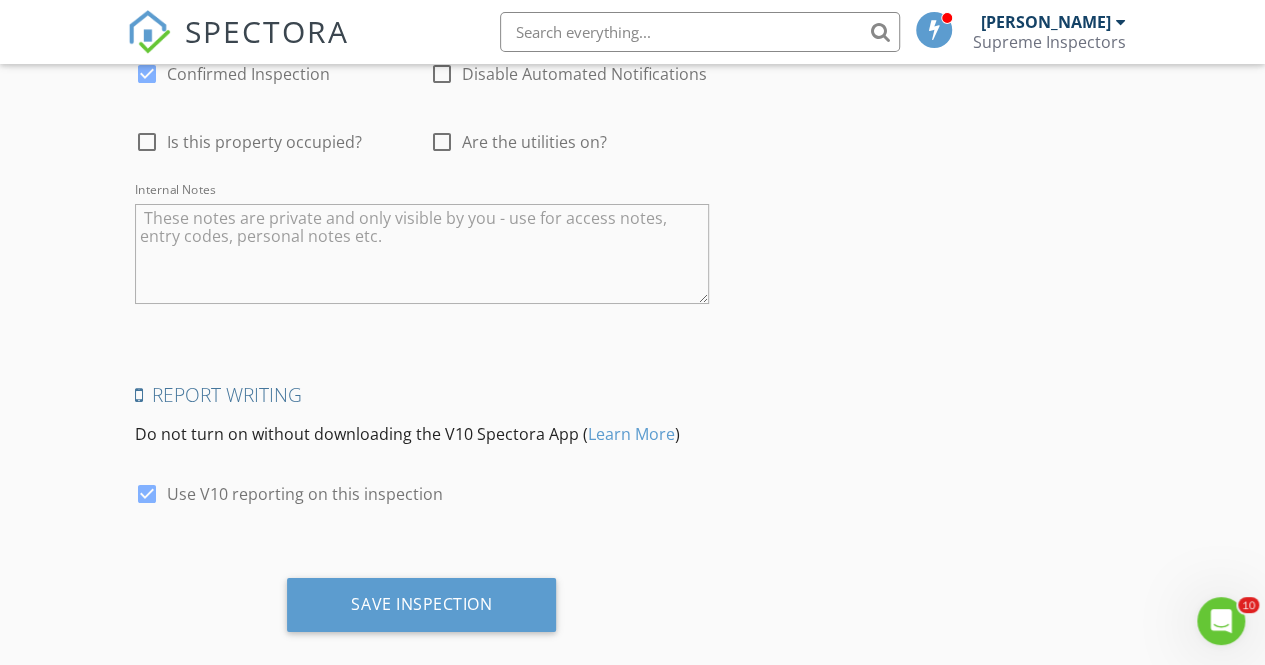 scroll, scrollTop: 3655, scrollLeft: 0, axis: vertical 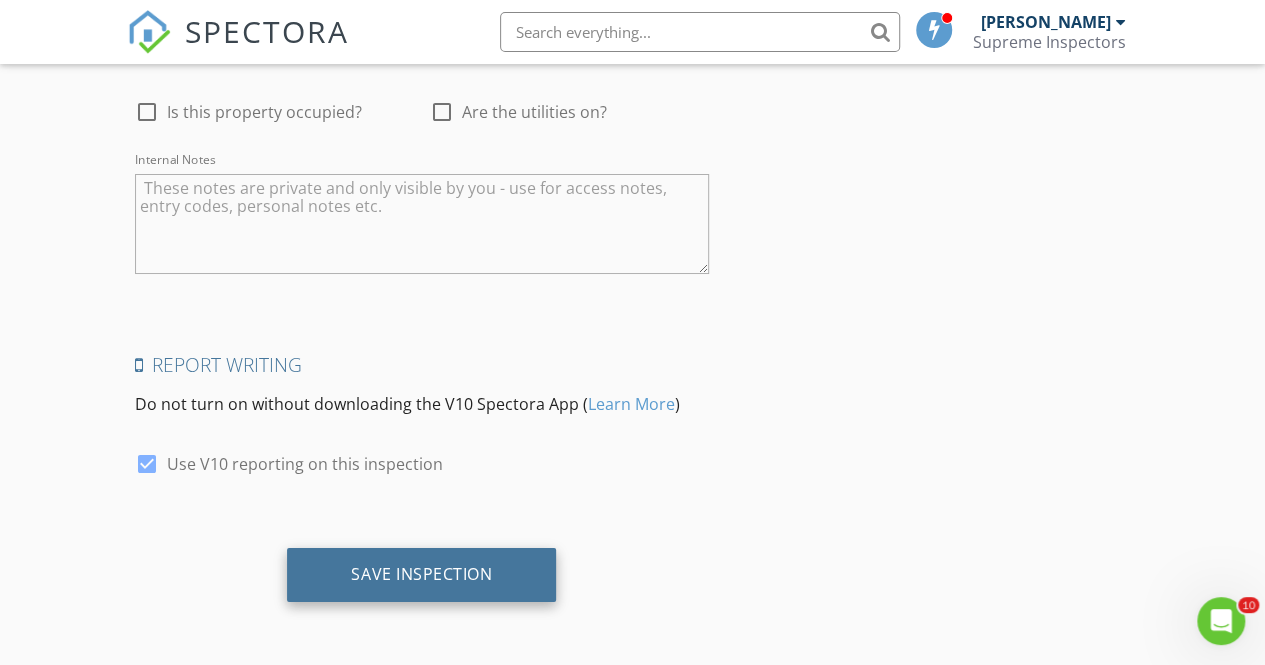 click on "Save Inspection" at bounding box center (421, 575) 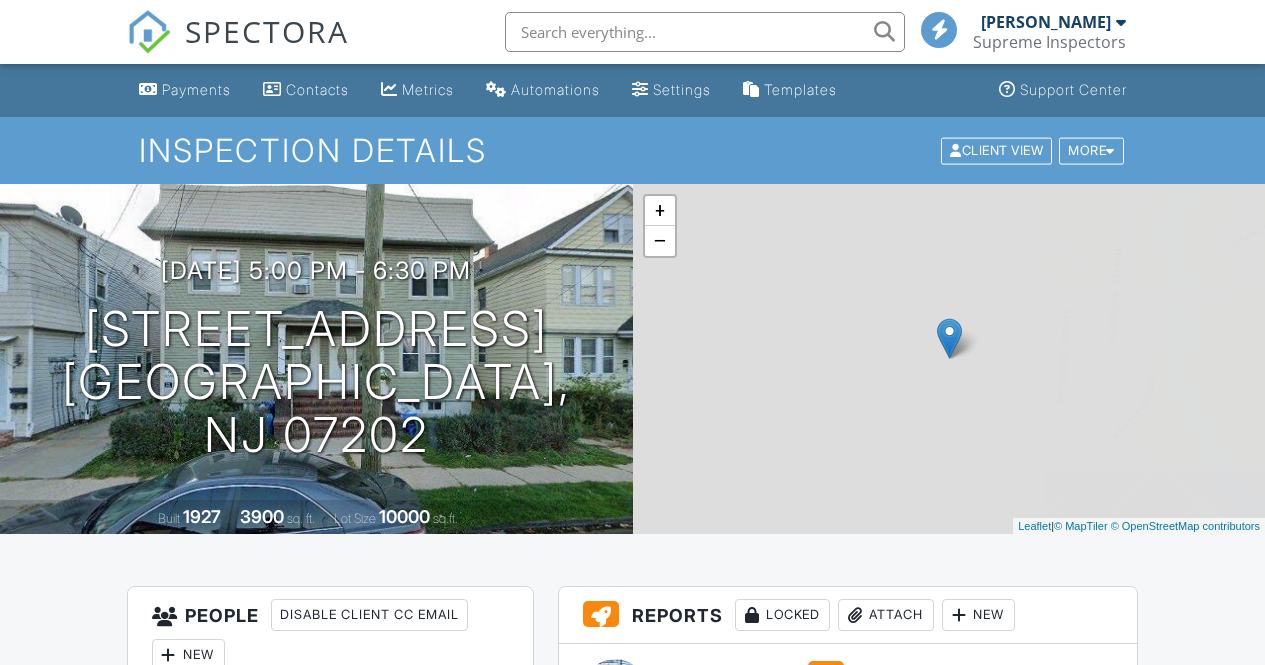 scroll, scrollTop: 13, scrollLeft: 0, axis: vertical 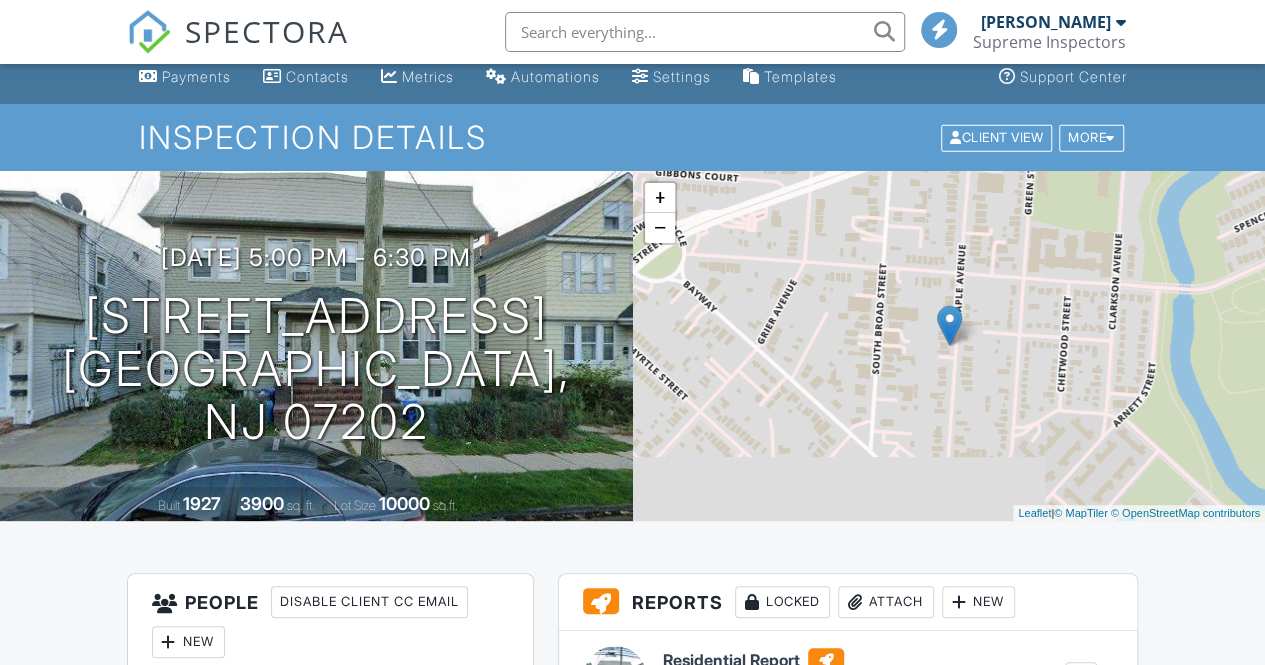 click on "SPECTORA" at bounding box center [267, 31] 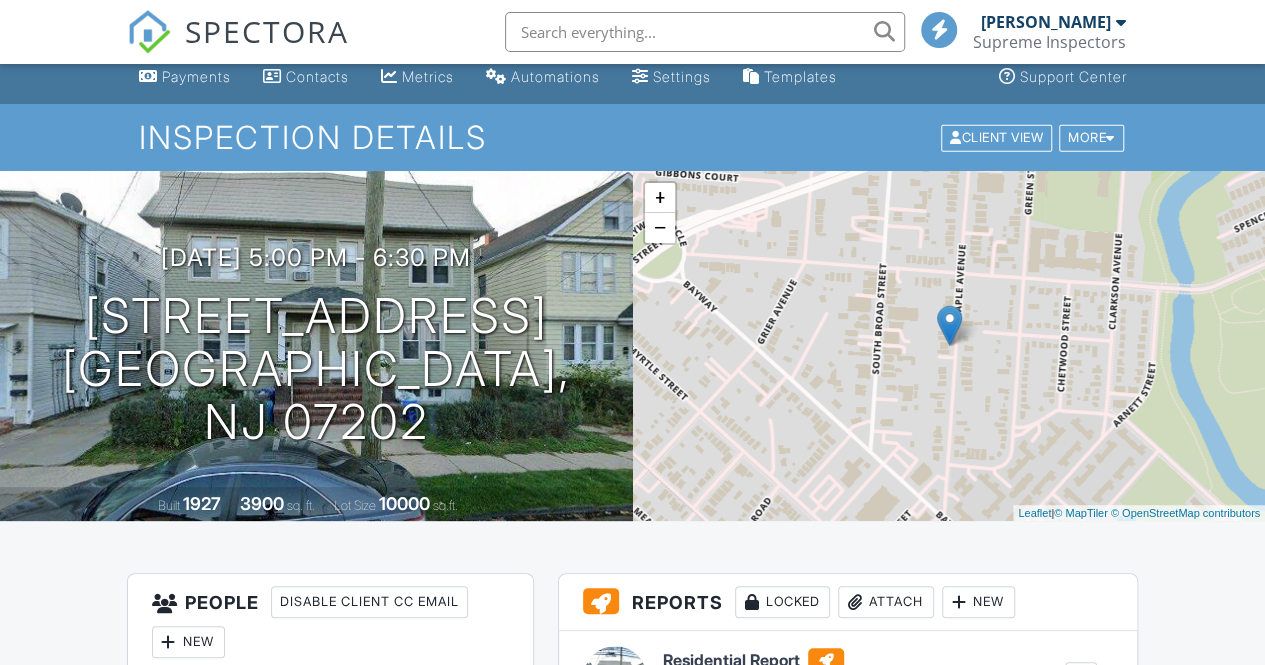 scroll, scrollTop: 0, scrollLeft: 0, axis: both 